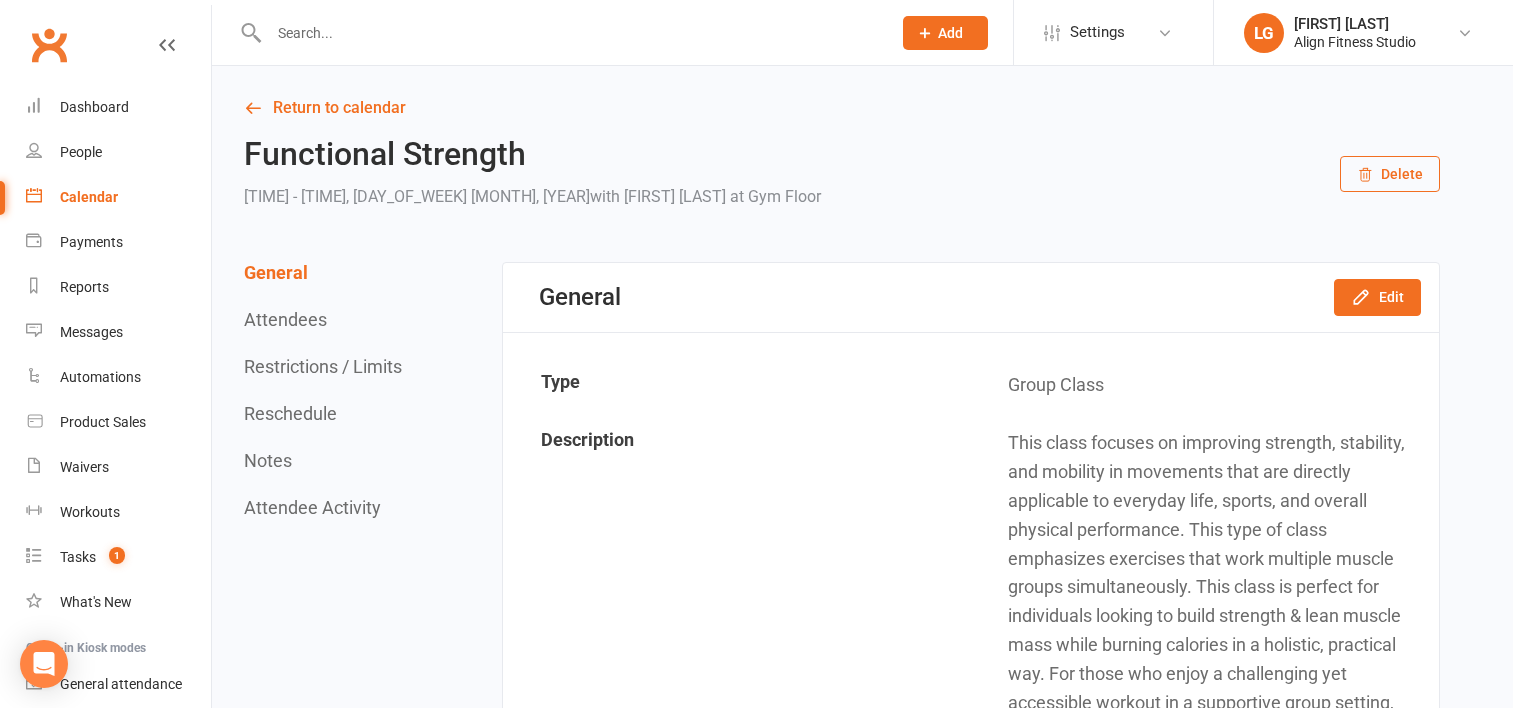 scroll, scrollTop: 0, scrollLeft: 0, axis: both 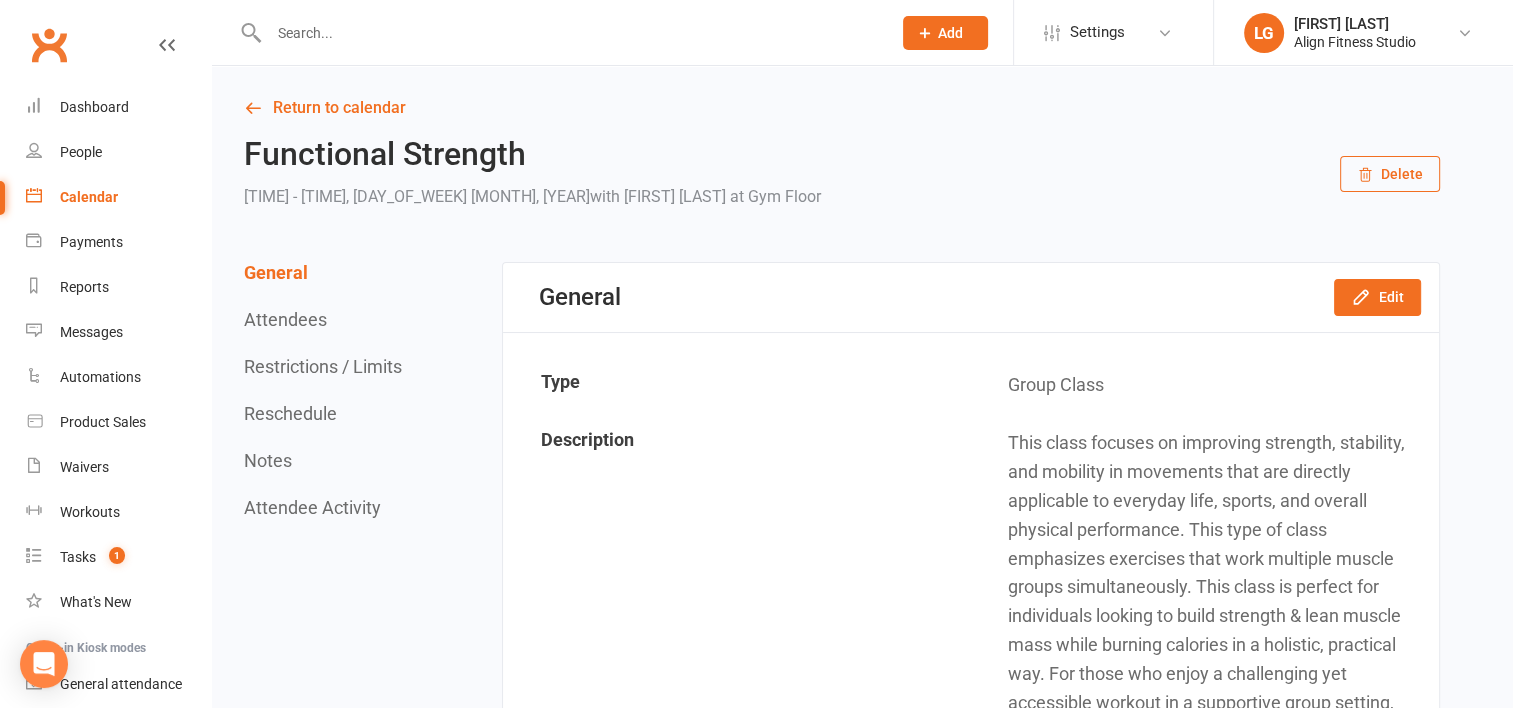 click at bounding box center [570, 33] 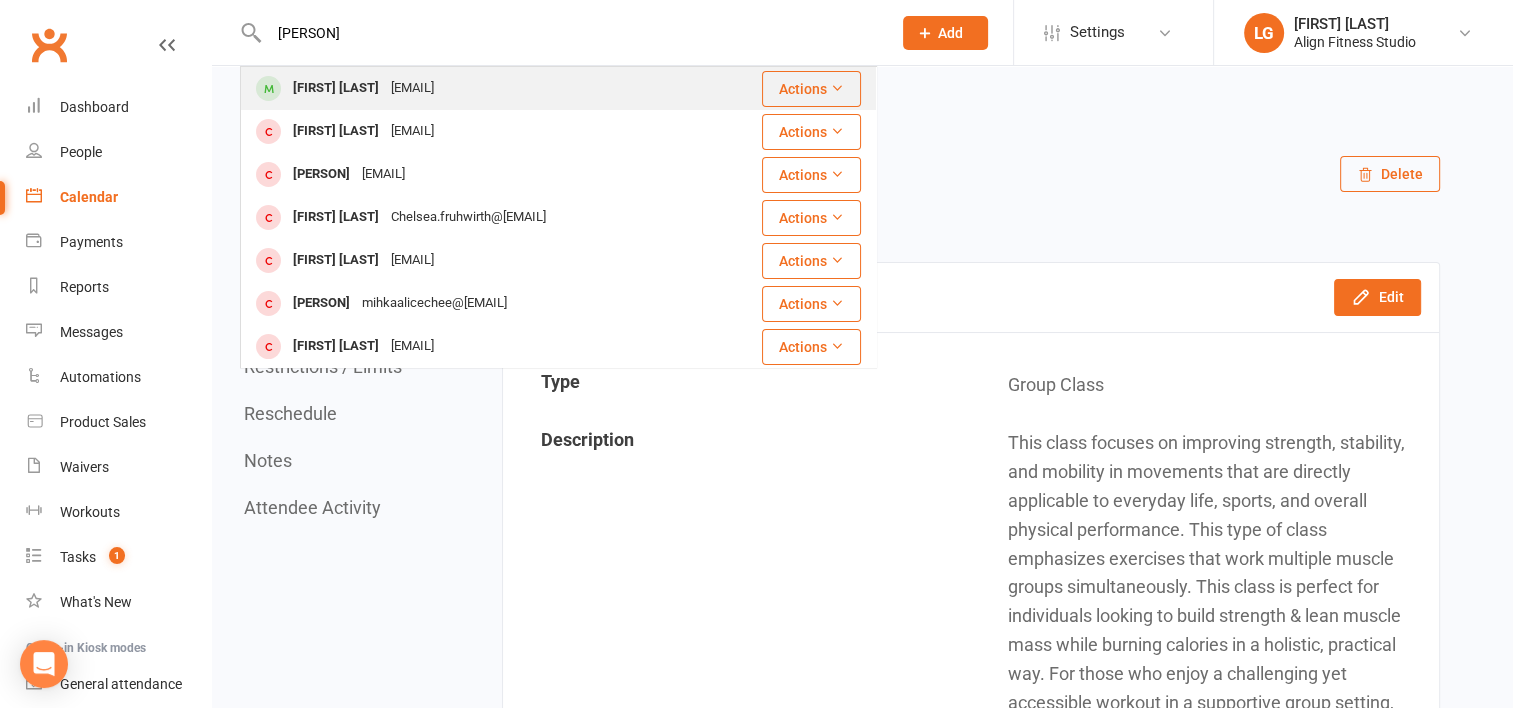 type on "[PERSON]" 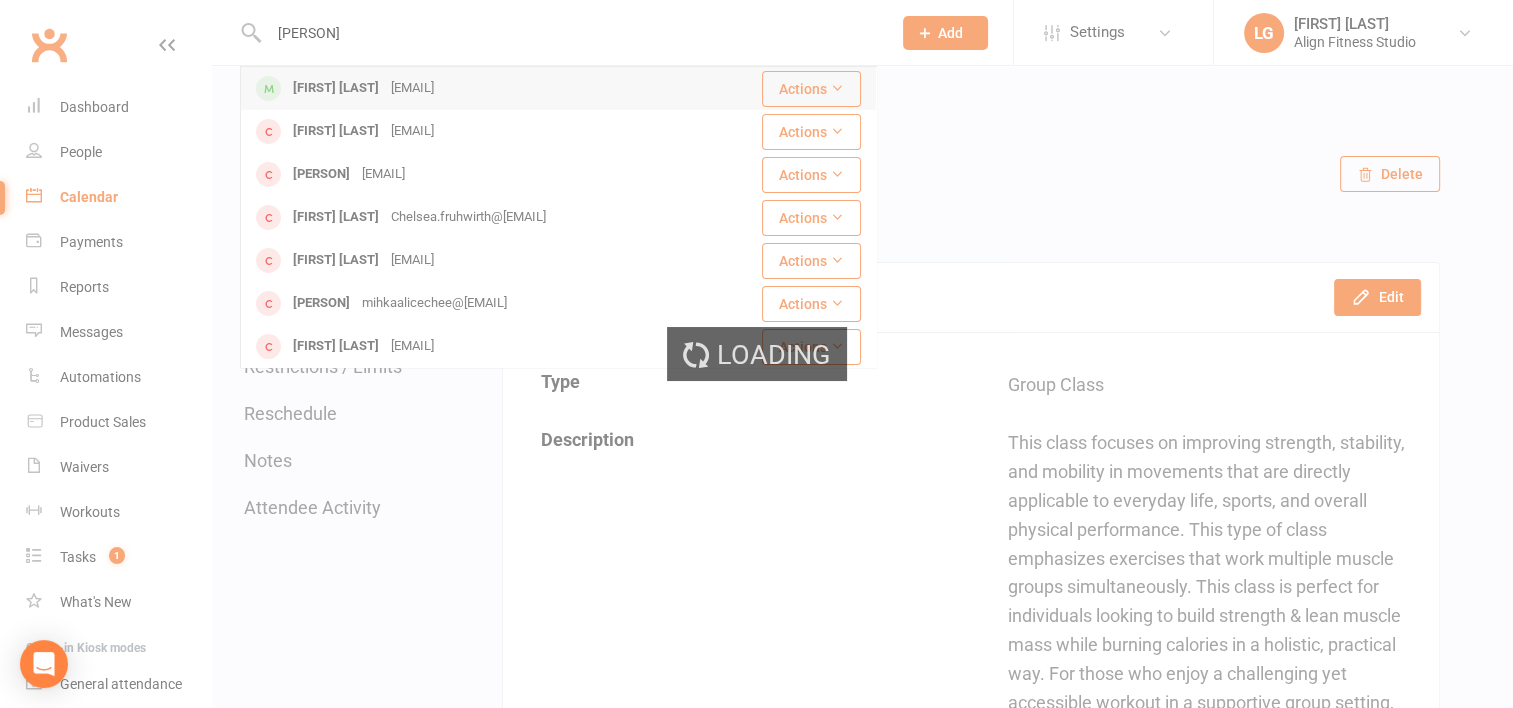type 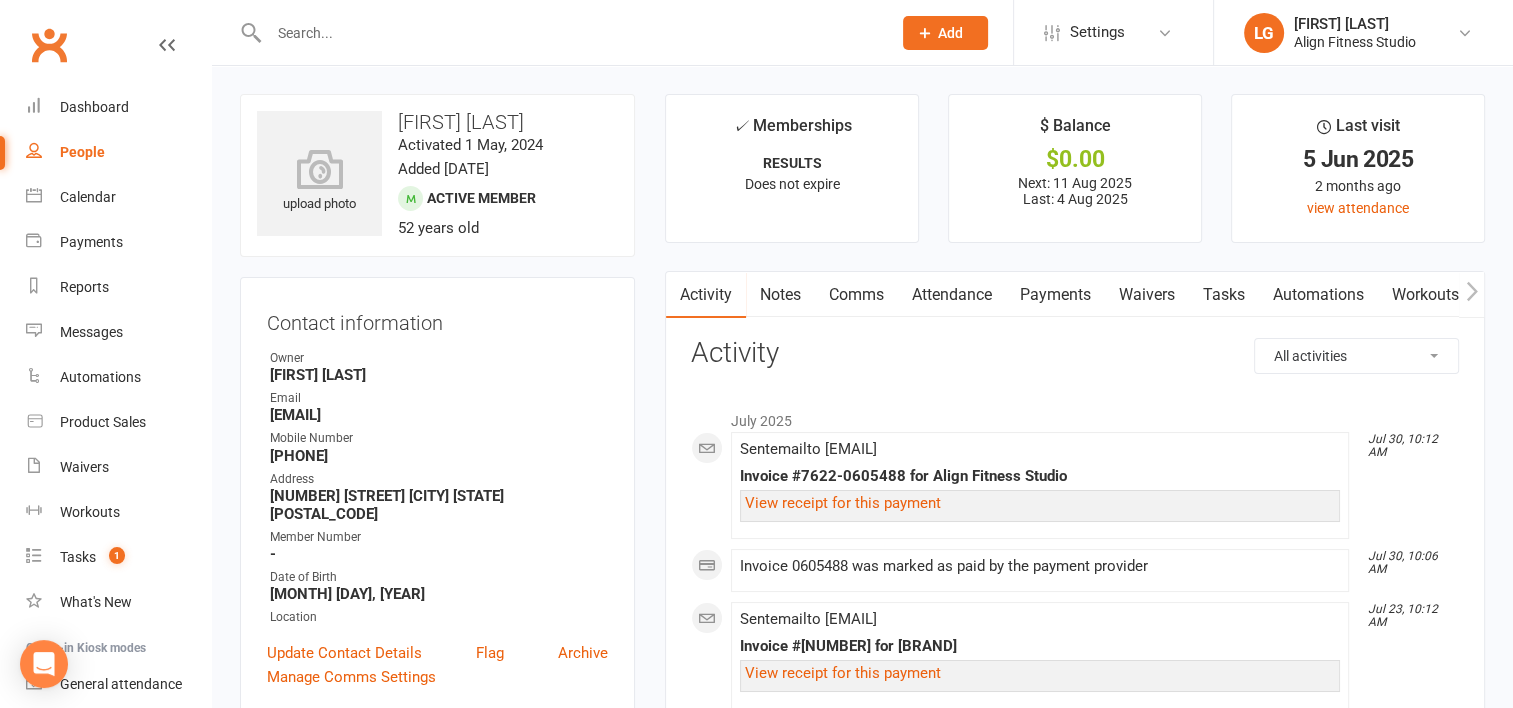 click on "Payments" at bounding box center [1055, 295] 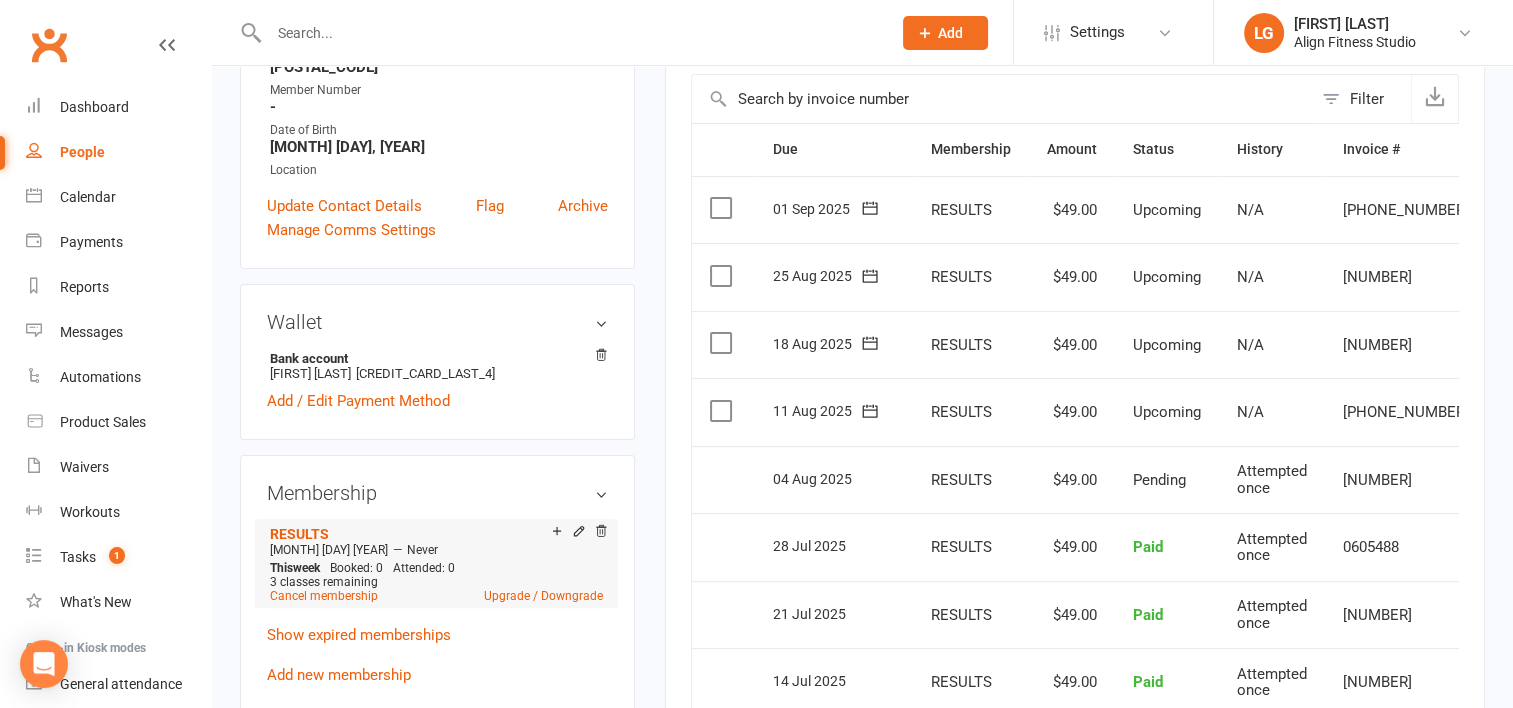scroll, scrollTop: 448, scrollLeft: 0, axis: vertical 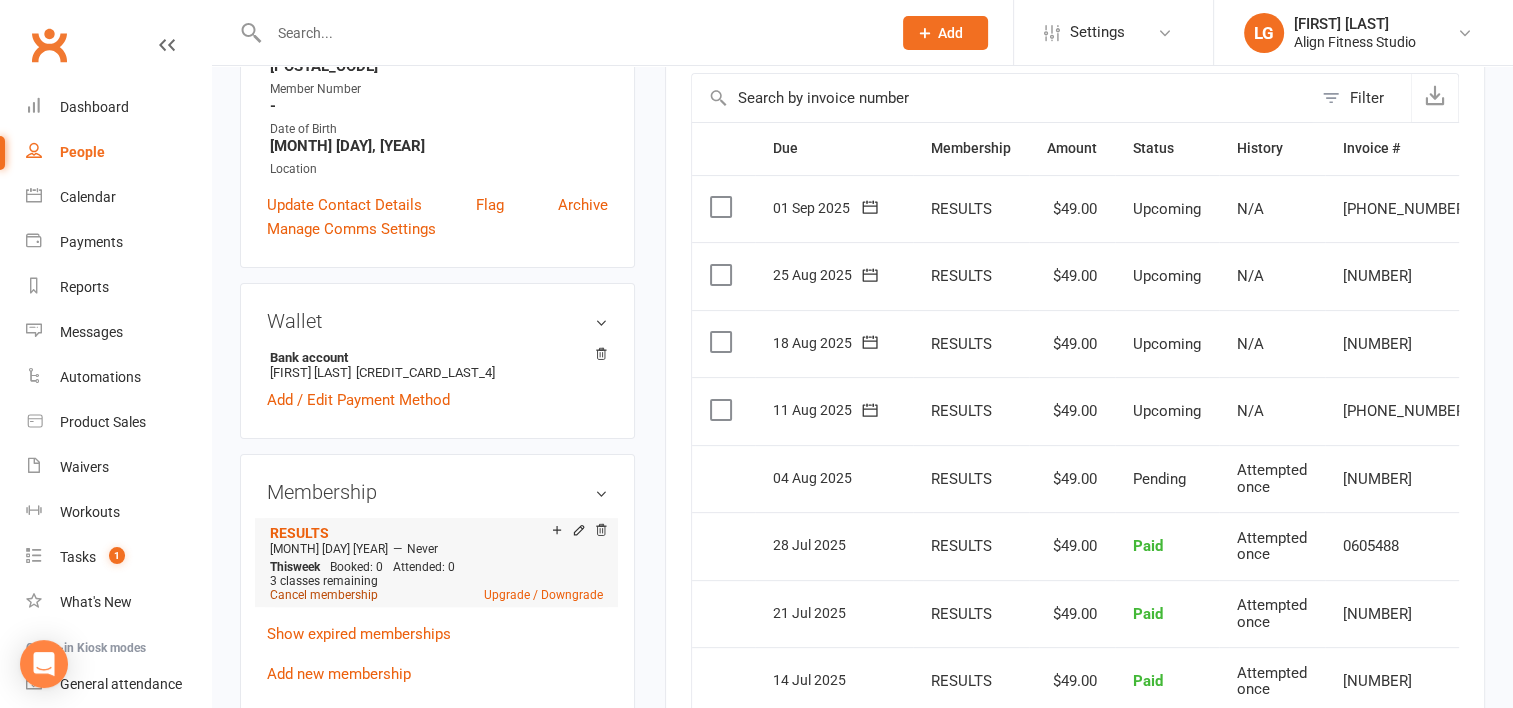 click on "Cancel membership" at bounding box center (324, 595) 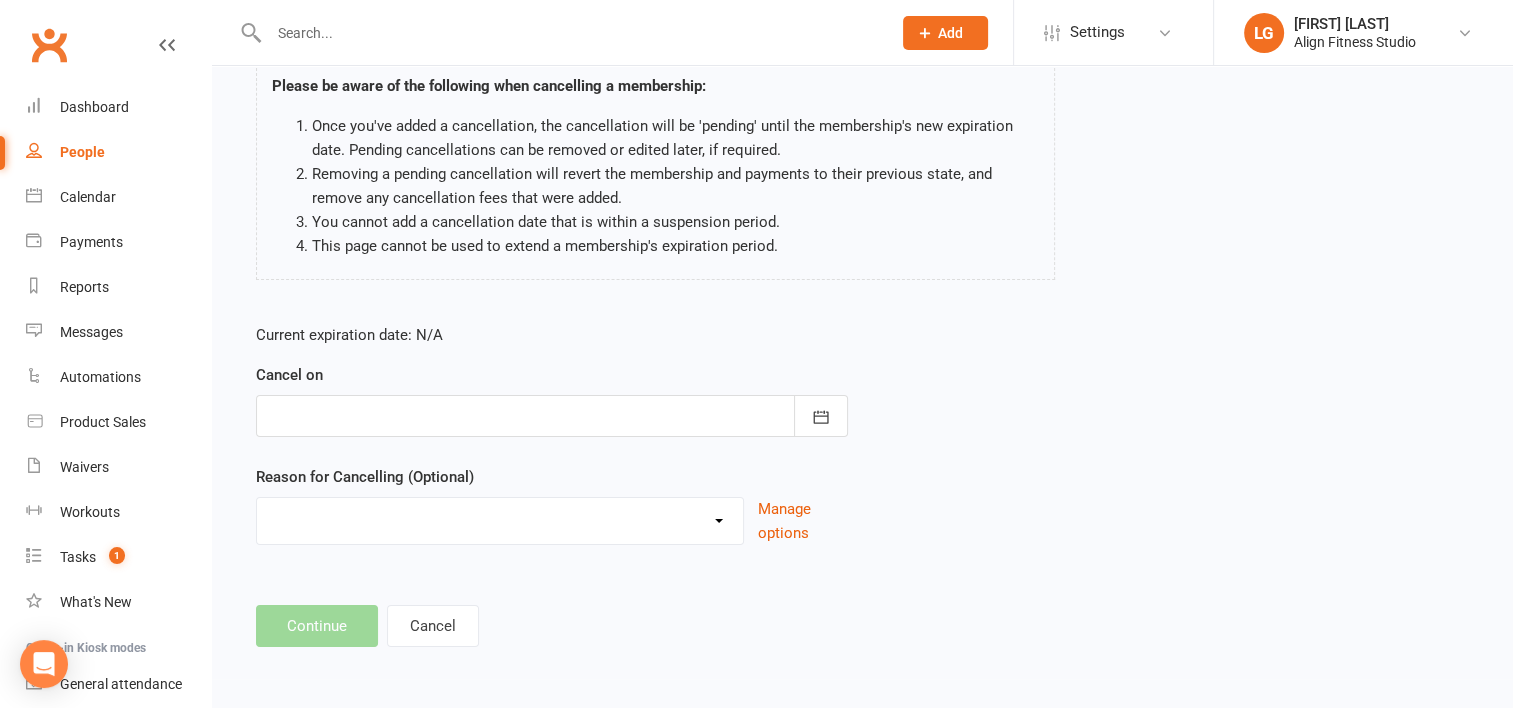 scroll, scrollTop: 0, scrollLeft: 0, axis: both 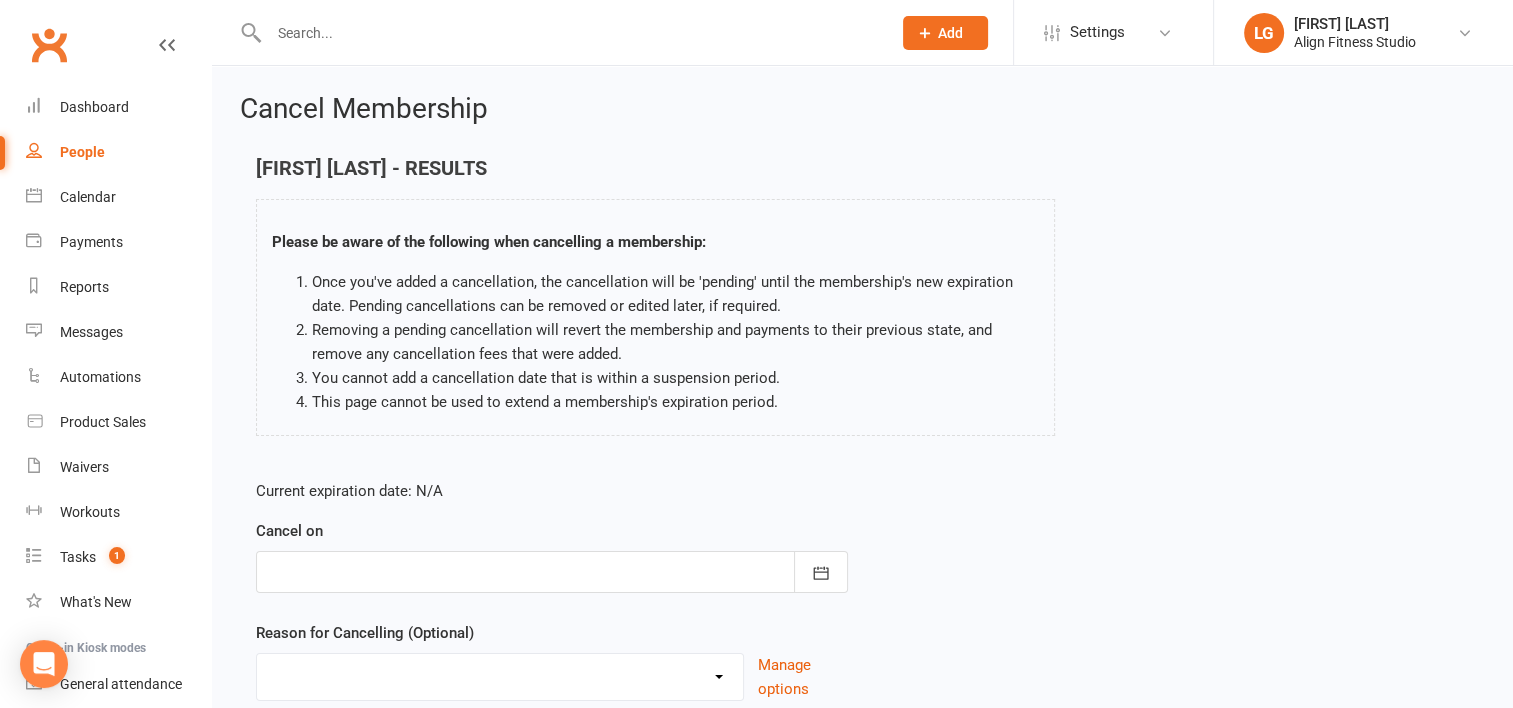 click at bounding box center [552, 572] 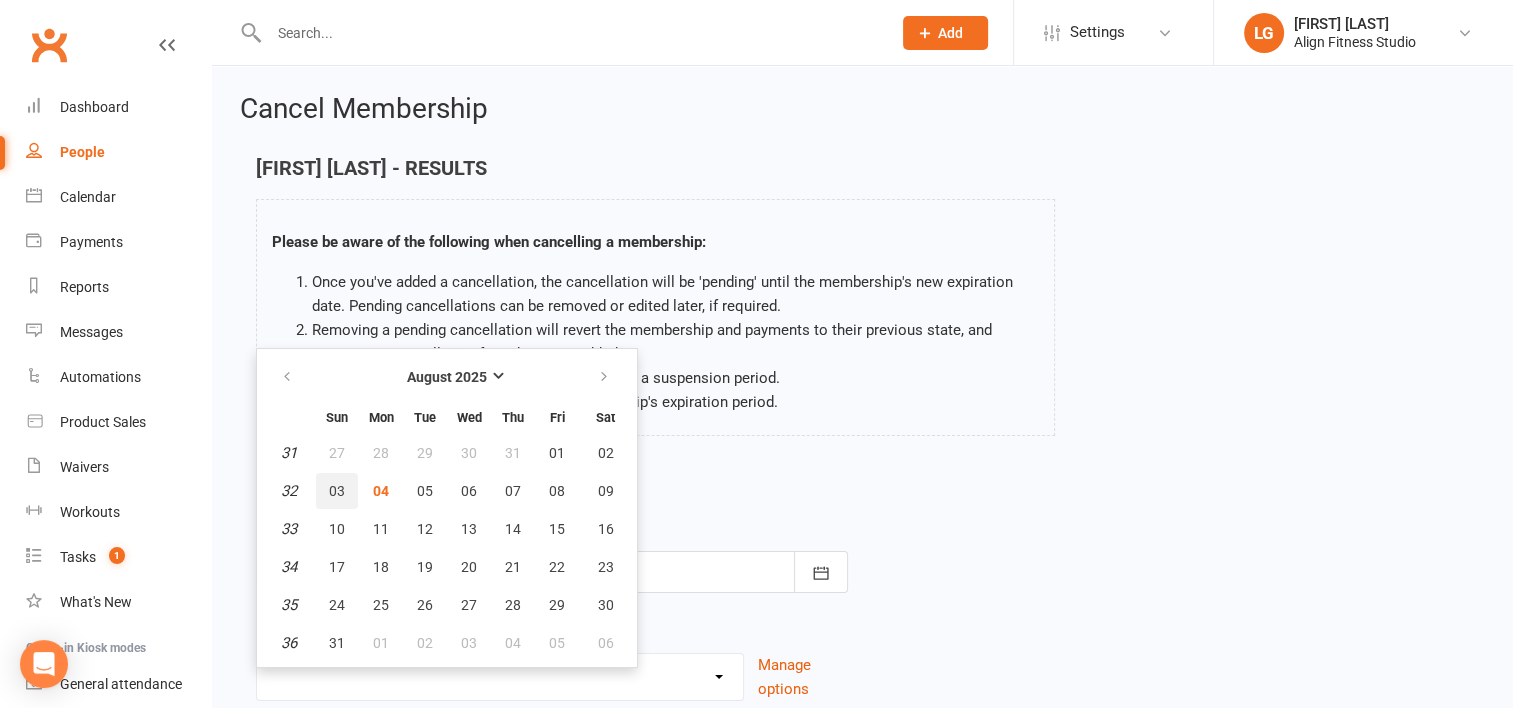 click on "03" at bounding box center [337, 491] 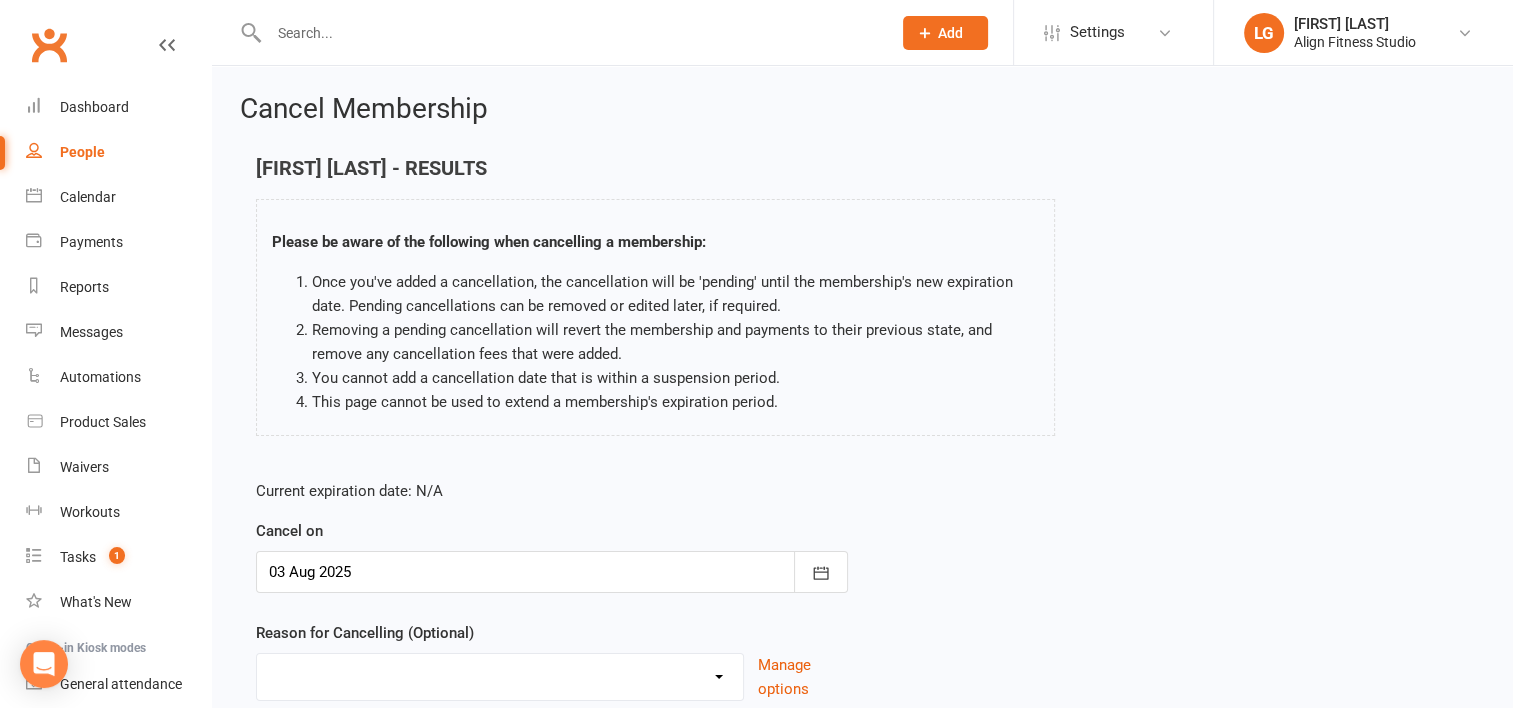 click at bounding box center [552, 572] 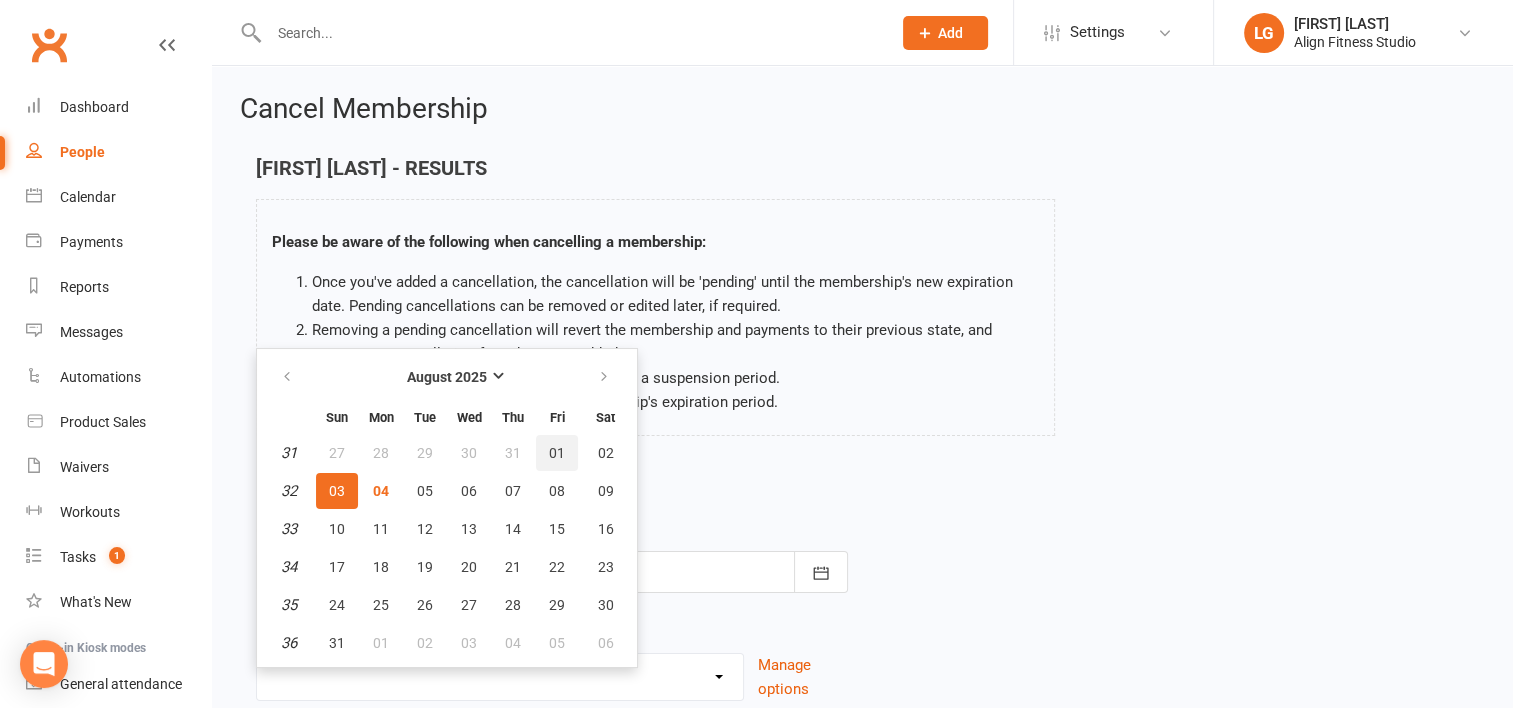 click on "01" at bounding box center [557, 453] 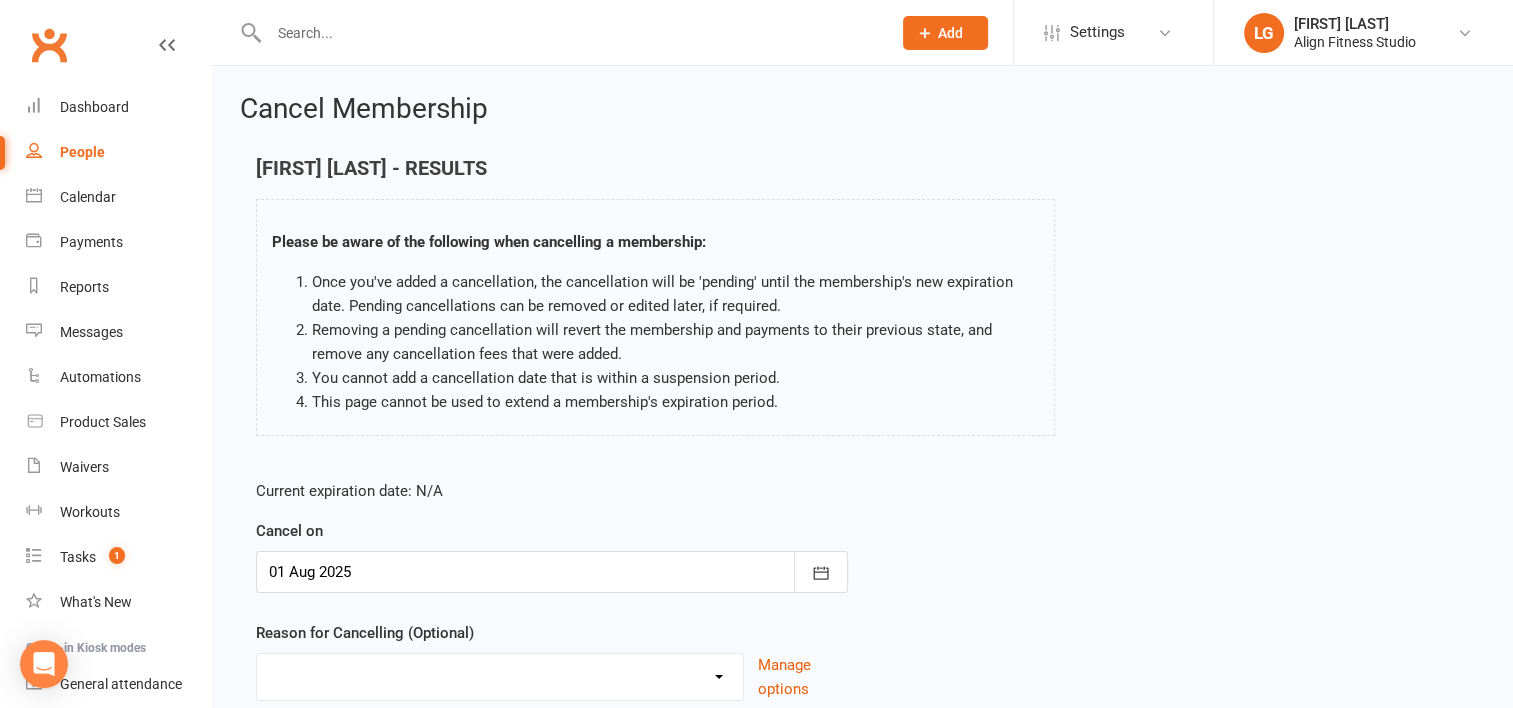 scroll, scrollTop: 154, scrollLeft: 0, axis: vertical 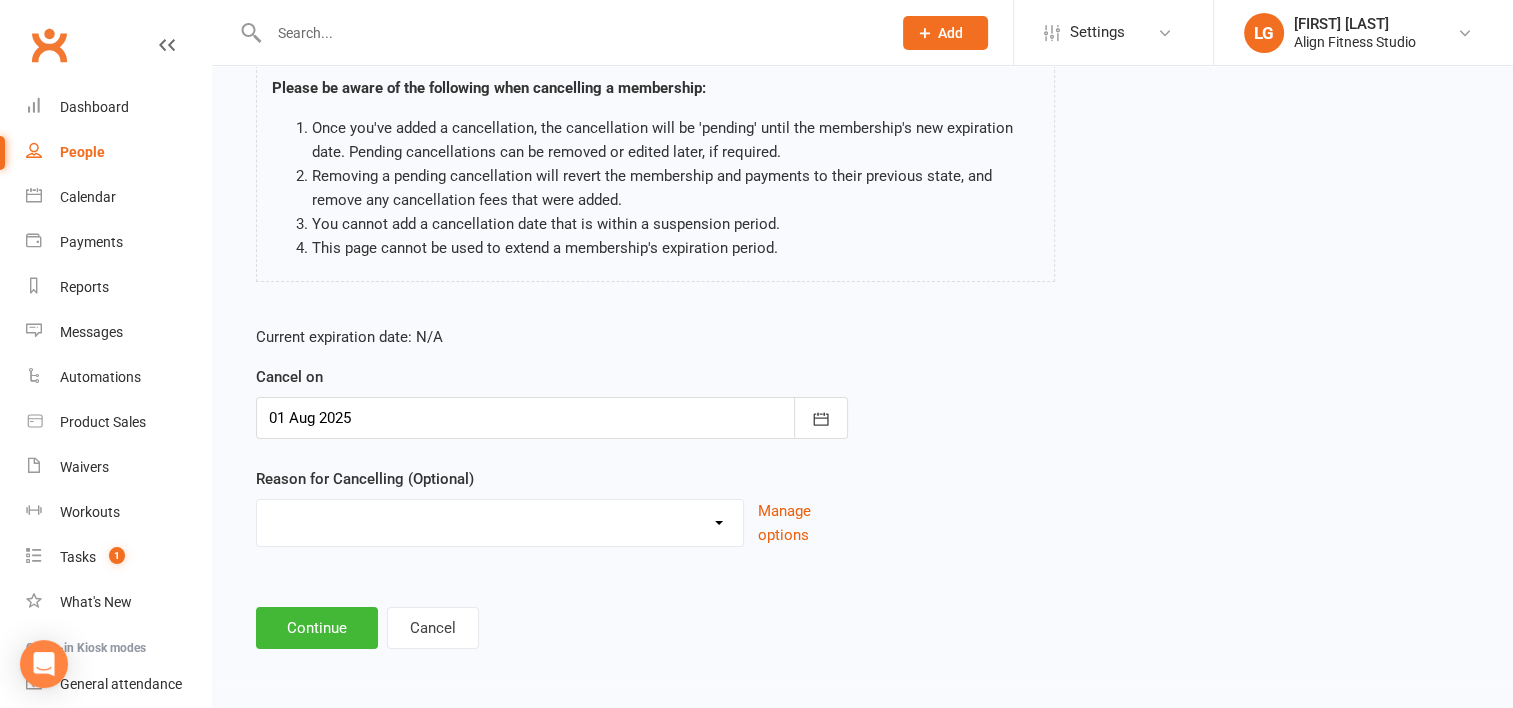 click on "Expired Holiday Injury Moving Away Upgraded membership Other reason" at bounding box center [500, 520] 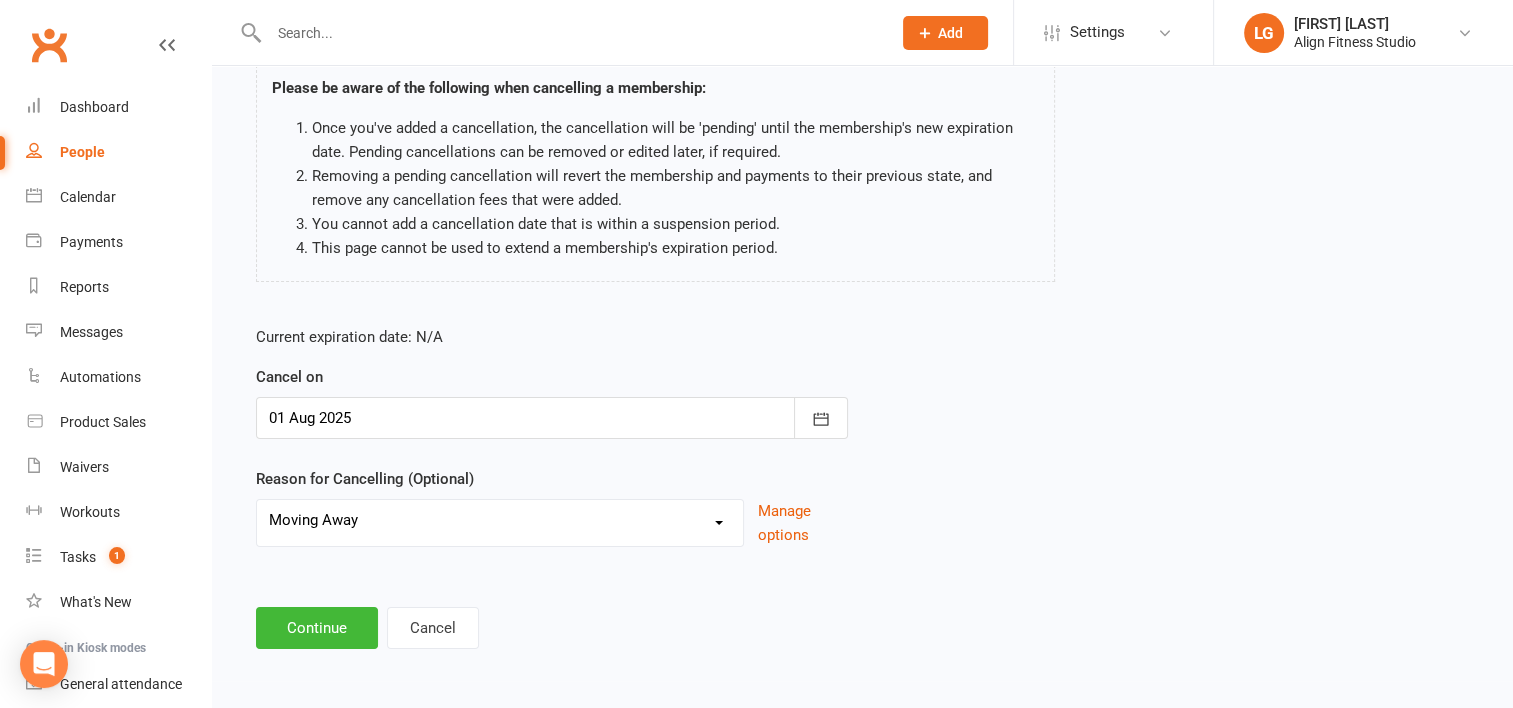 click on "Expired Holiday Injury Moving Away Upgraded membership Other reason" at bounding box center [500, 520] 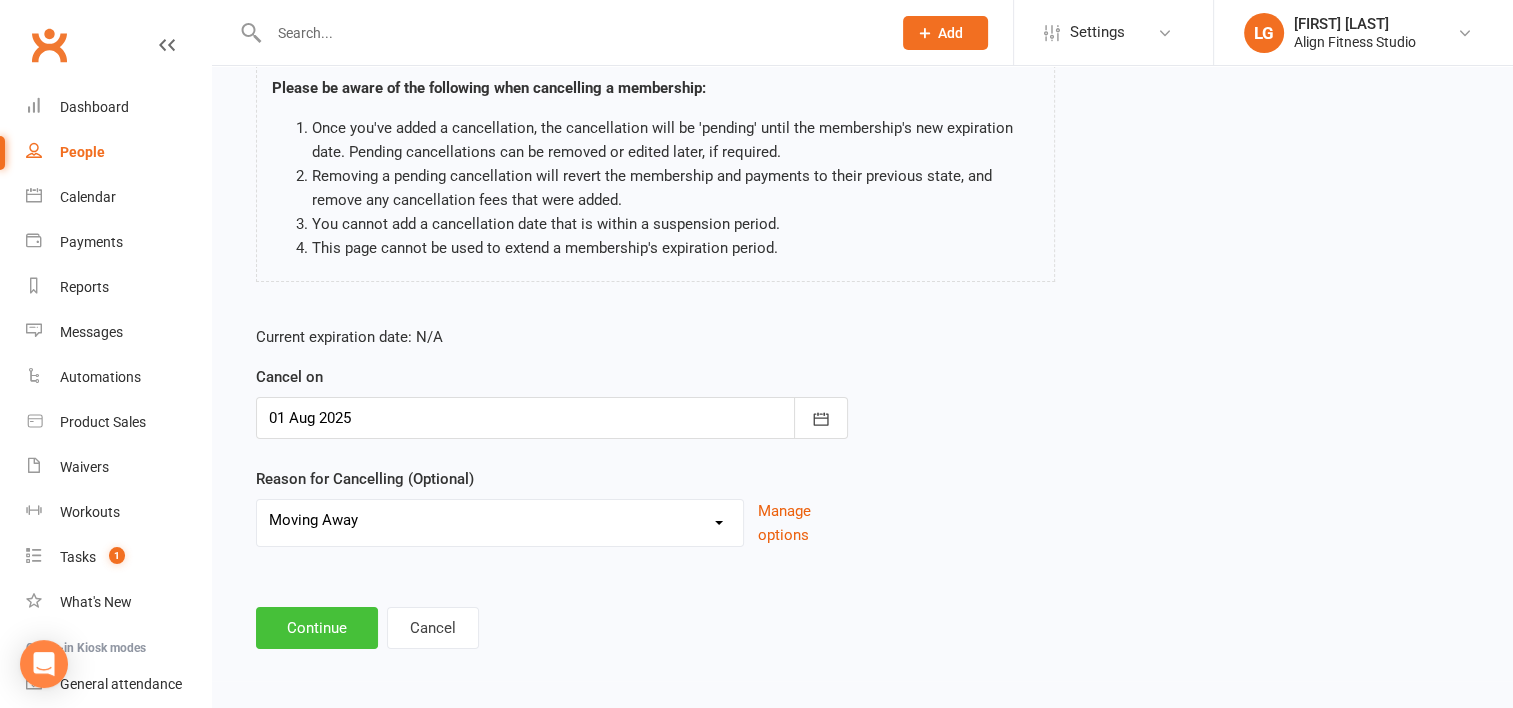 click on "Continue" at bounding box center (317, 628) 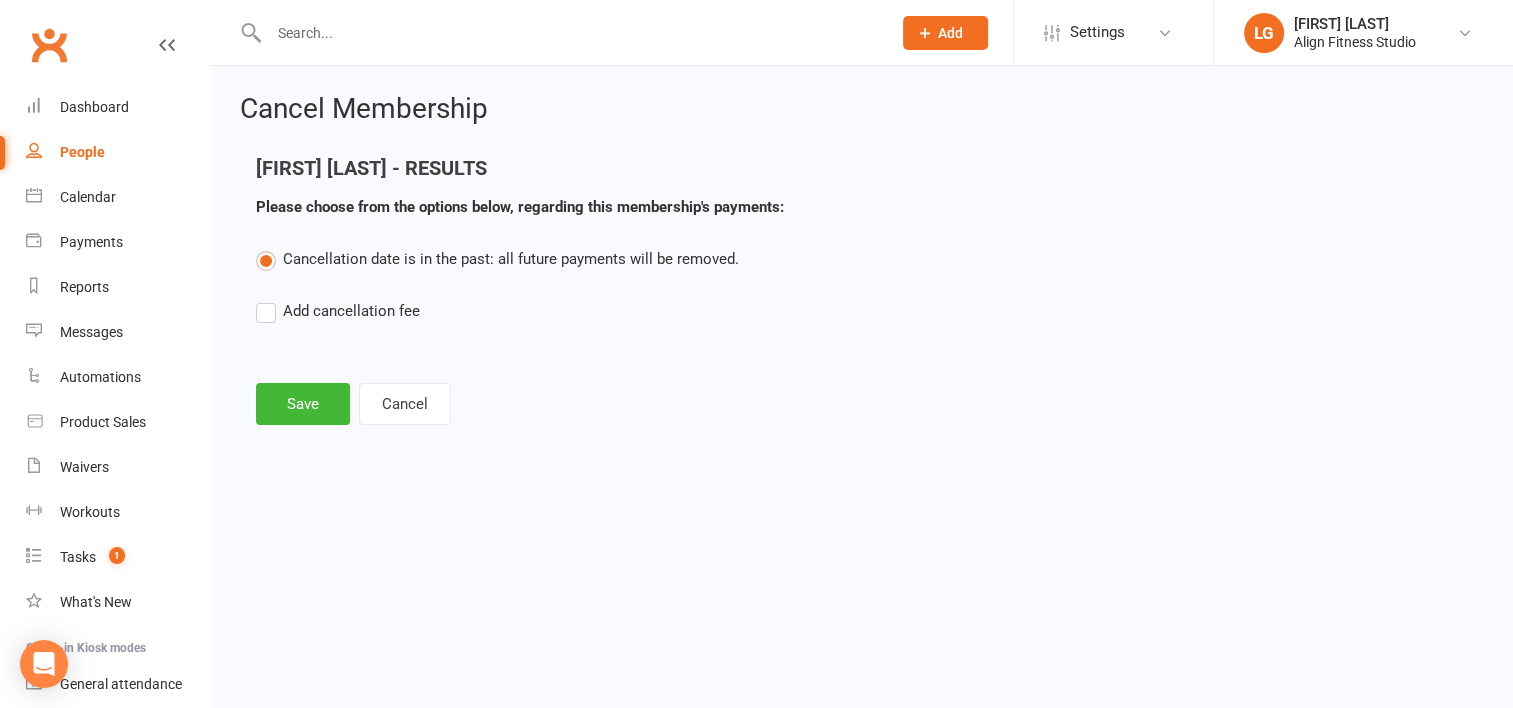 scroll, scrollTop: 0, scrollLeft: 0, axis: both 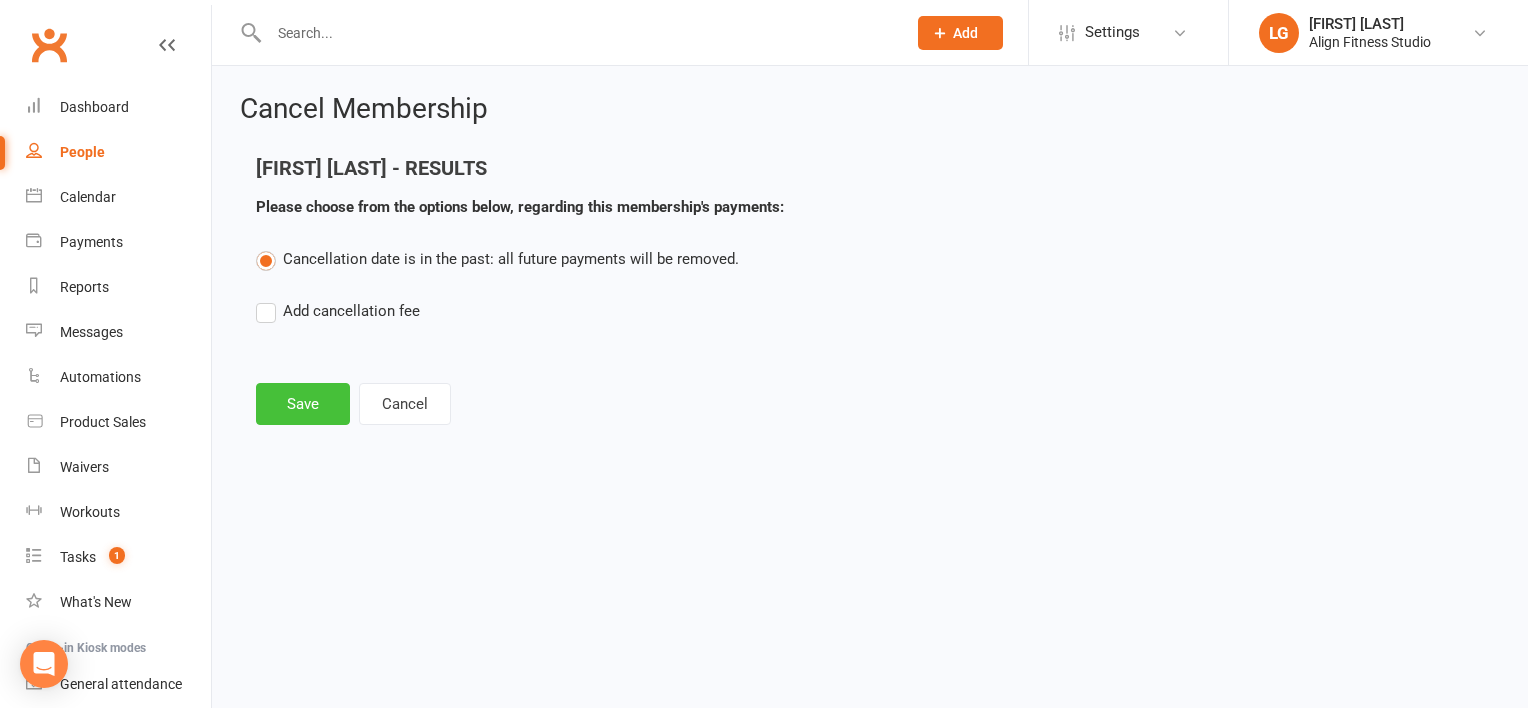 click on "Save" at bounding box center (303, 404) 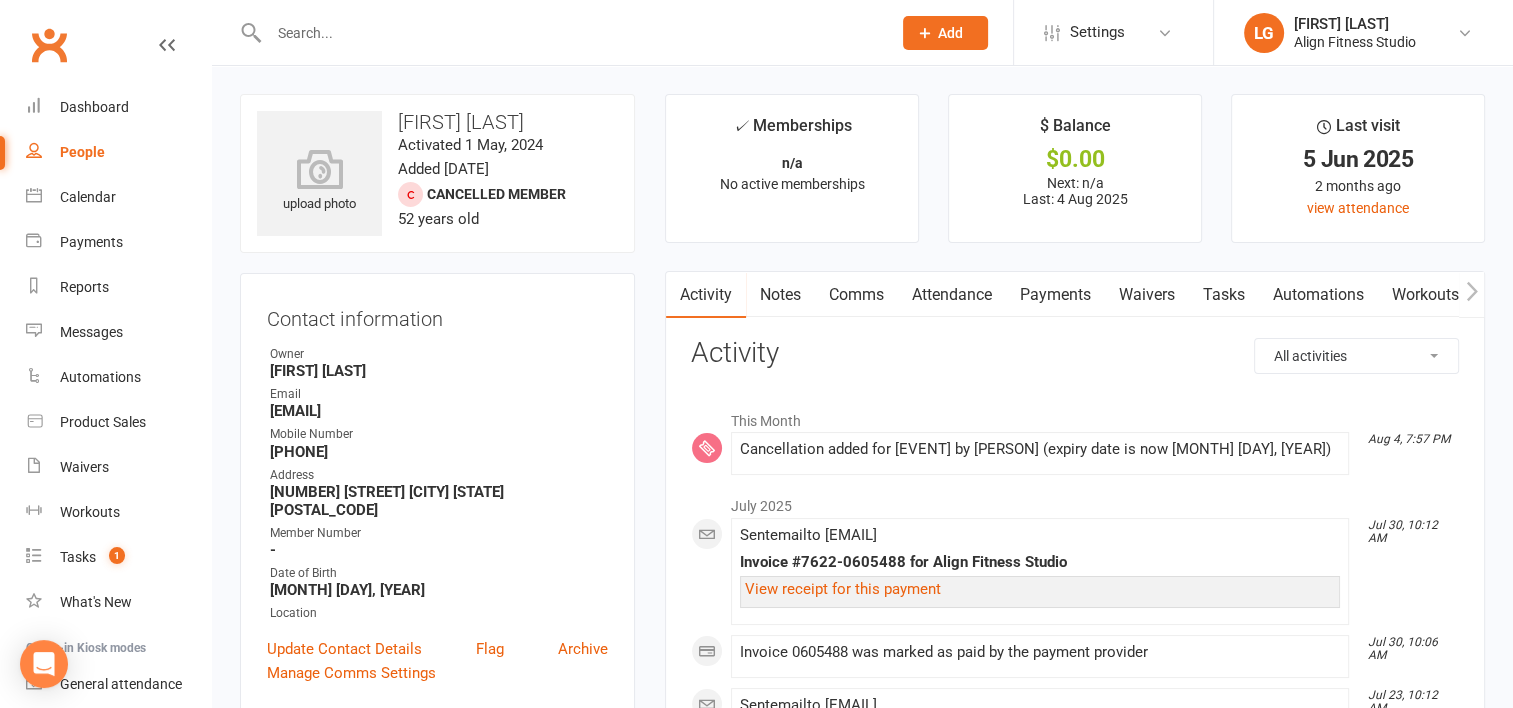 scroll, scrollTop: 68, scrollLeft: 0, axis: vertical 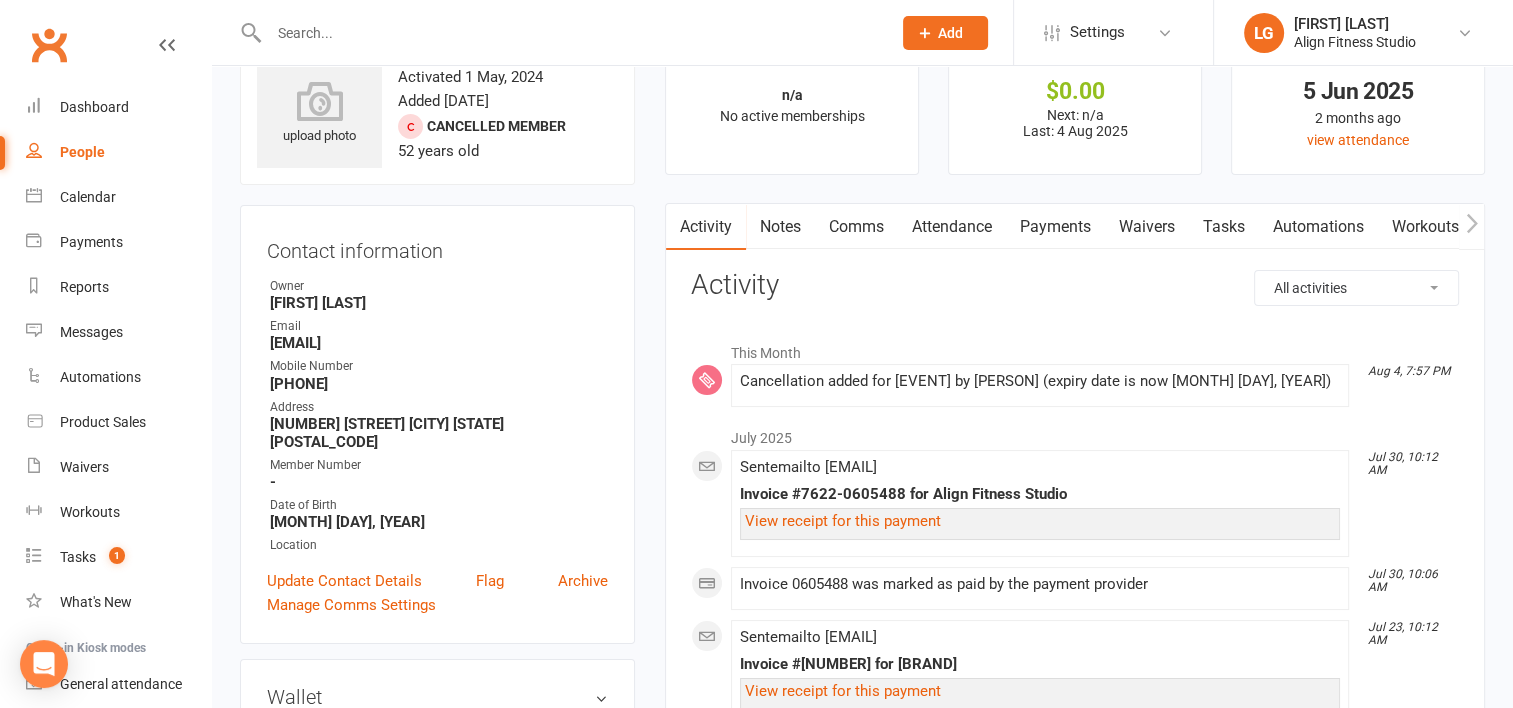 click on "Payments" at bounding box center (1055, 227) 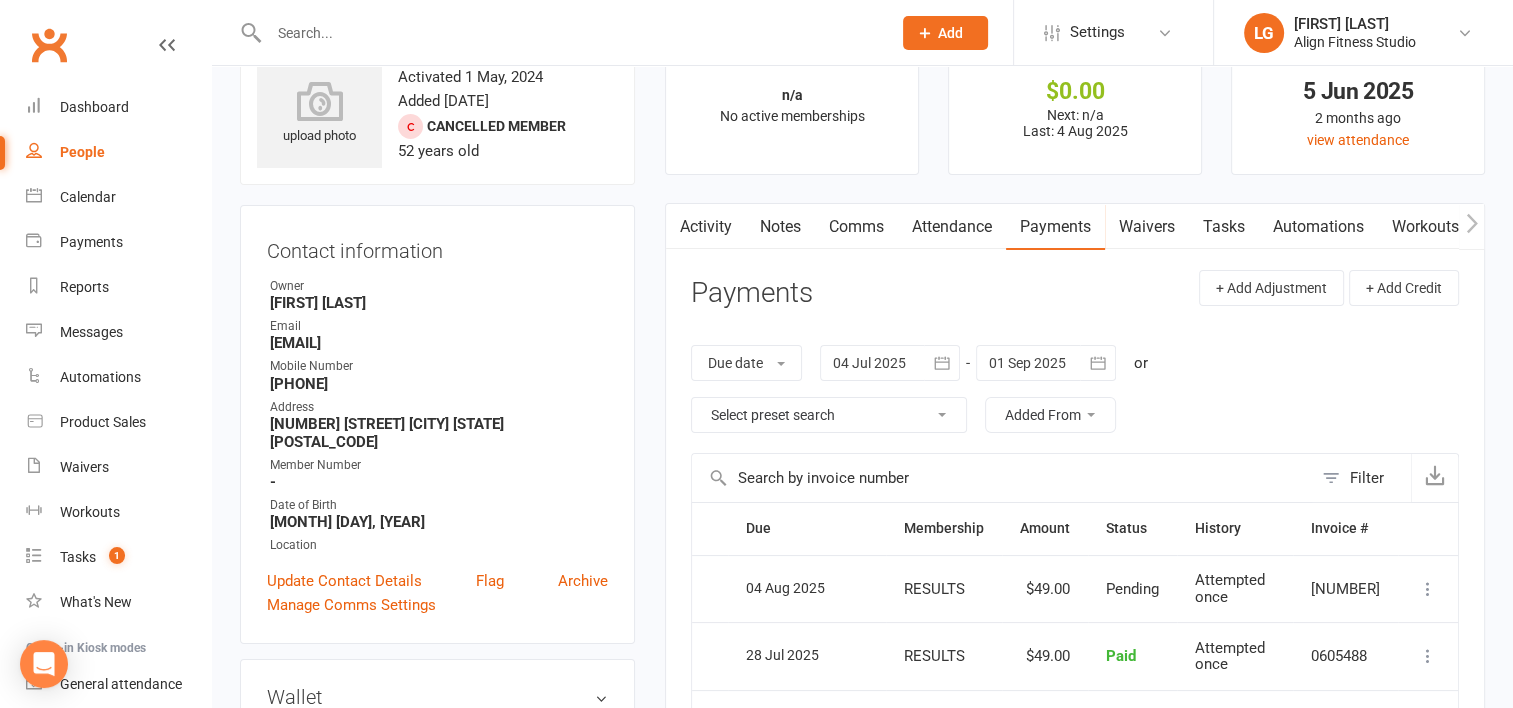 scroll, scrollTop: 204, scrollLeft: 0, axis: vertical 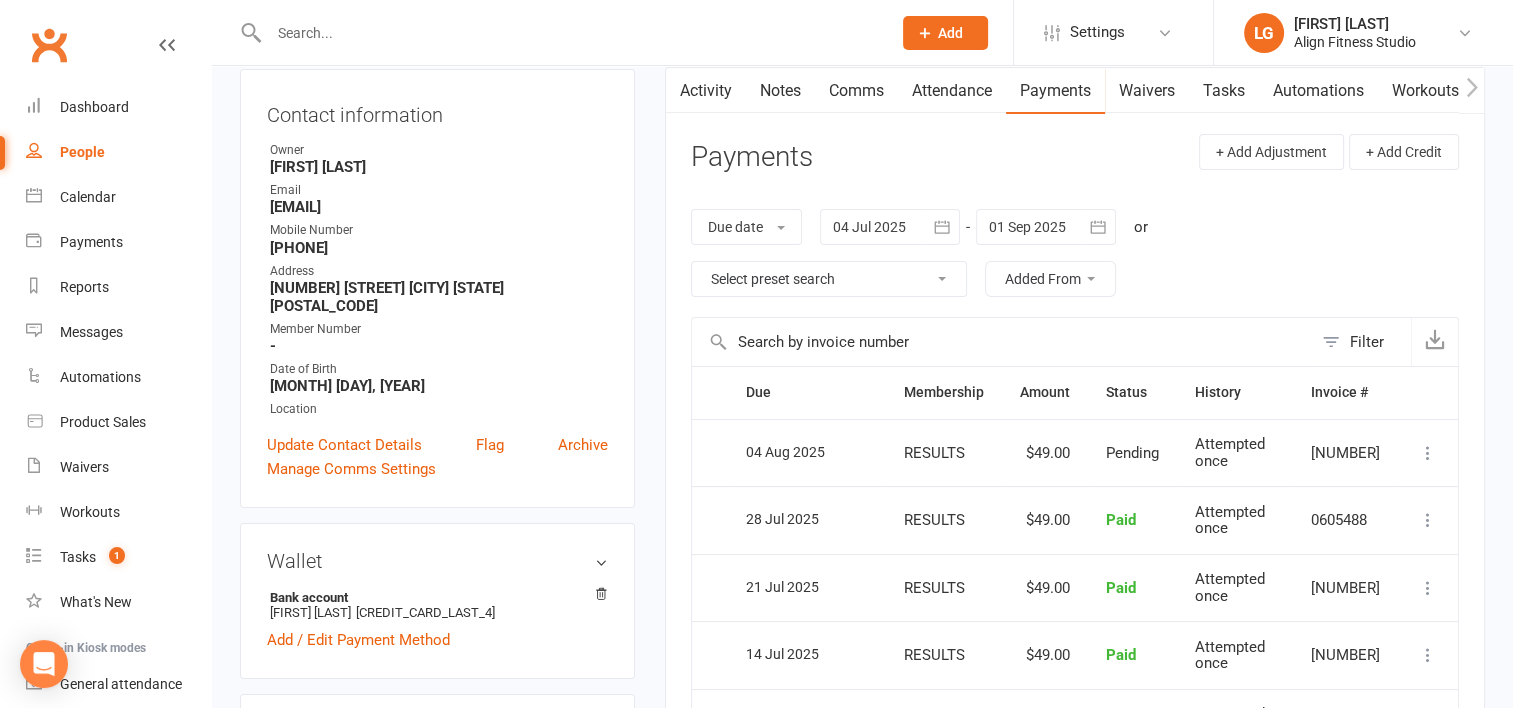 click at bounding box center (1428, 453) 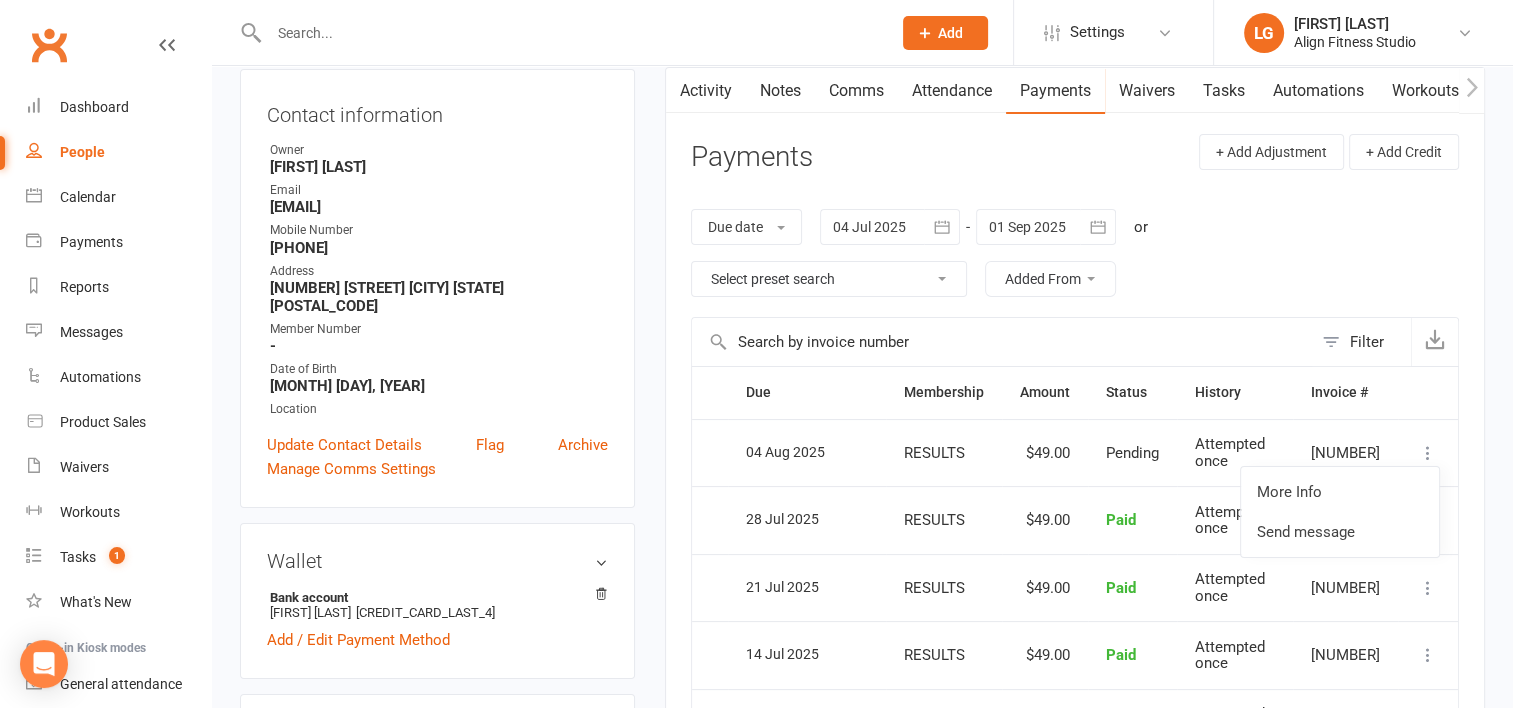 click on "[MONTH] [DAY] [YEAR]" at bounding box center [1075, 586] 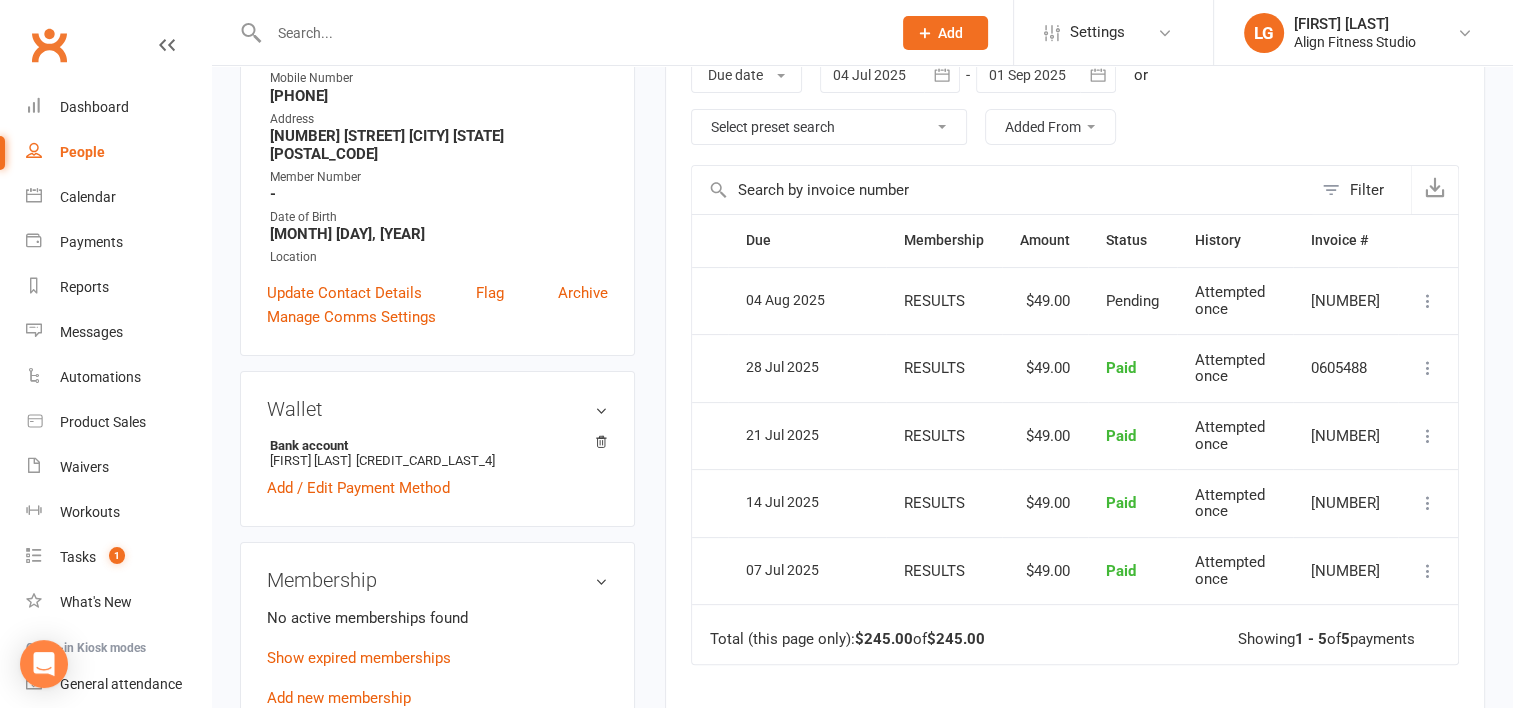 scroll, scrollTop: 360, scrollLeft: 0, axis: vertical 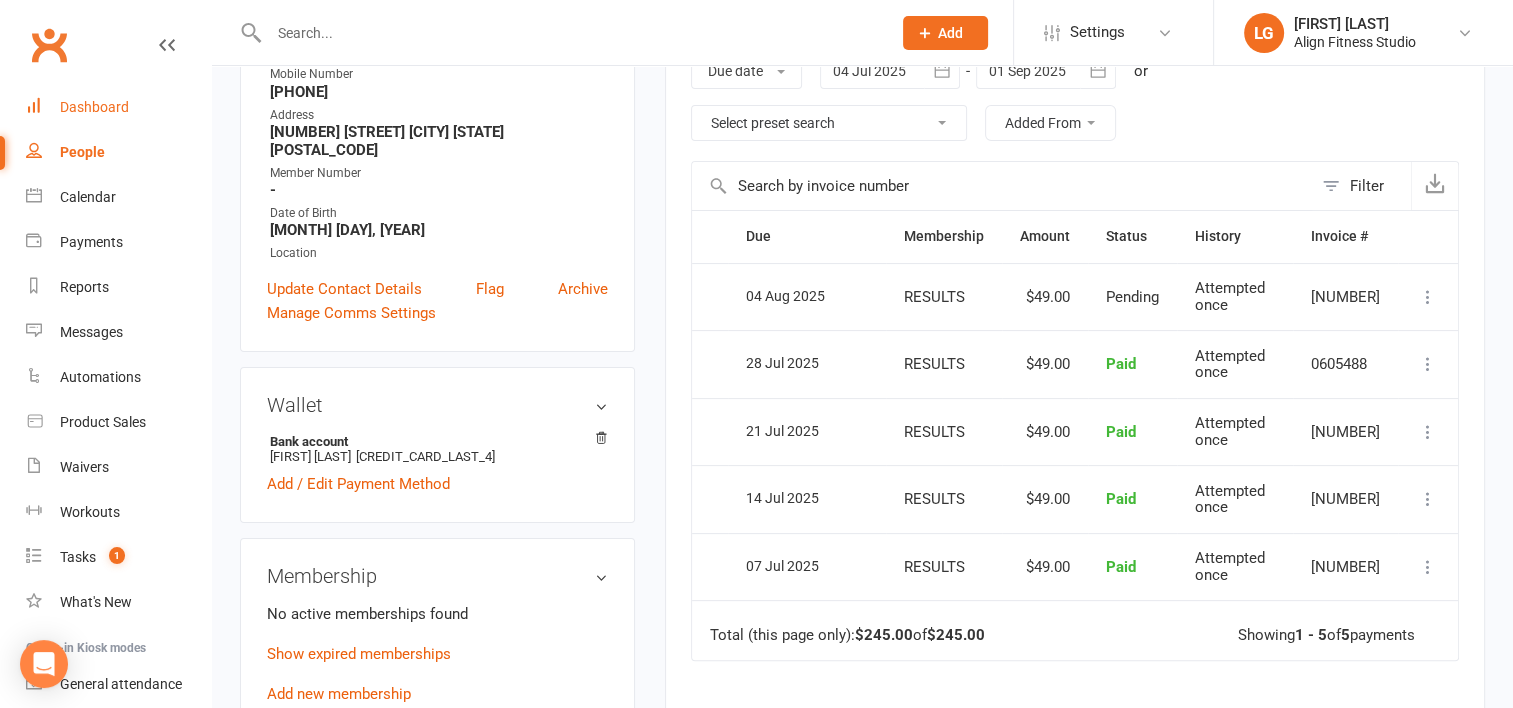click on "Dashboard" at bounding box center (94, 107) 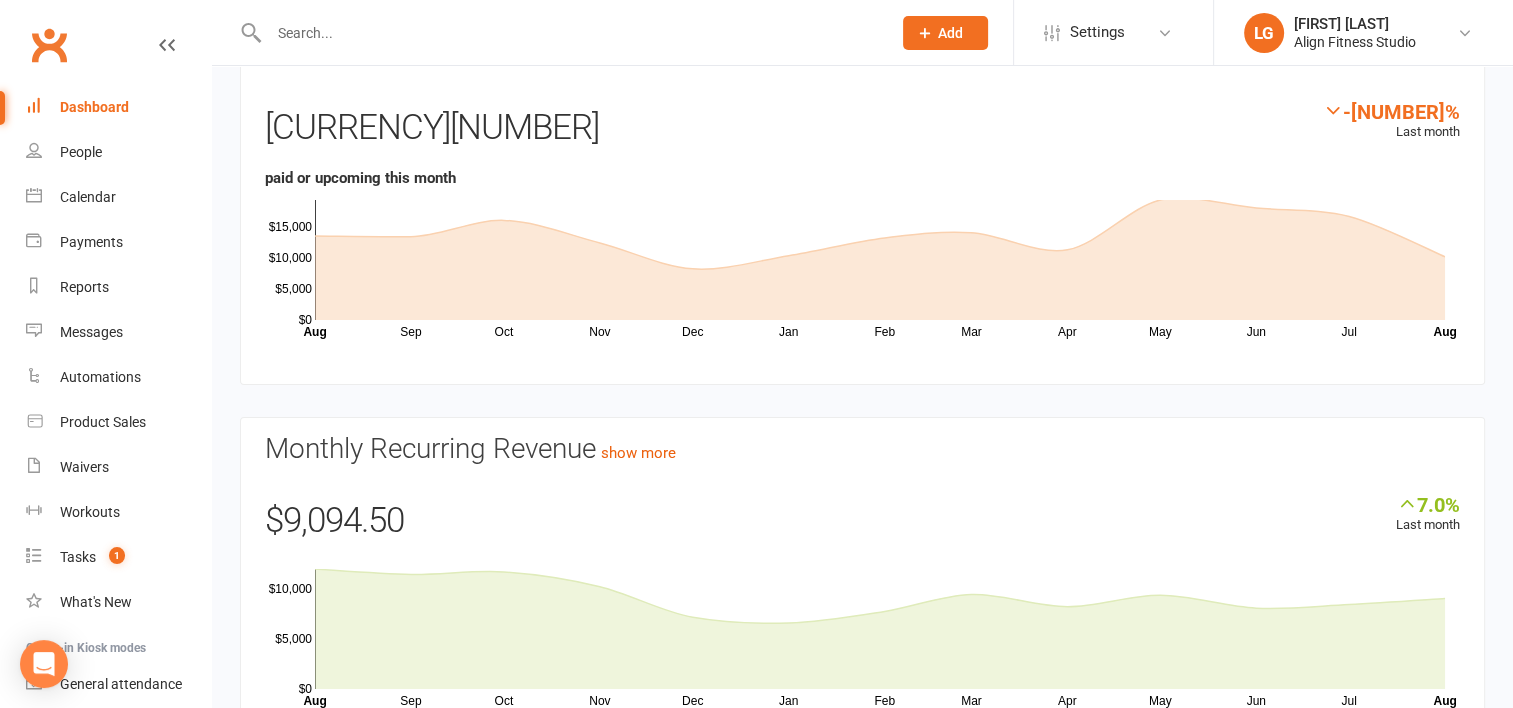scroll, scrollTop: 245, scrollLeft: 0, axis: vertical 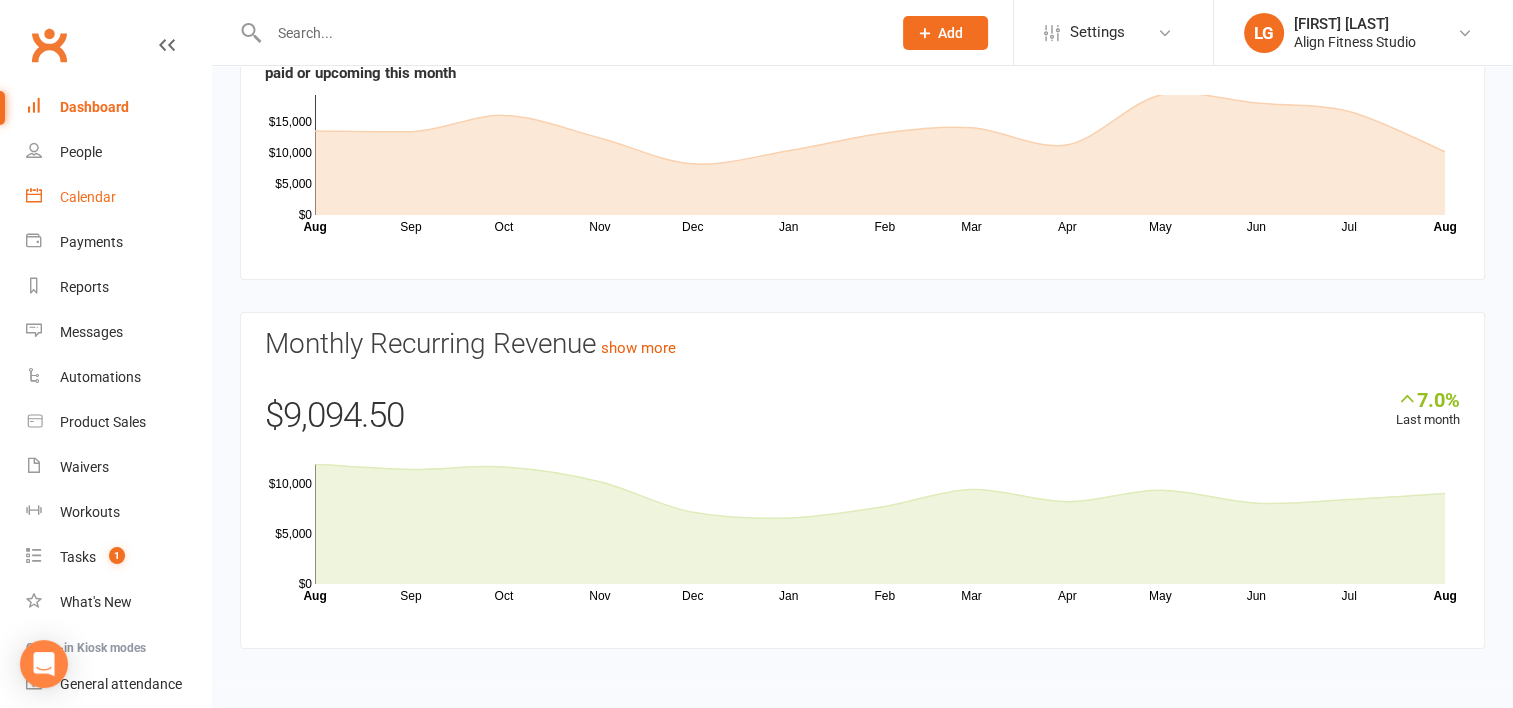 click on "Calendar" at bounding box center [88, 197] 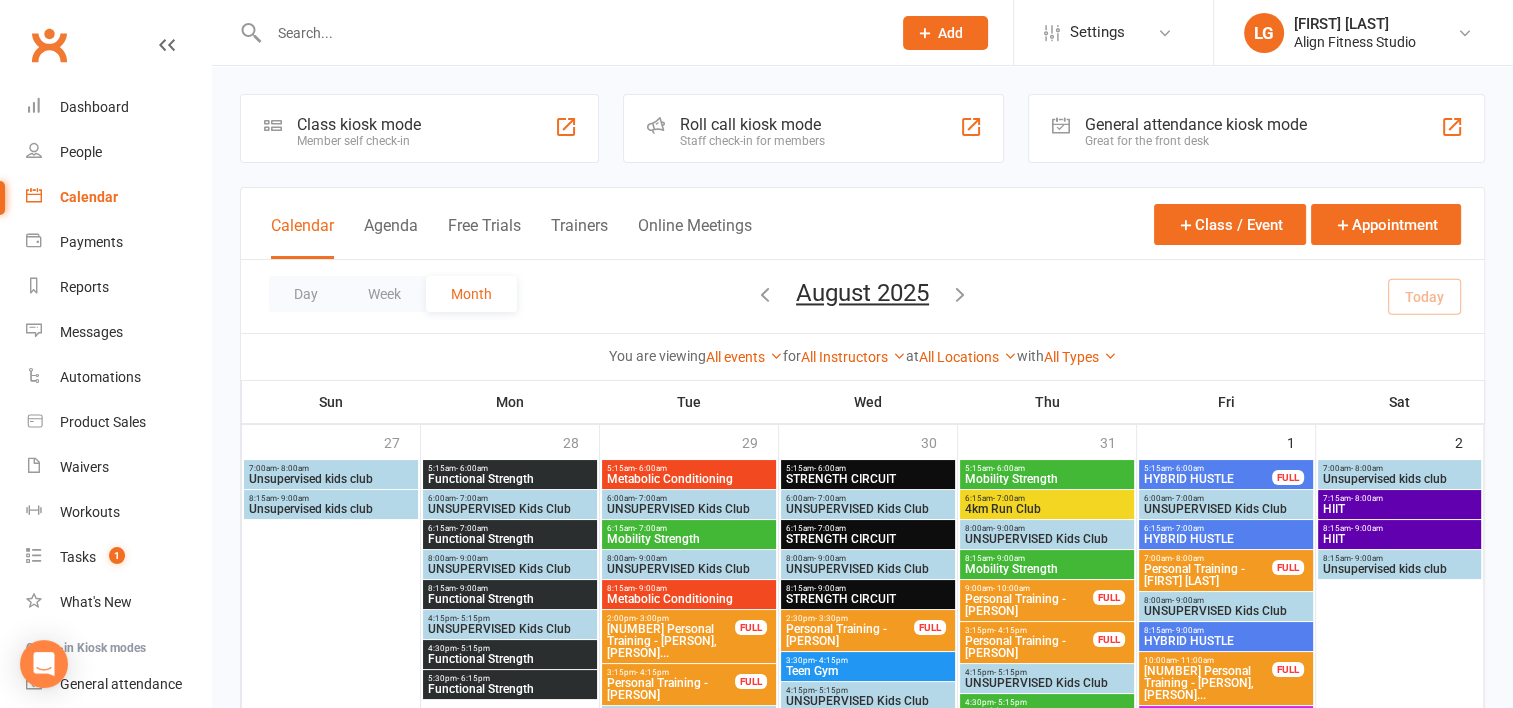 scroll, scrollTop: 142, scrollLeft: 0, axis: vertical 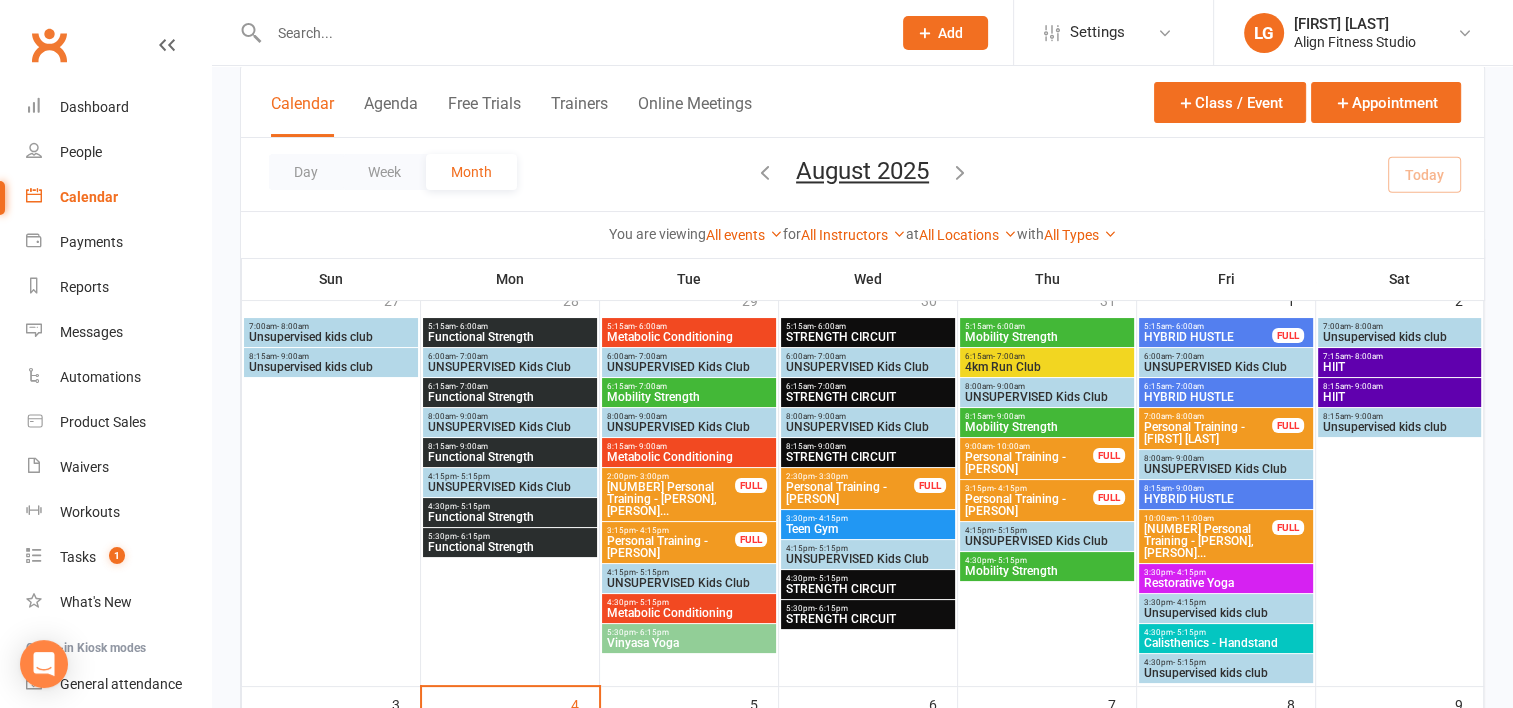 click on "Calisthenics - Handstand" at bounding box center (1226, 643) 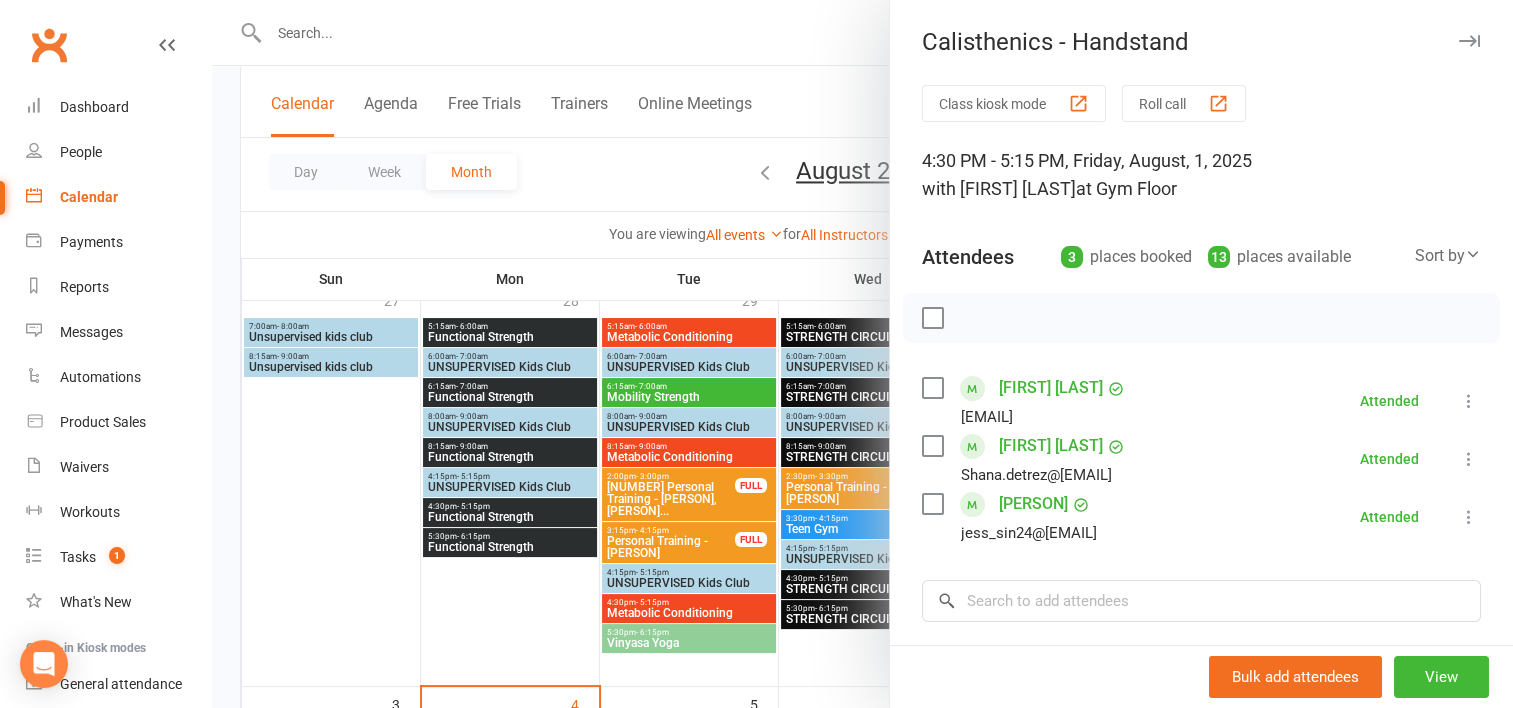 click at bounding box center [862, 354] 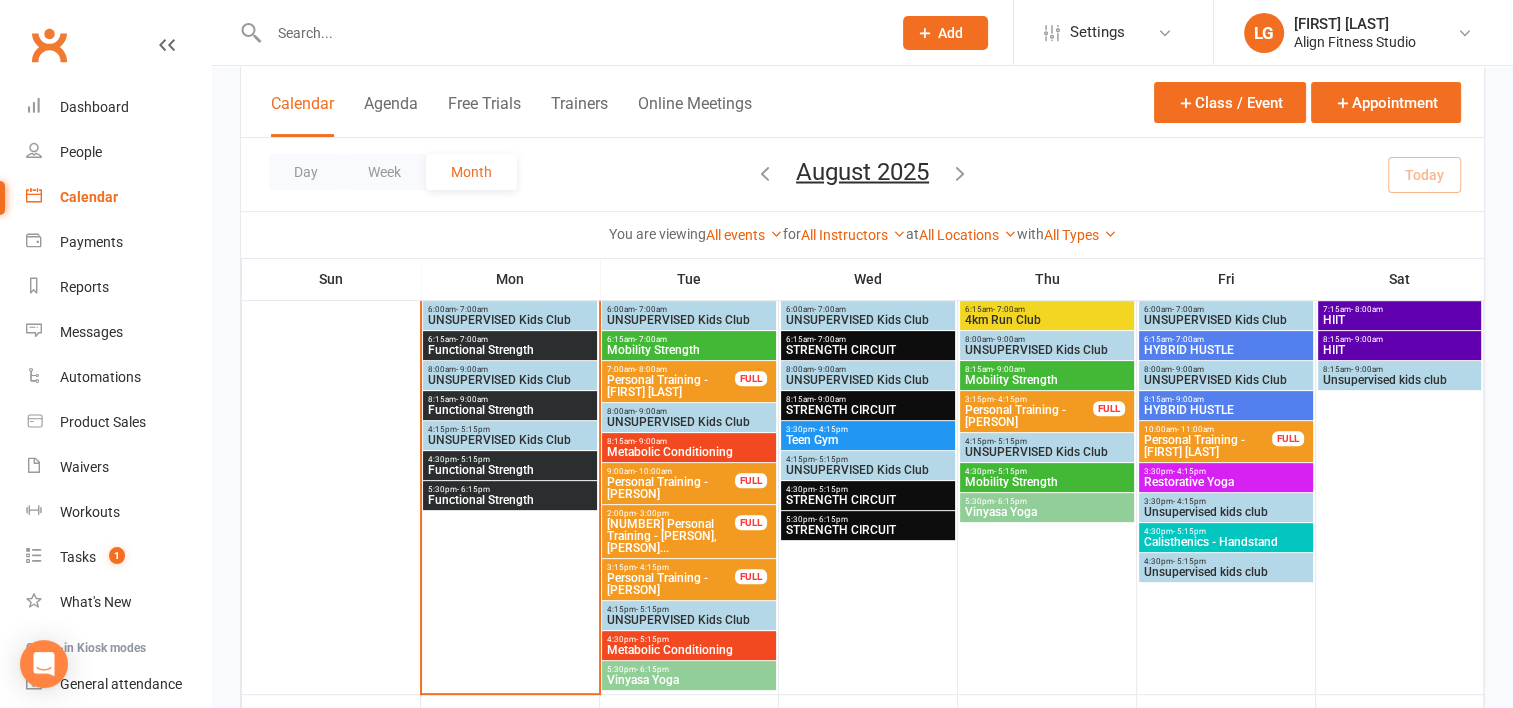 scroll, scrollTop: 596, scrollLeft: 0, axis: vertical 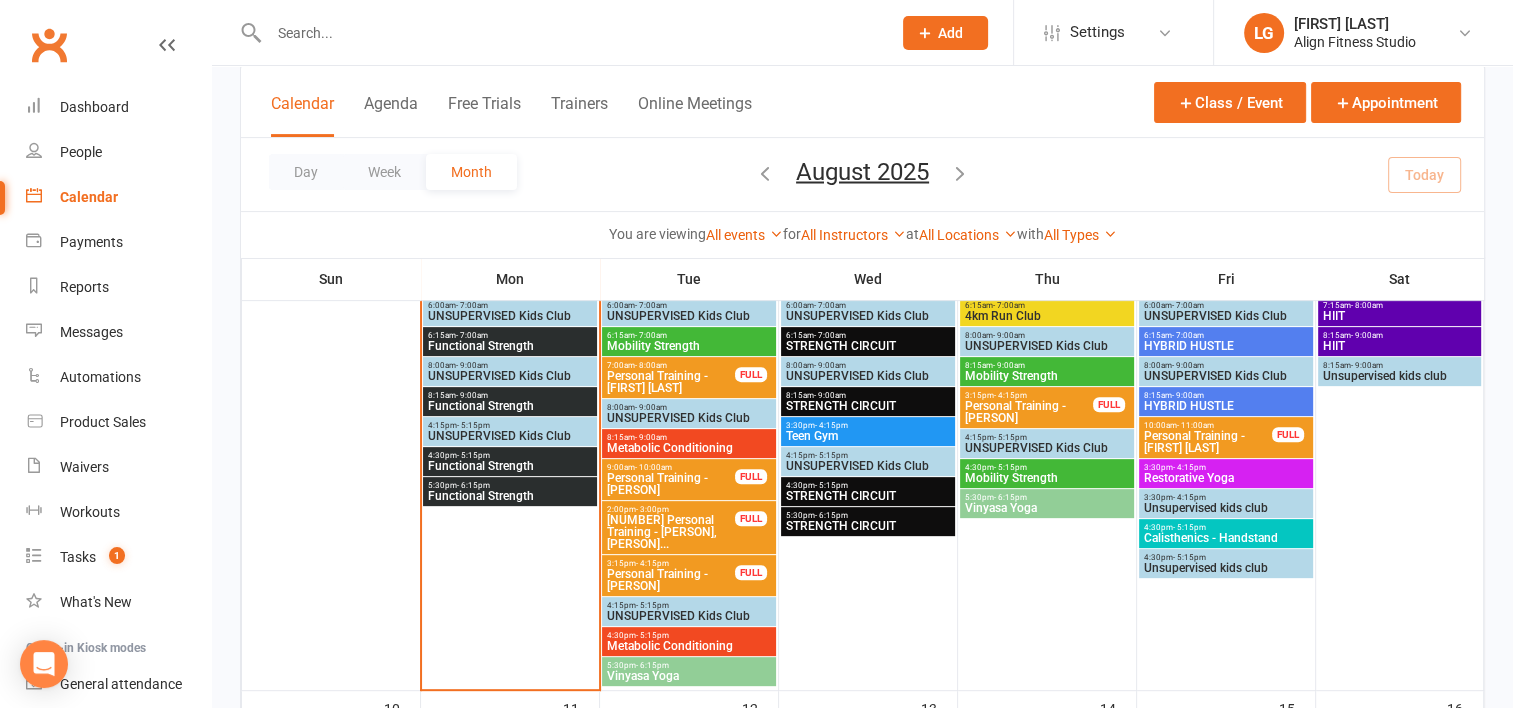 click on "5:30pm  - 6:15pm" at bounding box center [510, 485] 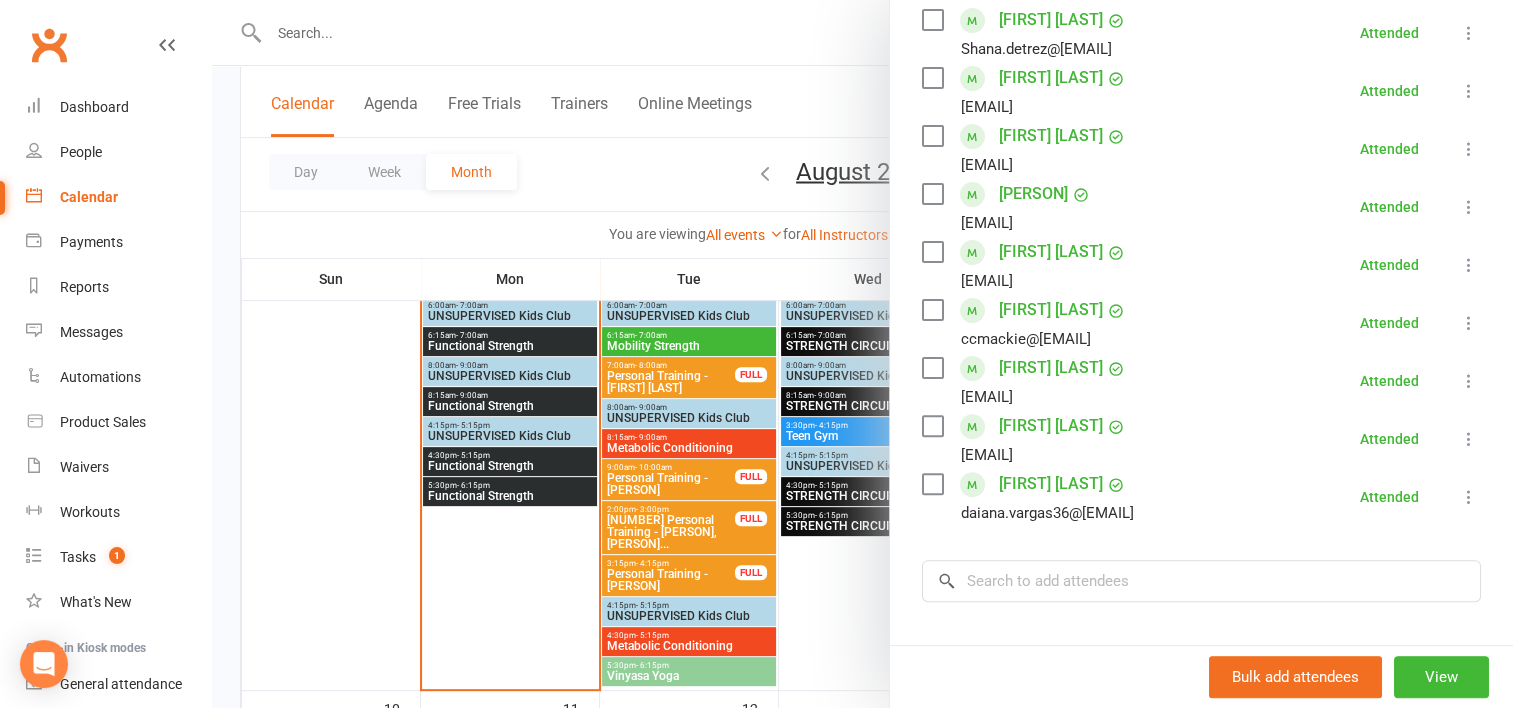 scroll, scrollTop: 540, scrollLeft: 0, axis: vertical 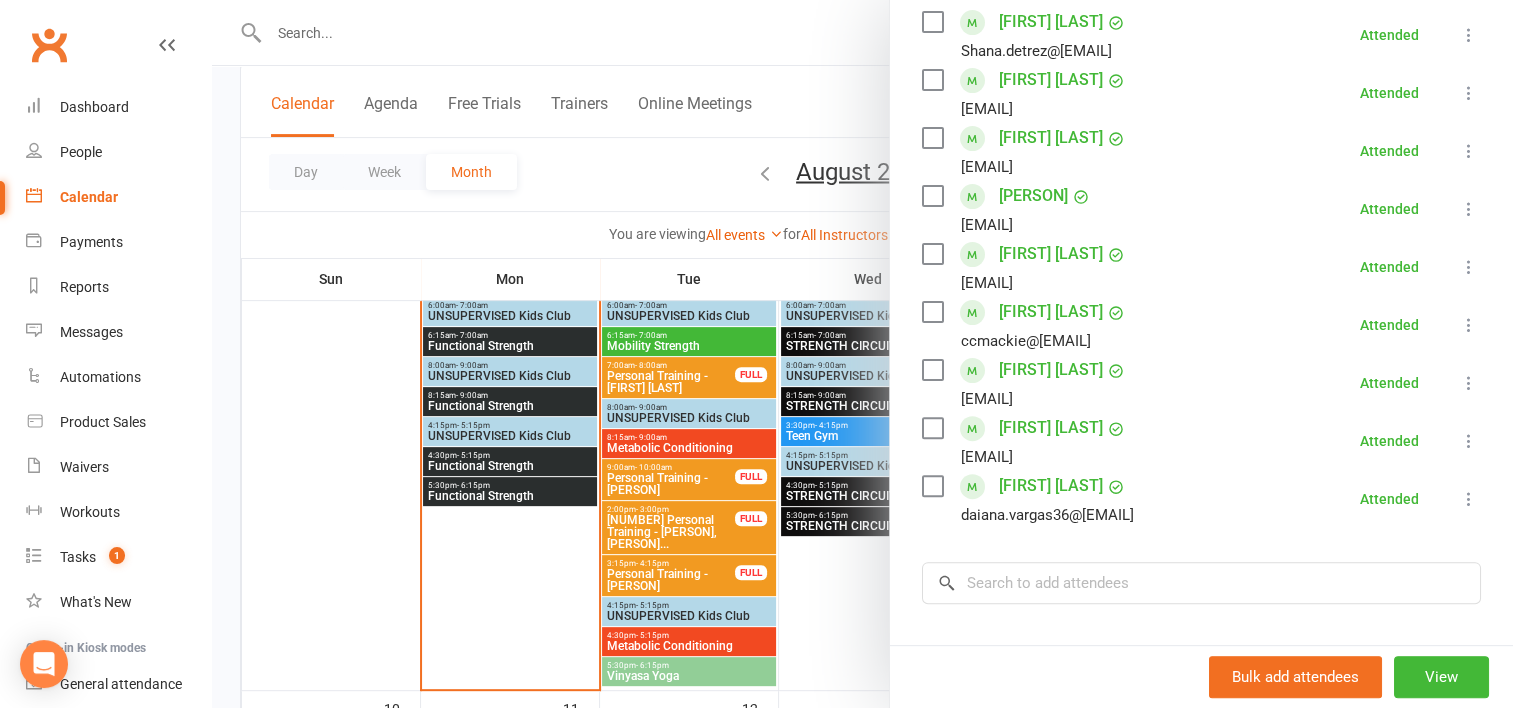 click at bounding box center (862, 354) 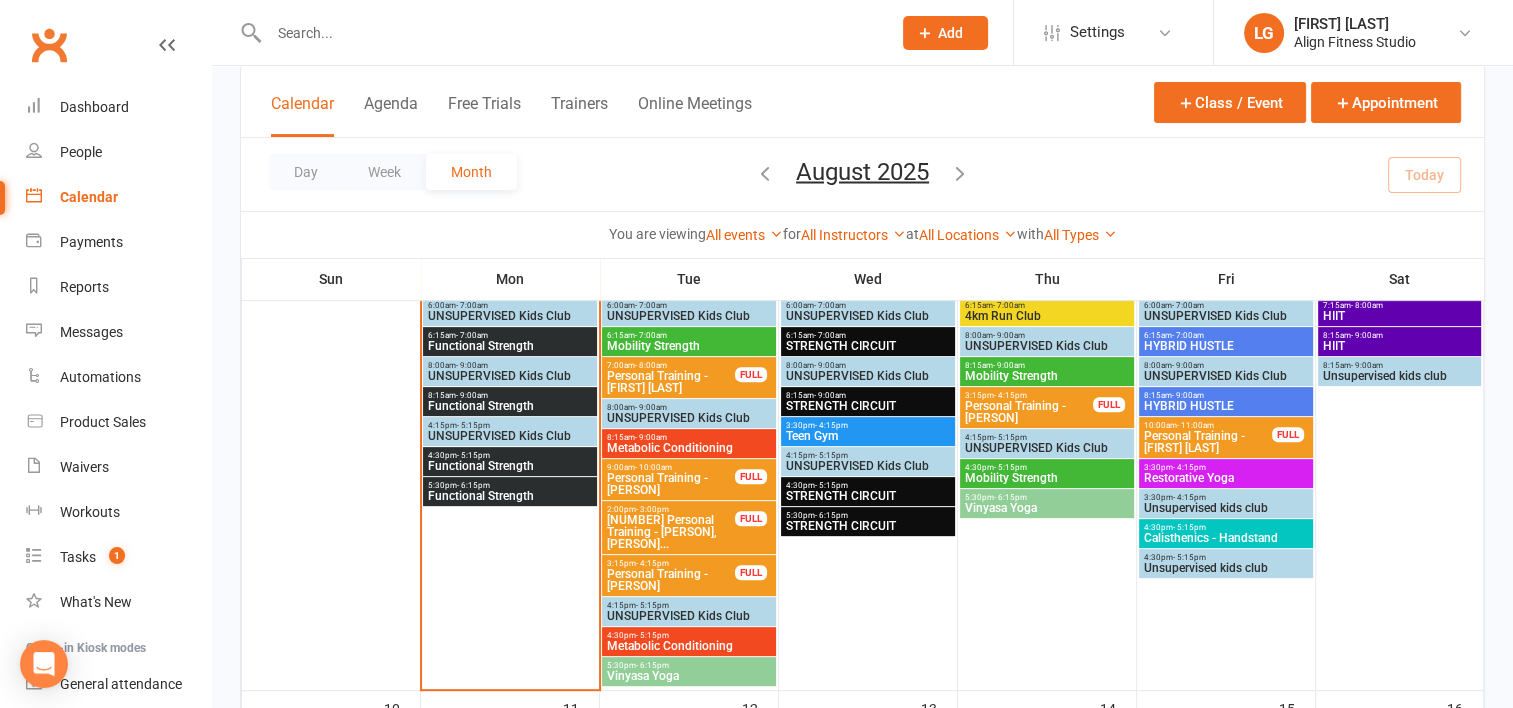 click on "Functional Strength" at bounding box center [510, 466] 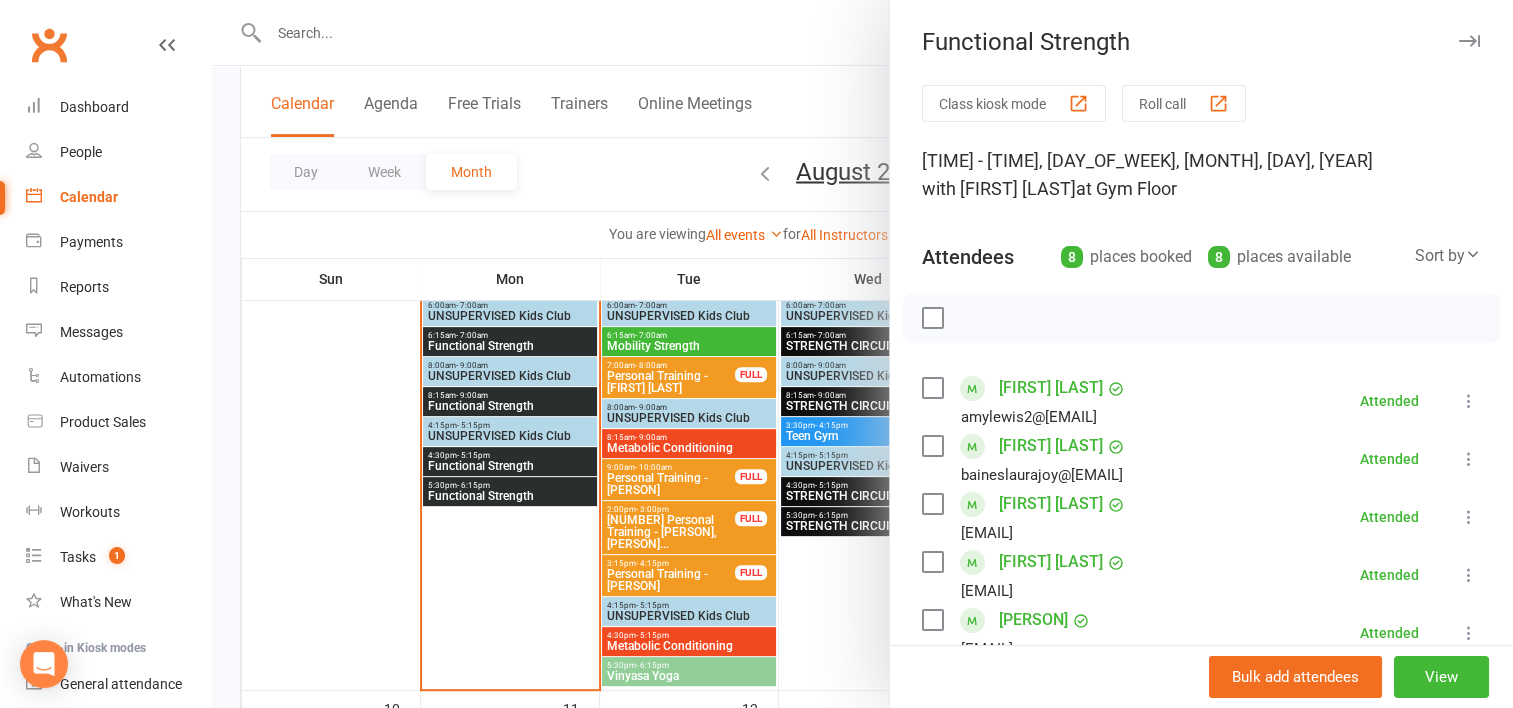 scroll, scrollTop: 255, scrollLeft: 0, axis: vertical 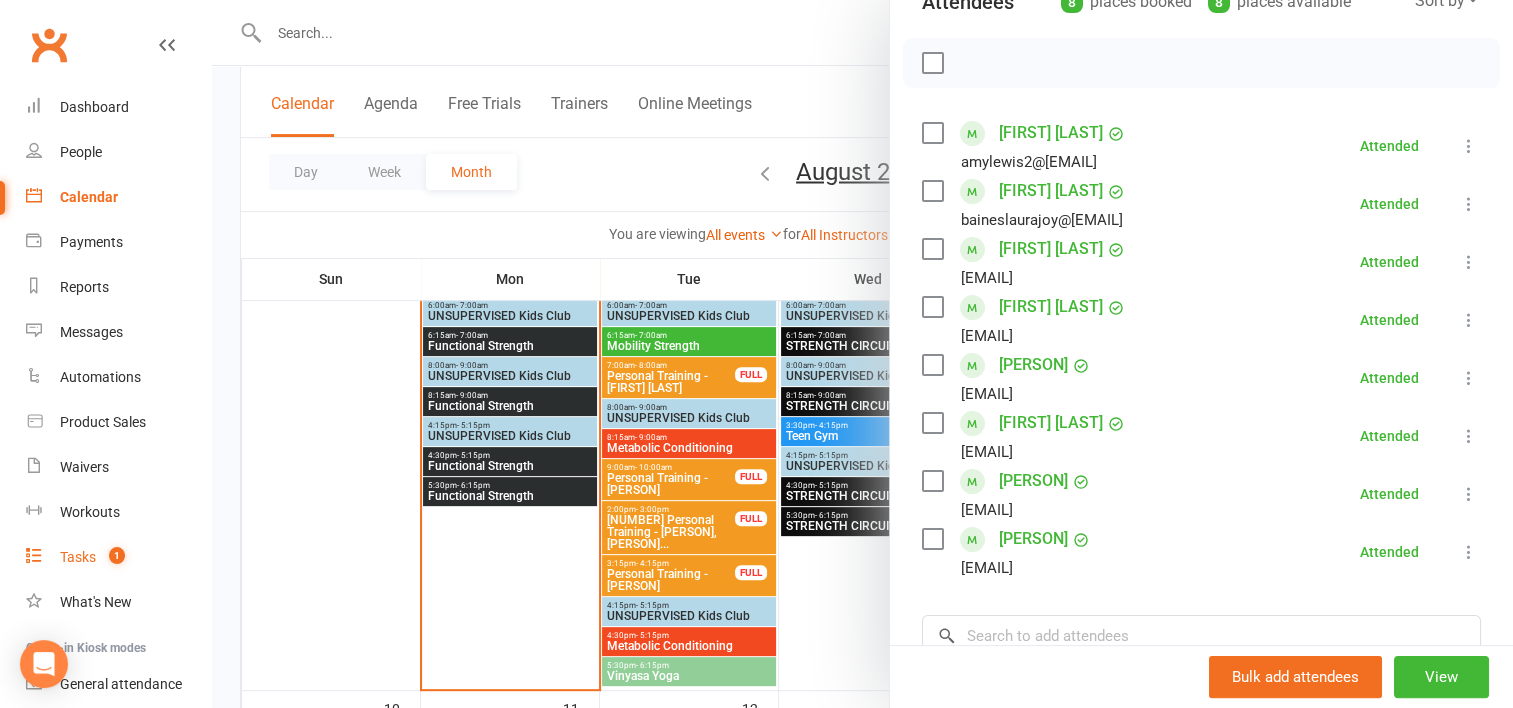 click on "Tasks" at bounding box center [78, 557] 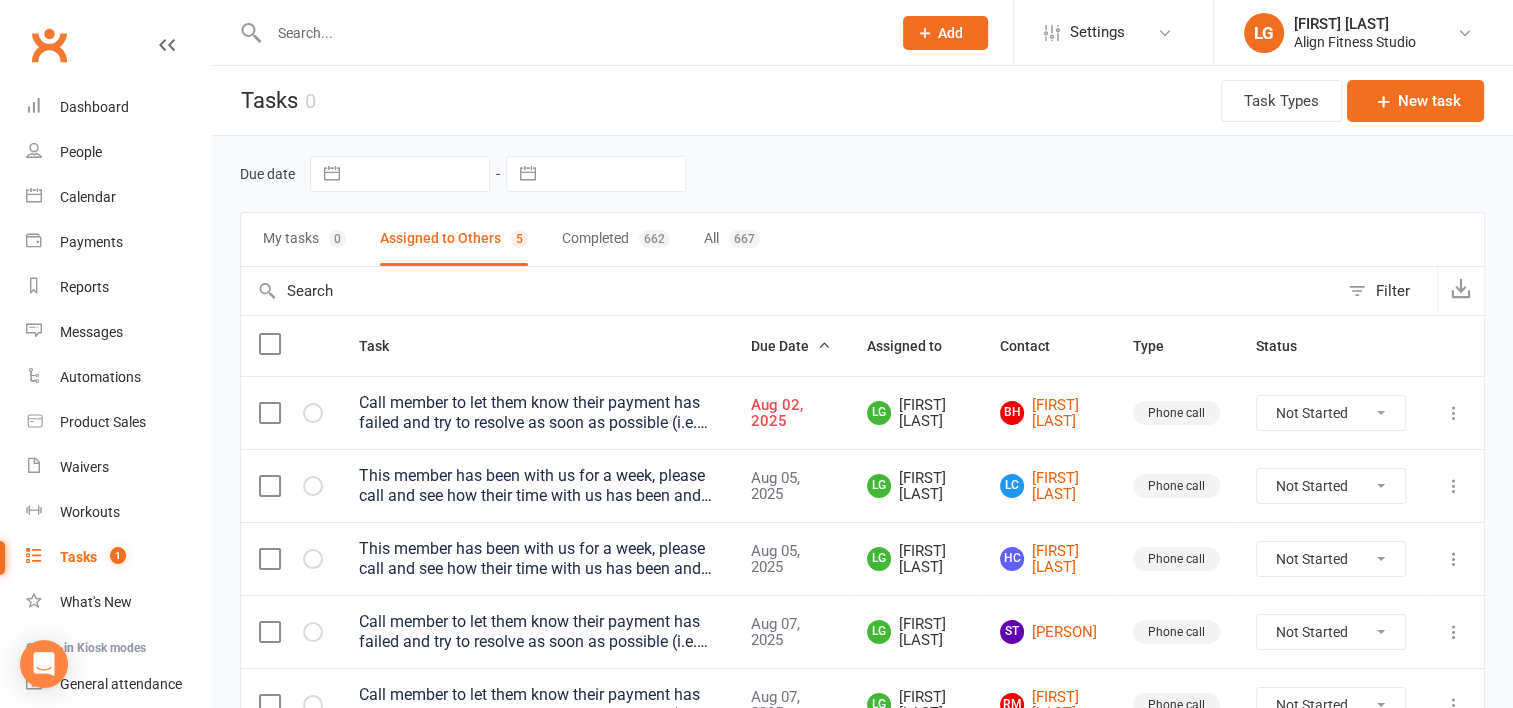 scroll, scrollTop: 116, scrollLeft: 0, axis: vertical 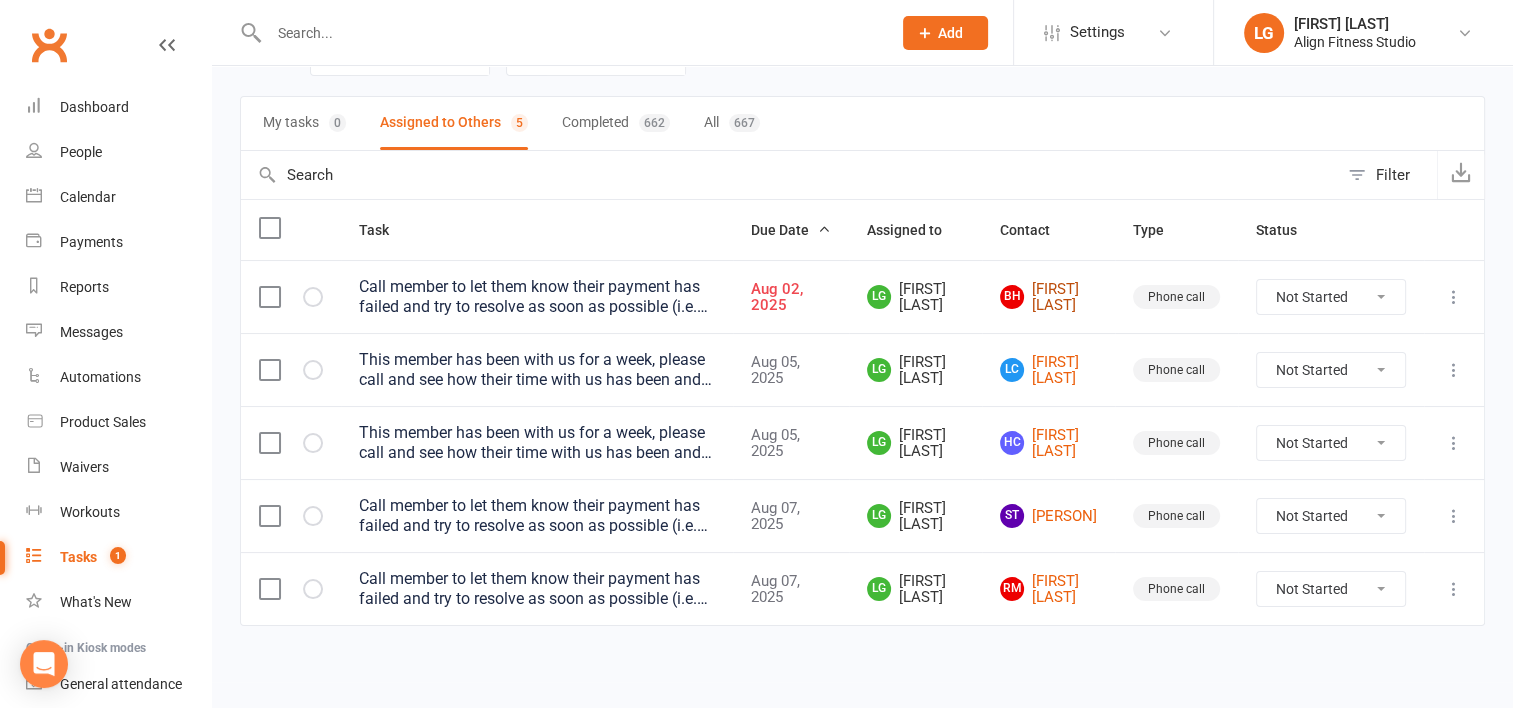 click on "[PERSON] [PERSON]" at bounding box center (1048, 297) 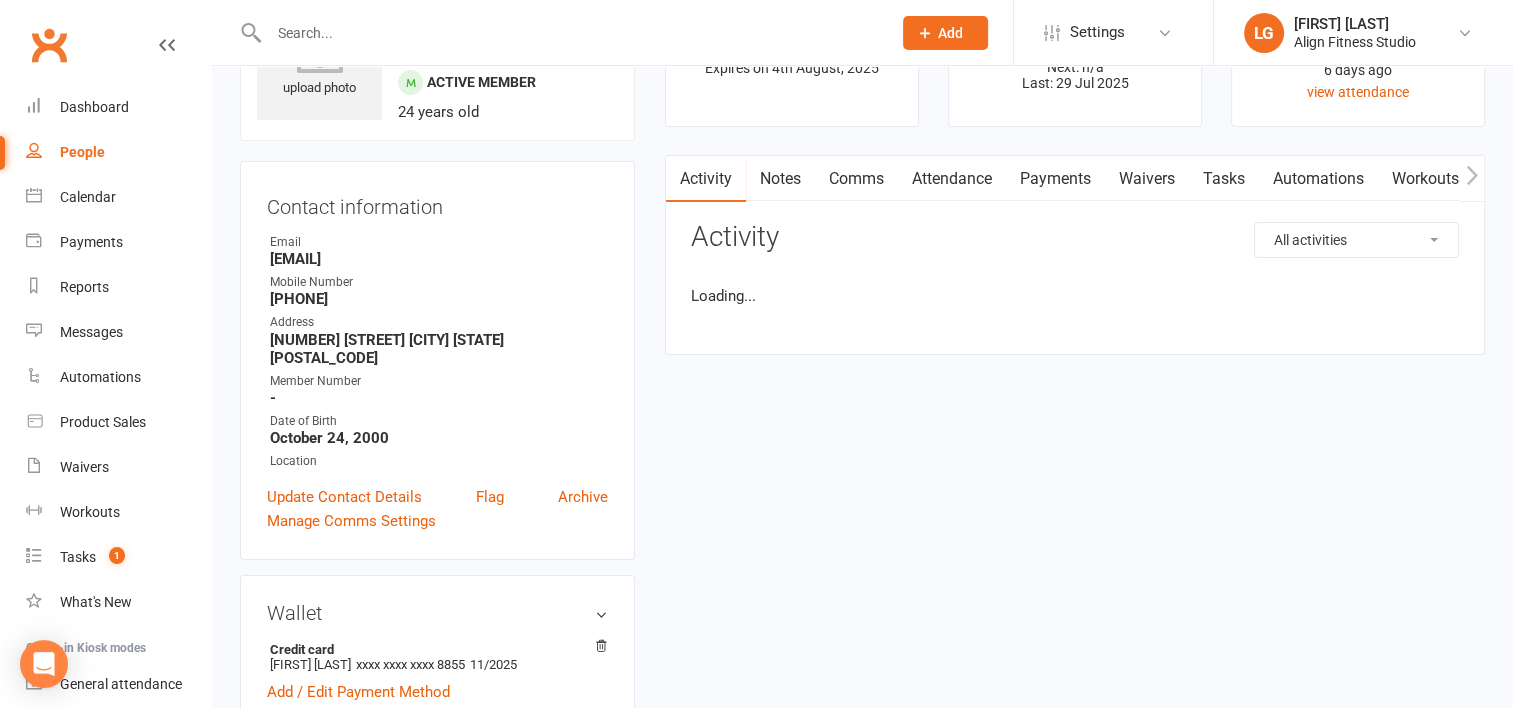 scroll, scrollTop: 0, scrollLeft: 0, axis: both 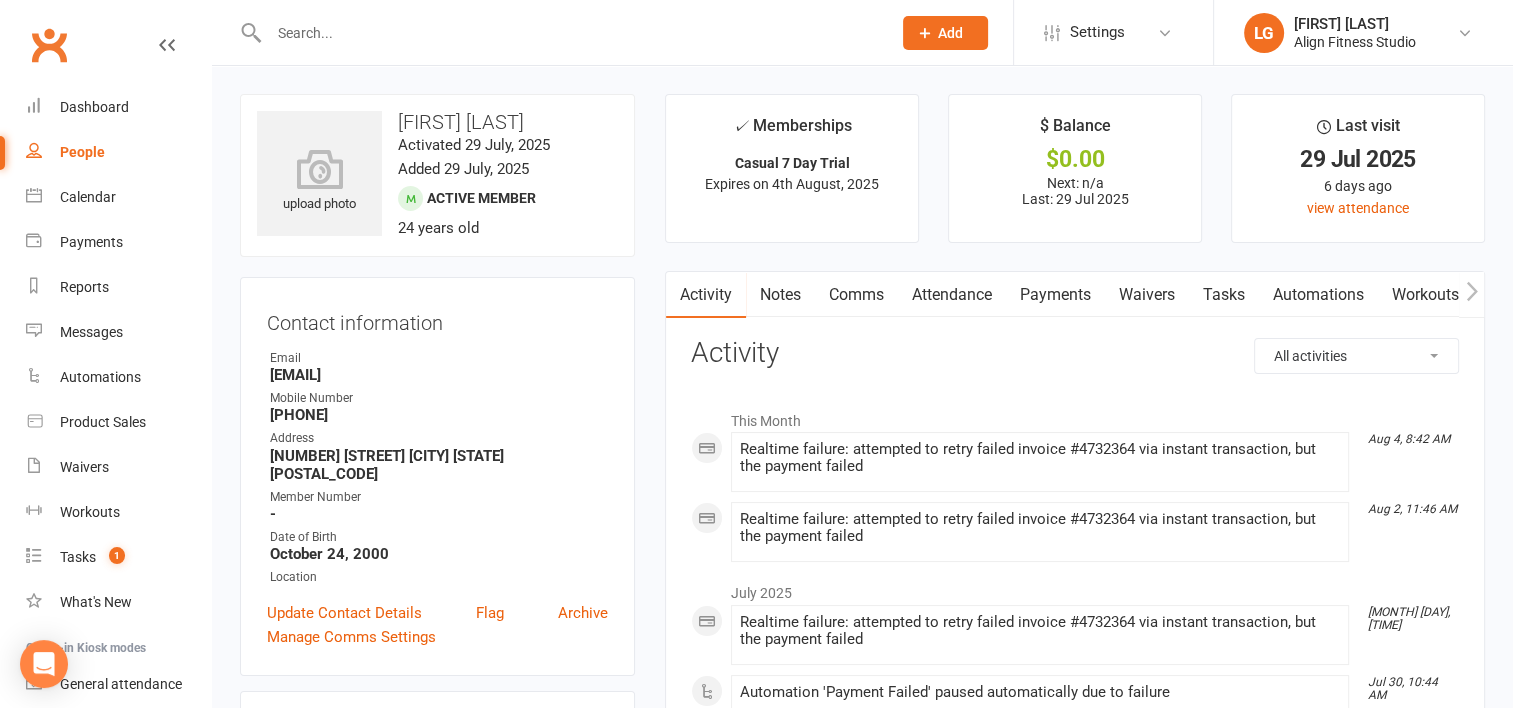 click on "Payments" at bounding box center (1055, 295) 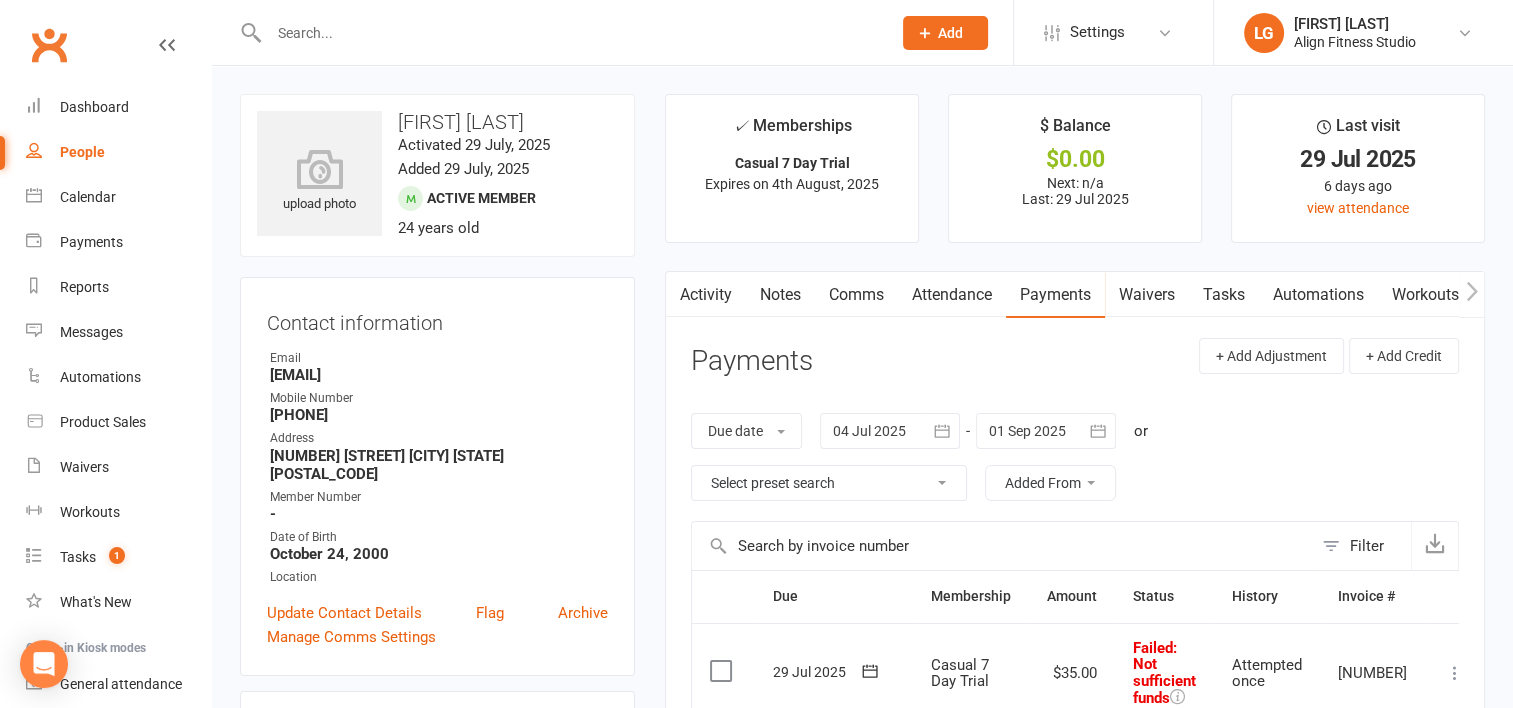 scroll, scrollTop: 68, scrollLeft: 0, axis: vertical 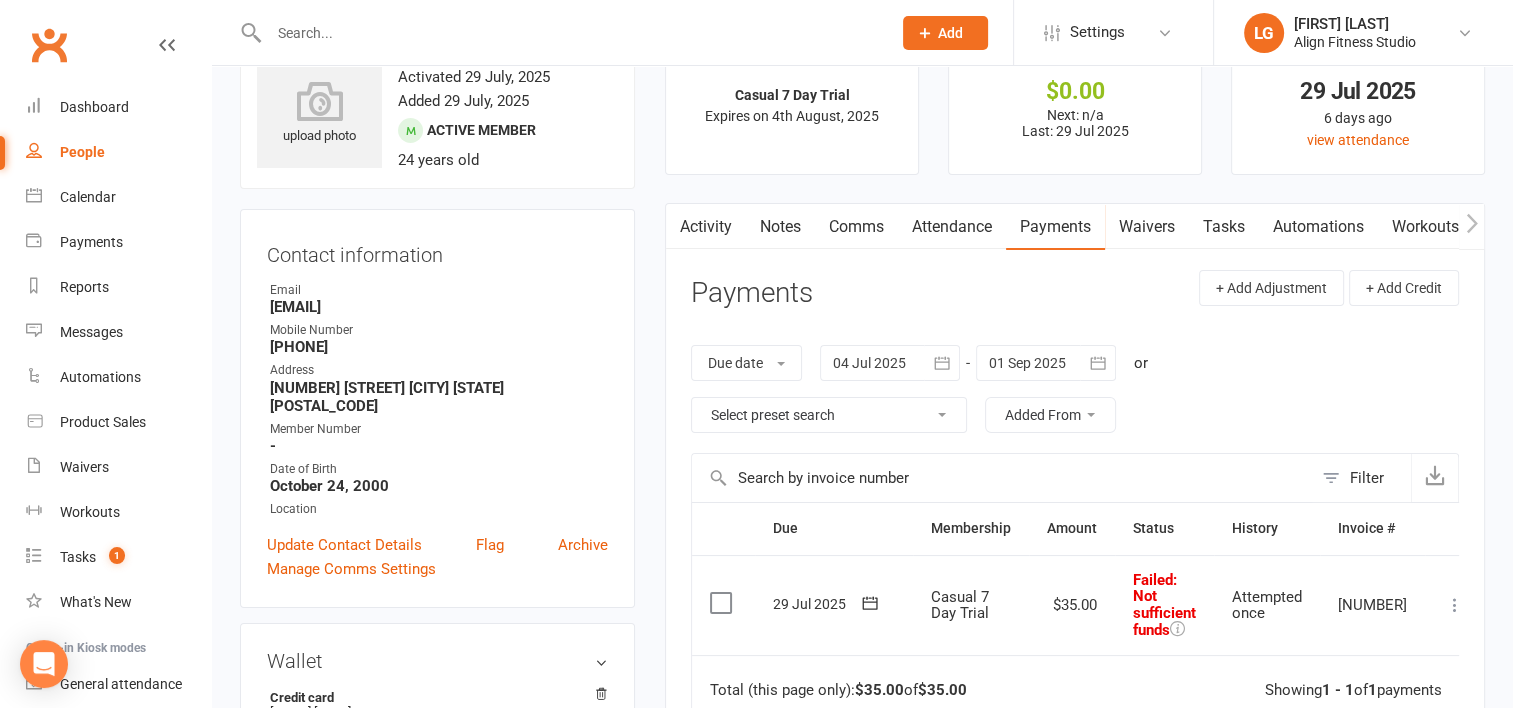 click at bounding box center (1455, 605) 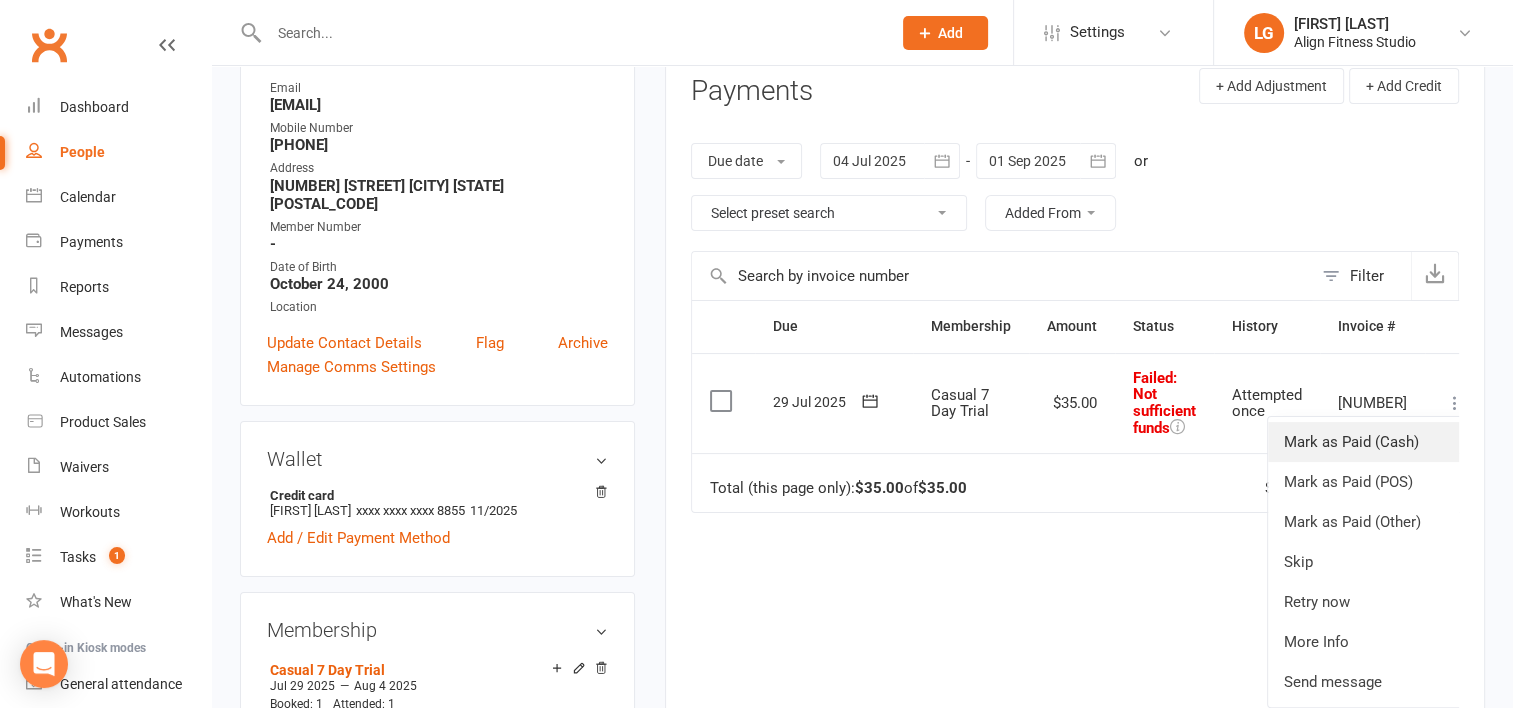 scroll, scrollTop: 280, scrollLeft: 0, axis: vertical 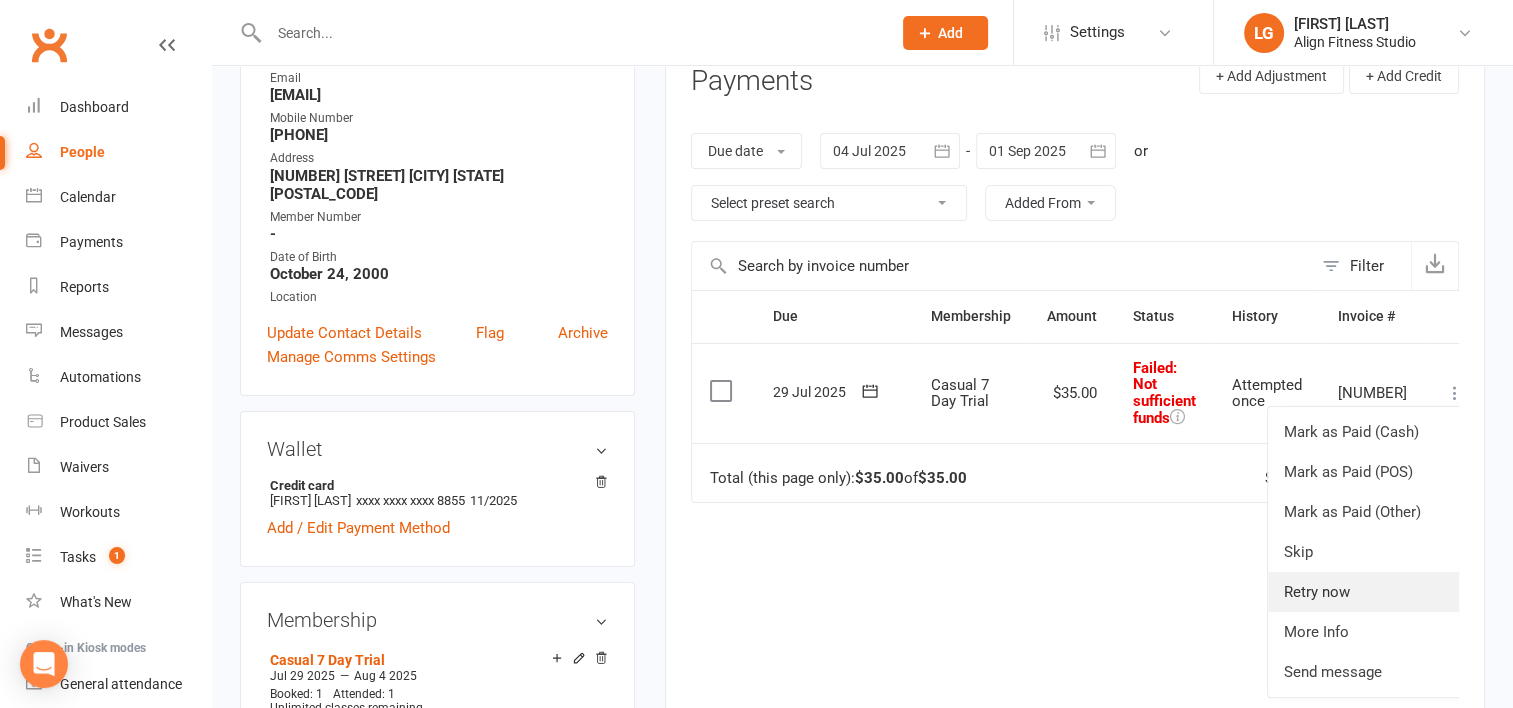 click on "Retry now" at bounding box center [1367, 592] 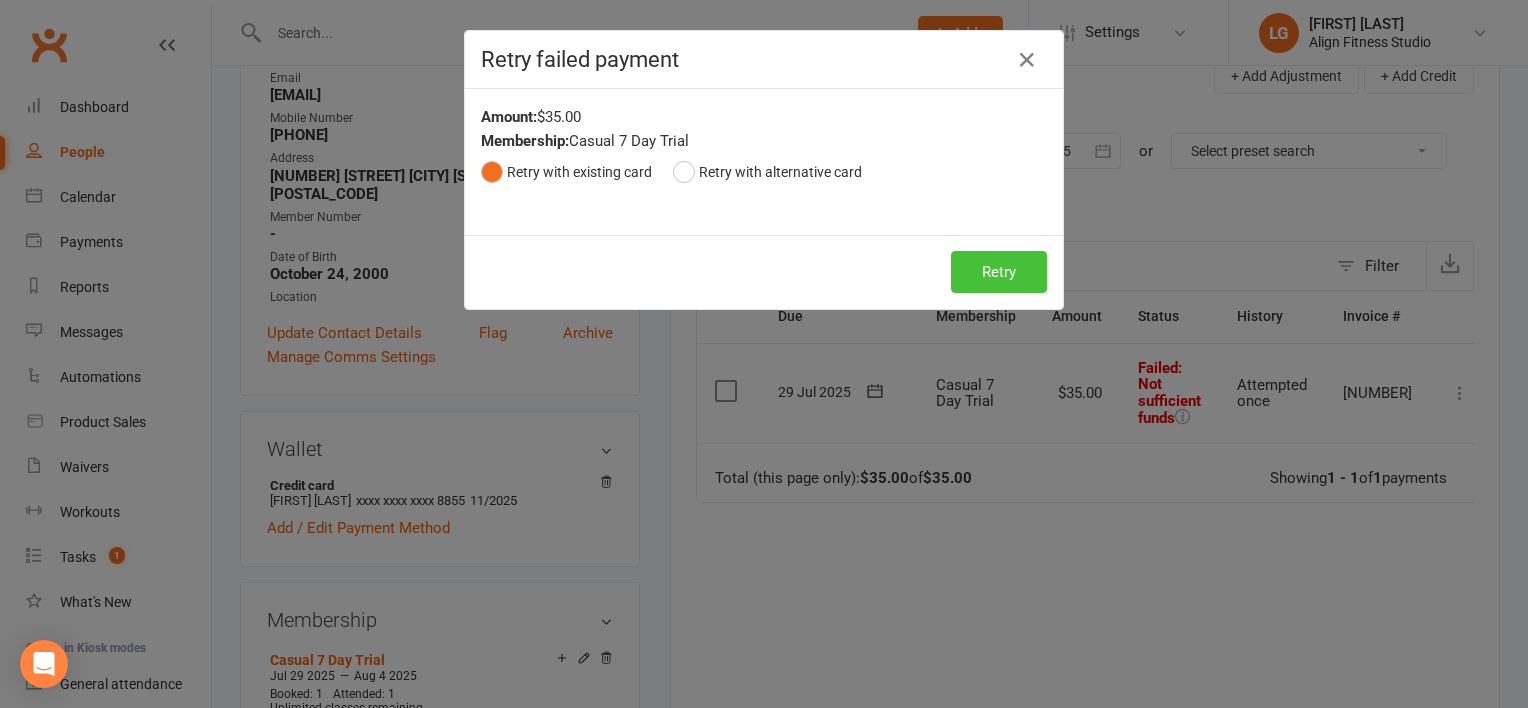 click on "Retry" at bounding box center (999, 272) 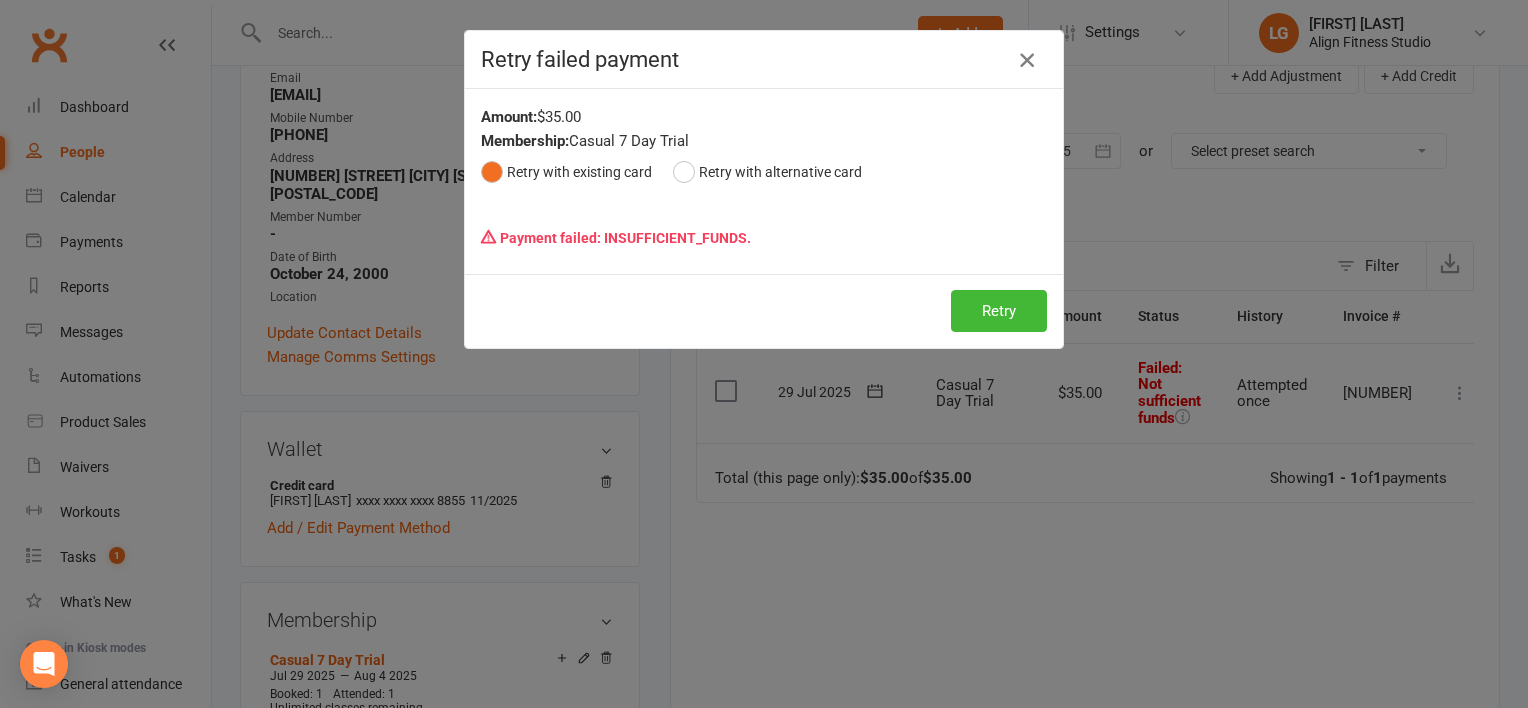 click at bounding box center [1027, 60] 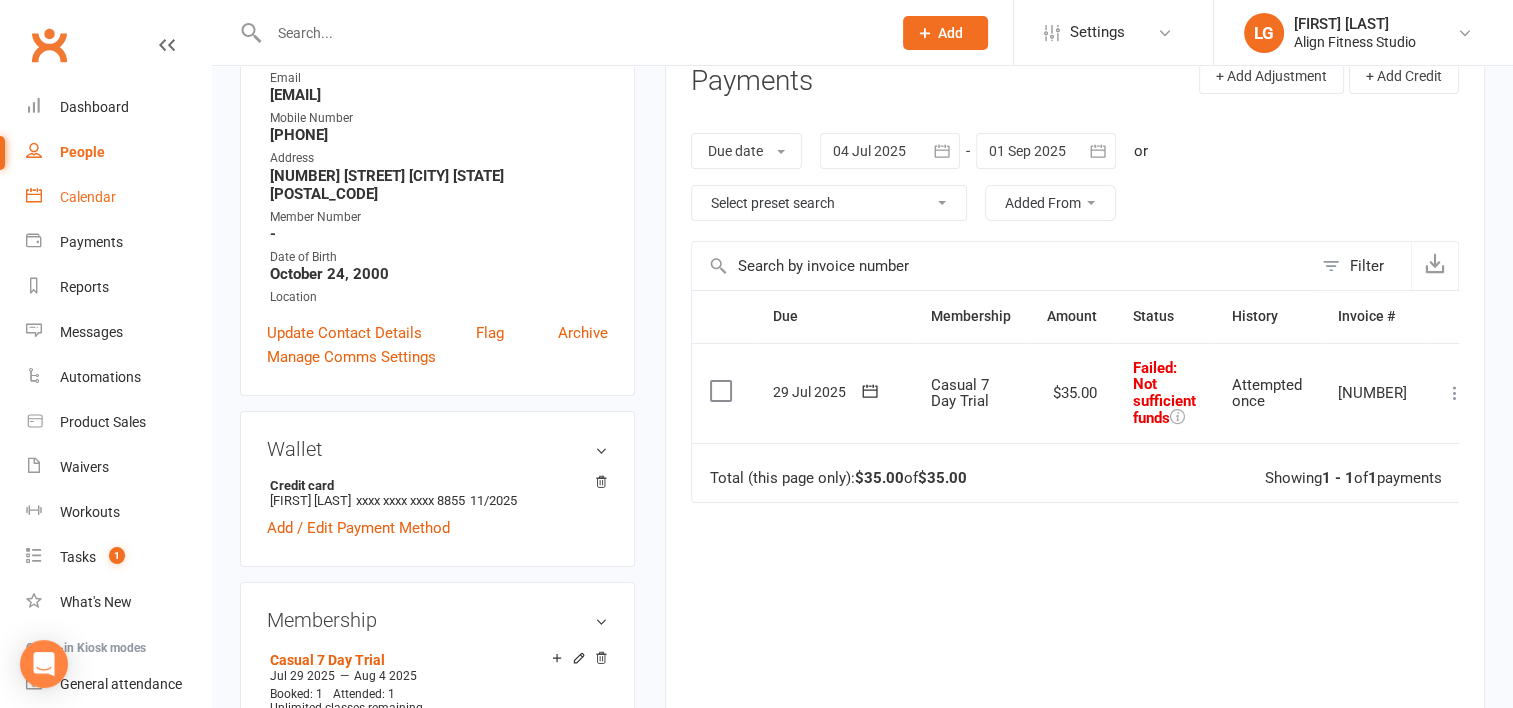 click on "Calendar" at bounding box center (88, 197) 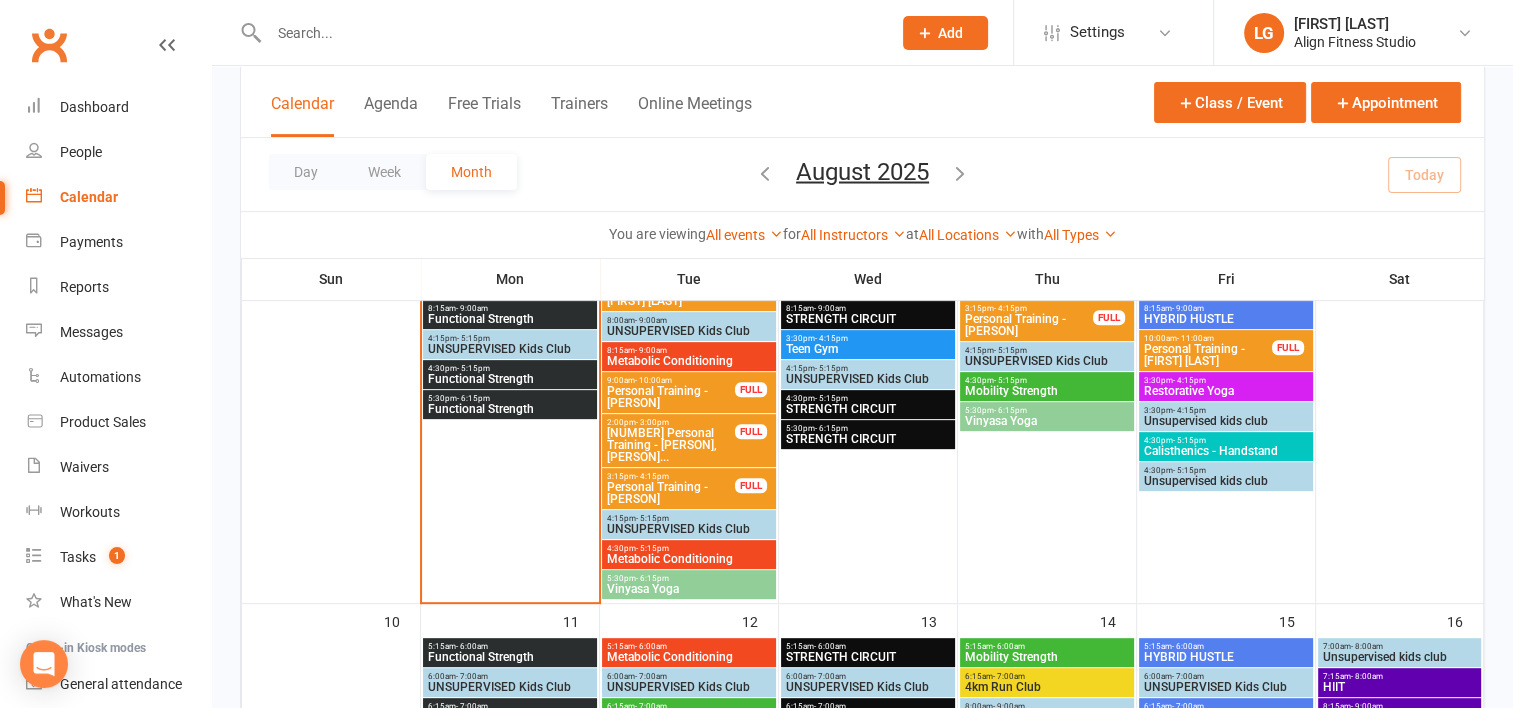 scroll, scrollTop: 648, scrollLeft: 0, axis: vertical 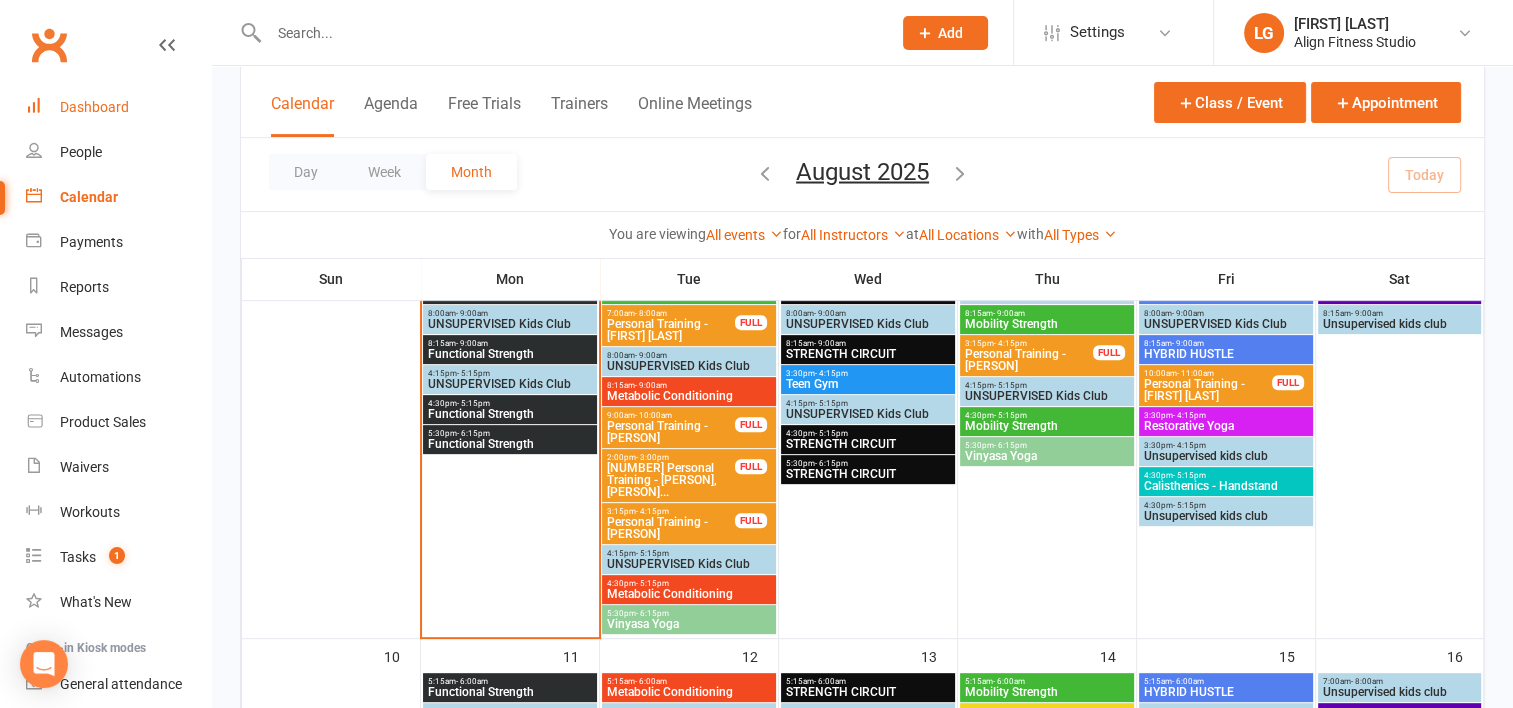 click on "Dashboard" at bounding box center [118, 107] 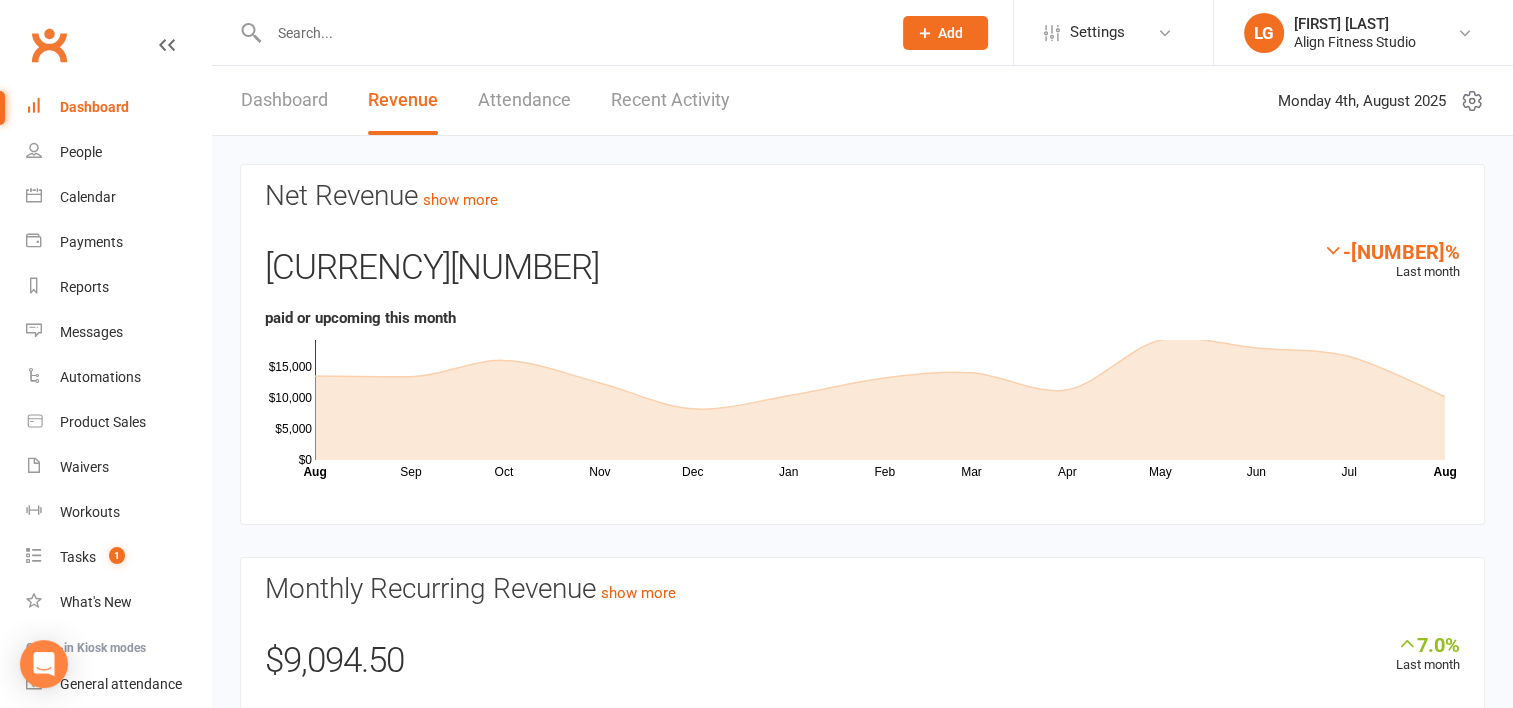 click on "Recent Activity" at bounding box center [670, 100] 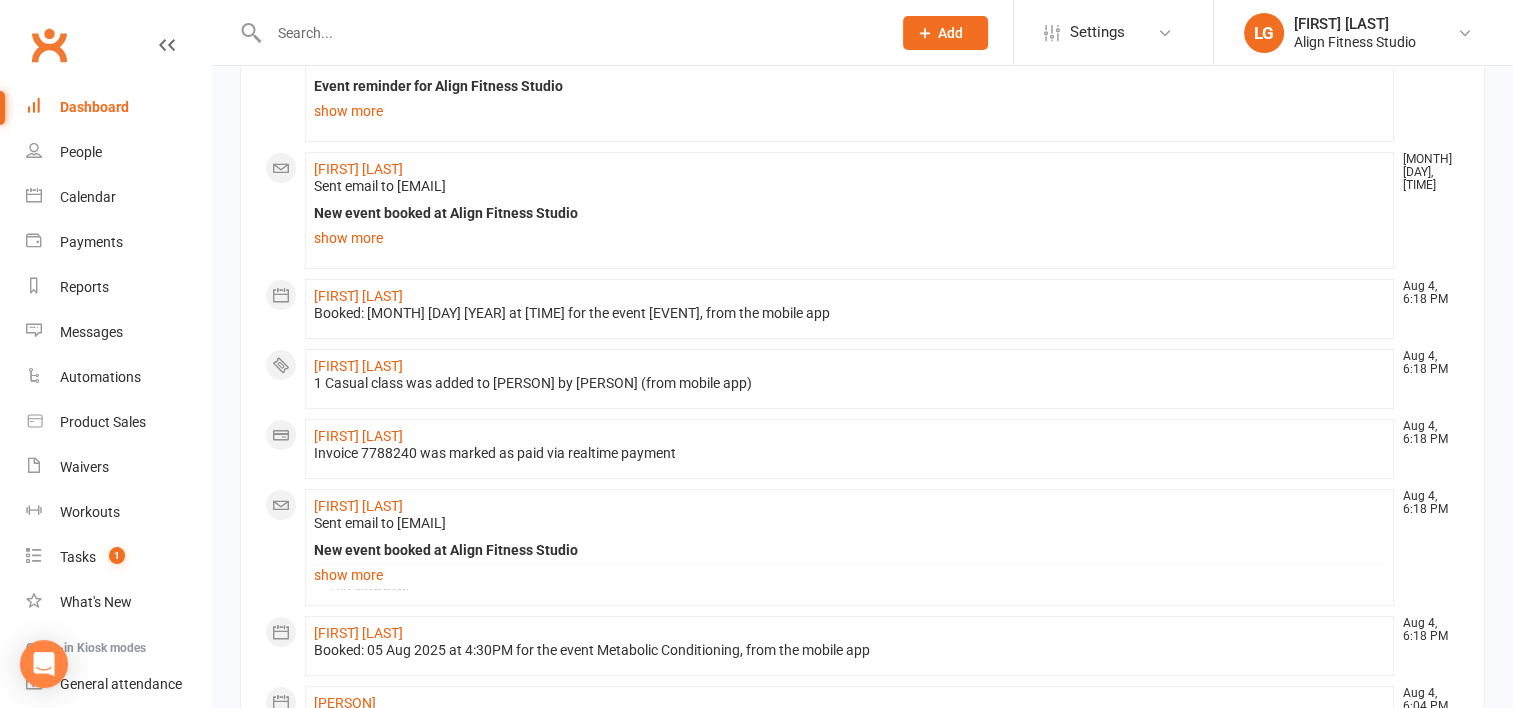 scroll, scrollTop: 496, scrollLeft: 0, axis: vertical 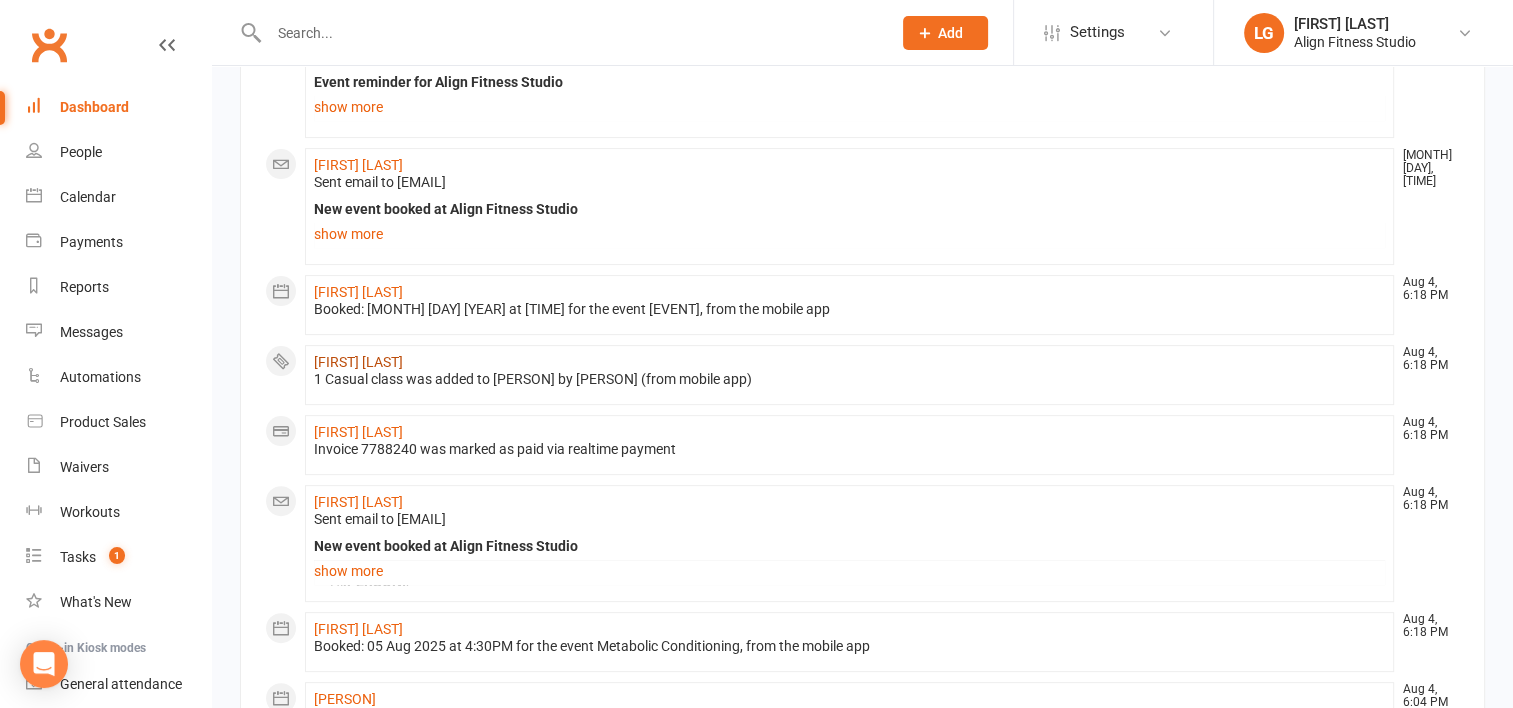 click on "[FIRST] [LAST]" at bounding box center [358, 362] 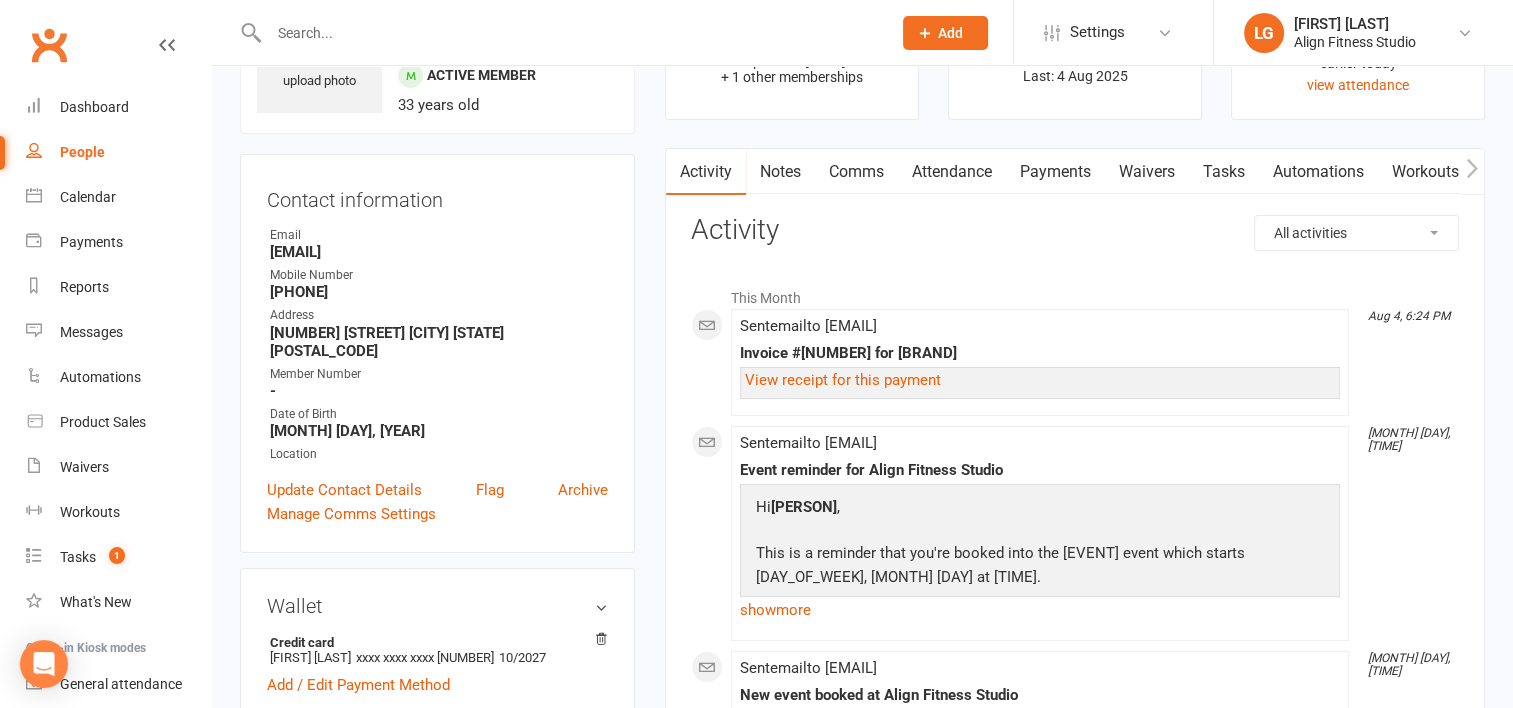 scroll, scrollTop: 0, scrollLeft: 0, axis: both 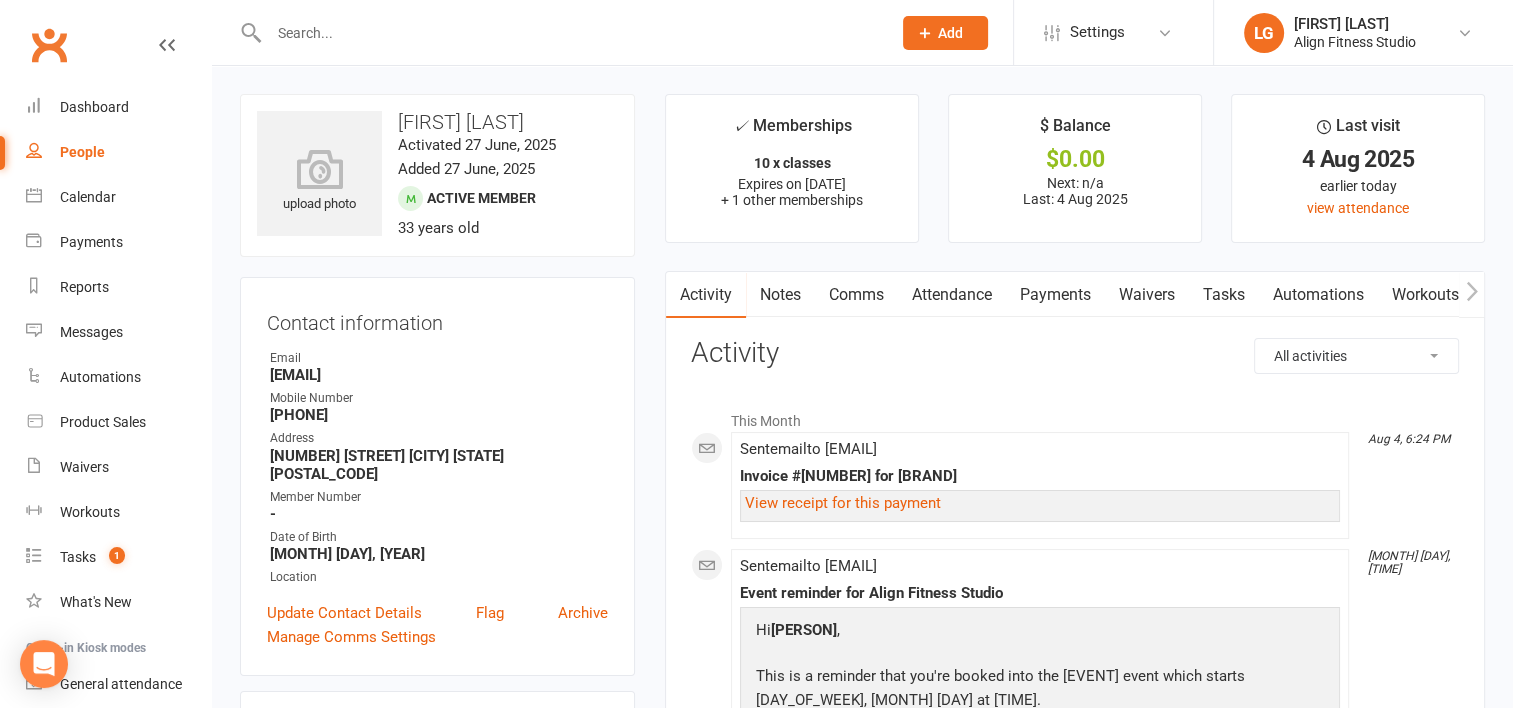 click on "Payments" at bounding box center (1055, 295) 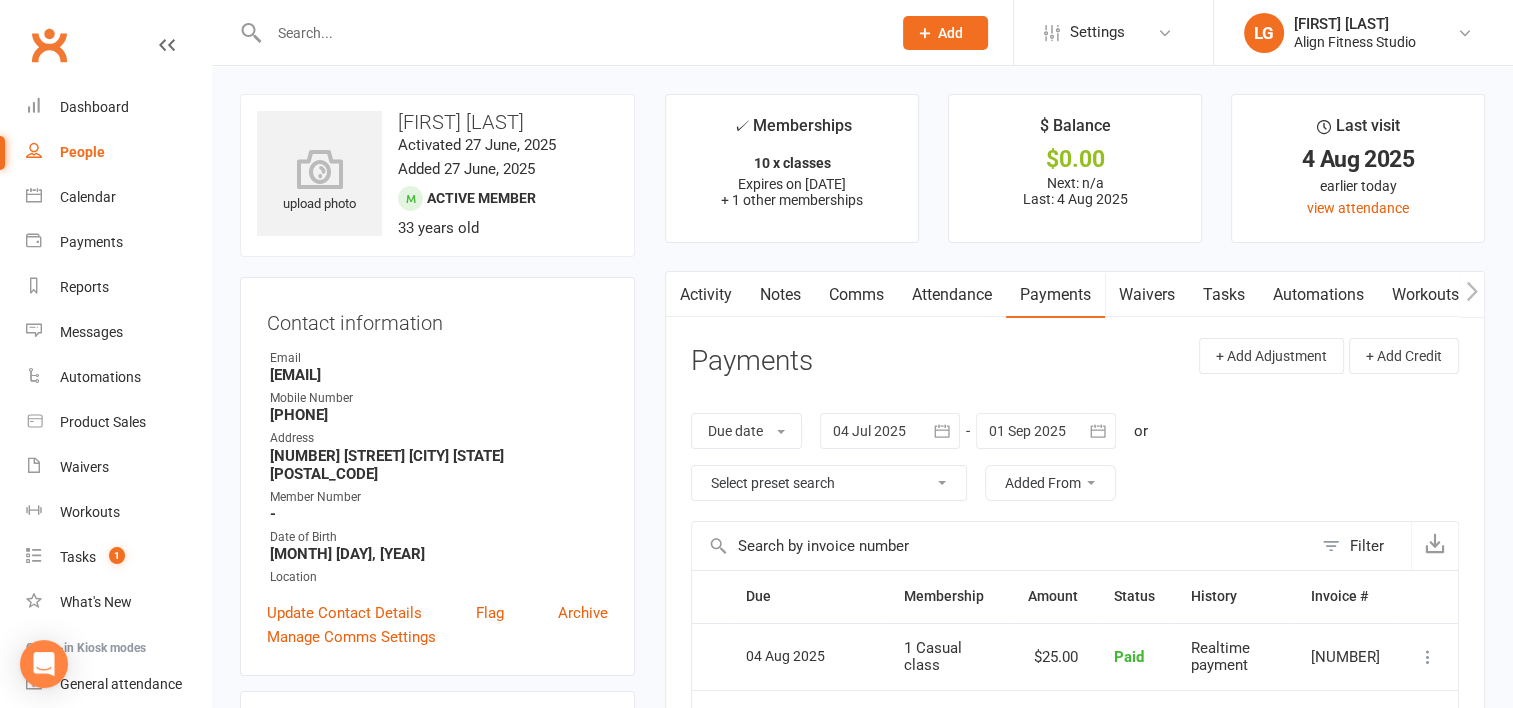 scroll, scrollTop: 172, scrollLeft: 0, axis: vertical 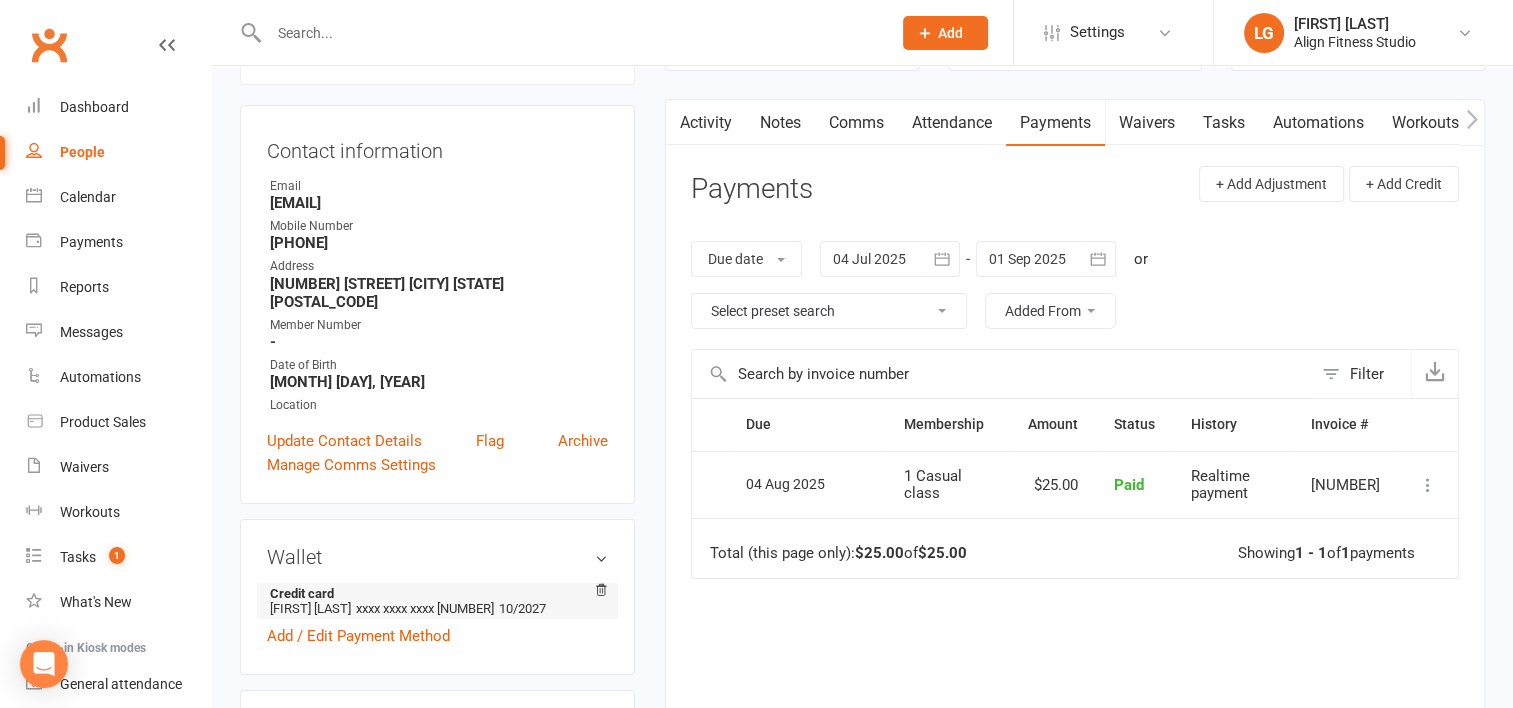 click on "Credit card [FIRST] [LAST] xxxx xxxx xxxx 3349 [EXPIRY]" at bounding box center [437, 601] 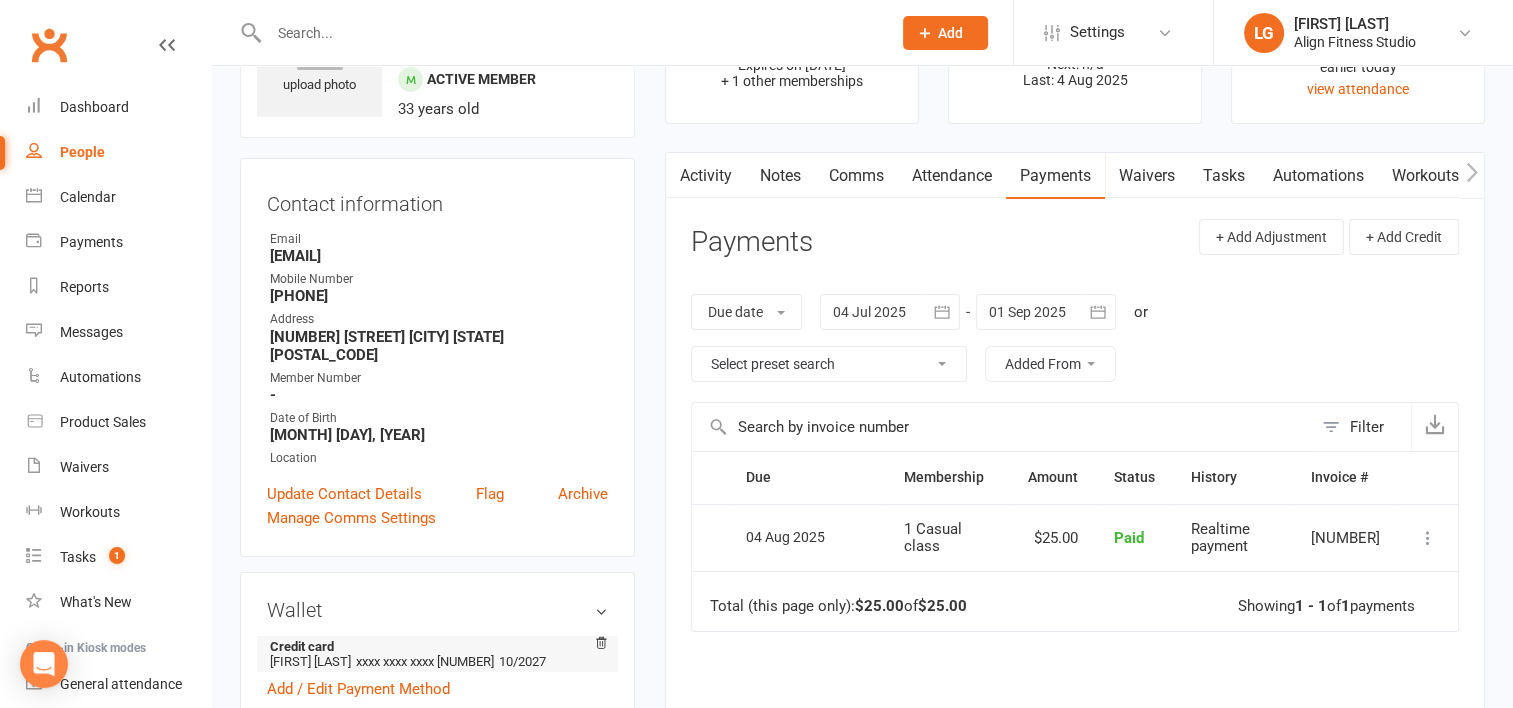scroll, scrollTop: 0, scrollLeft: 0, axis: both 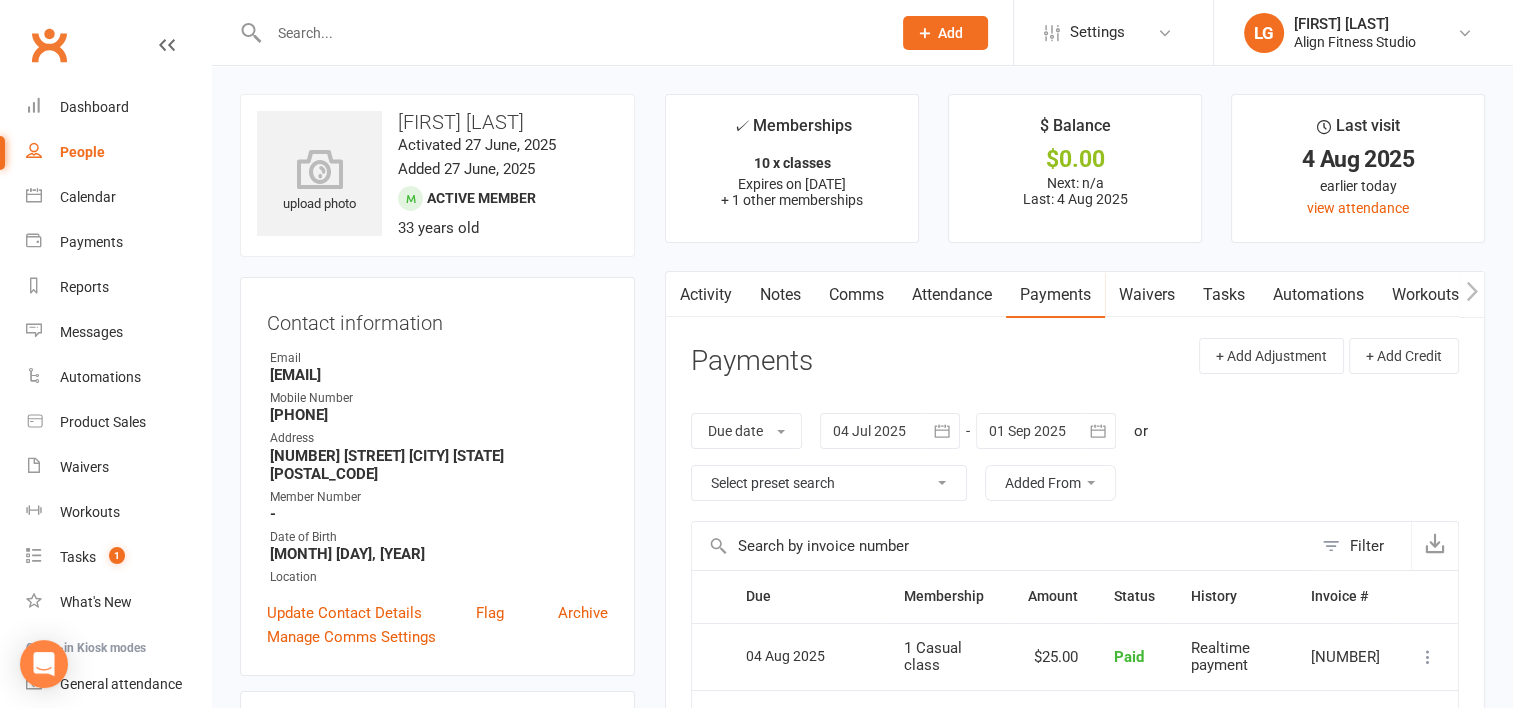click on "Contact information" at bounding box center (437, 319) 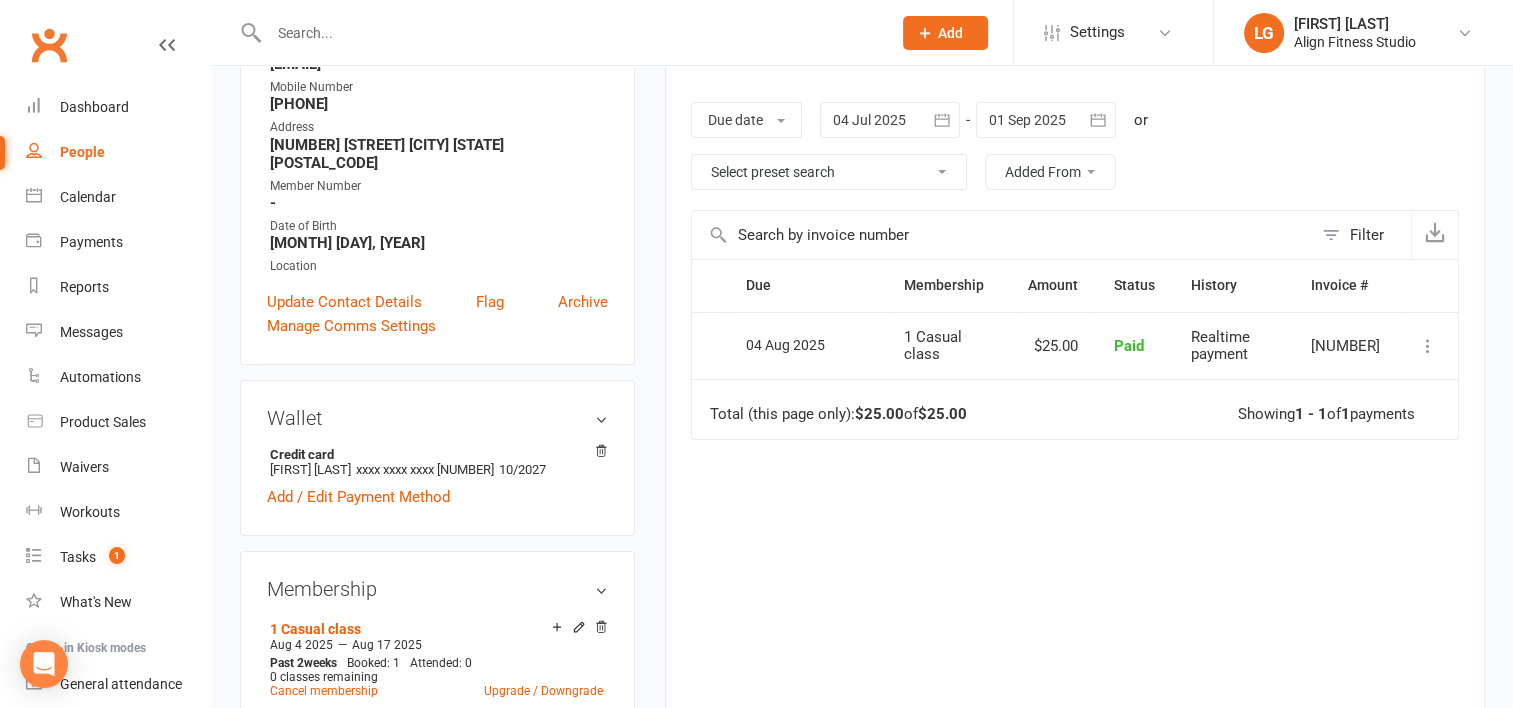 scroll, scrollTop: 312, scrollLeft: 0, axis: vertical 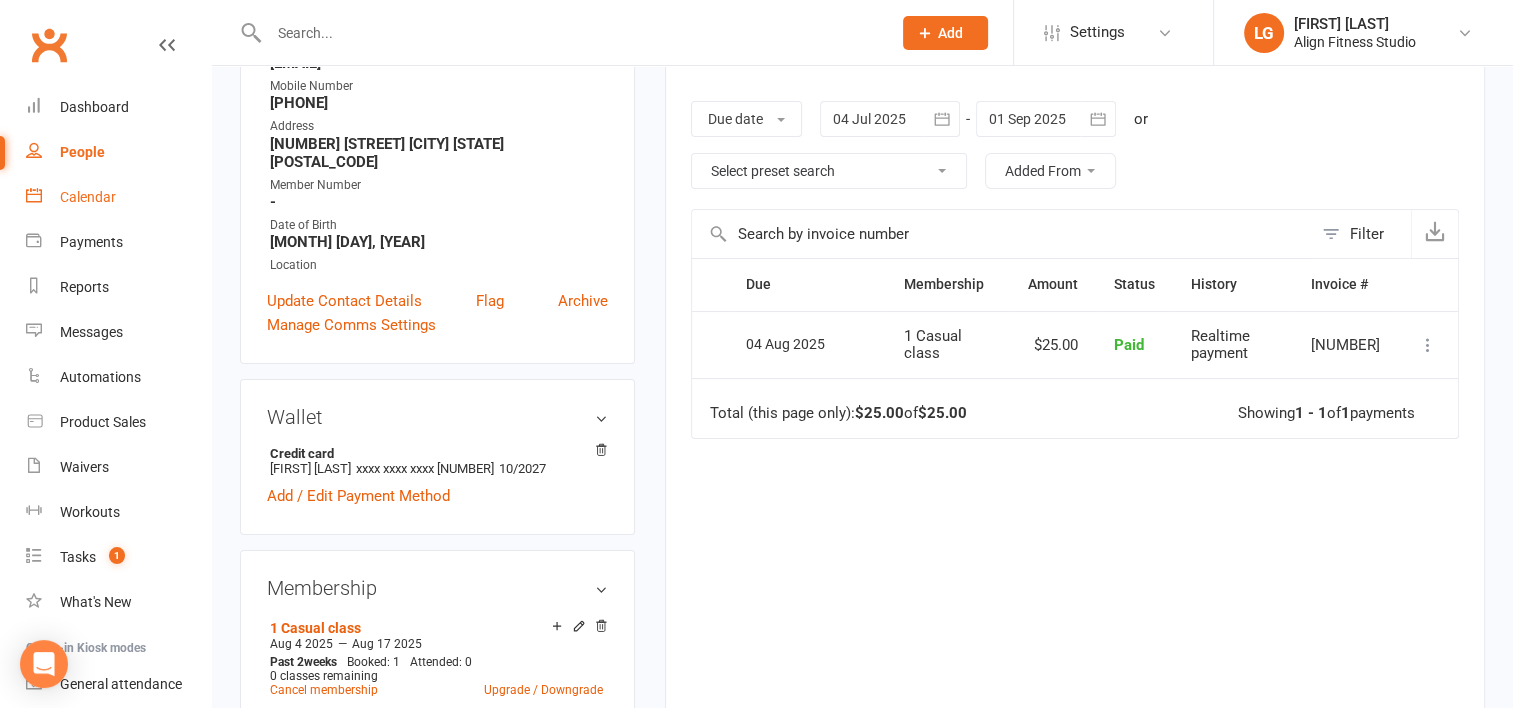 click on "Calendar" at bounding box center [88, 197] 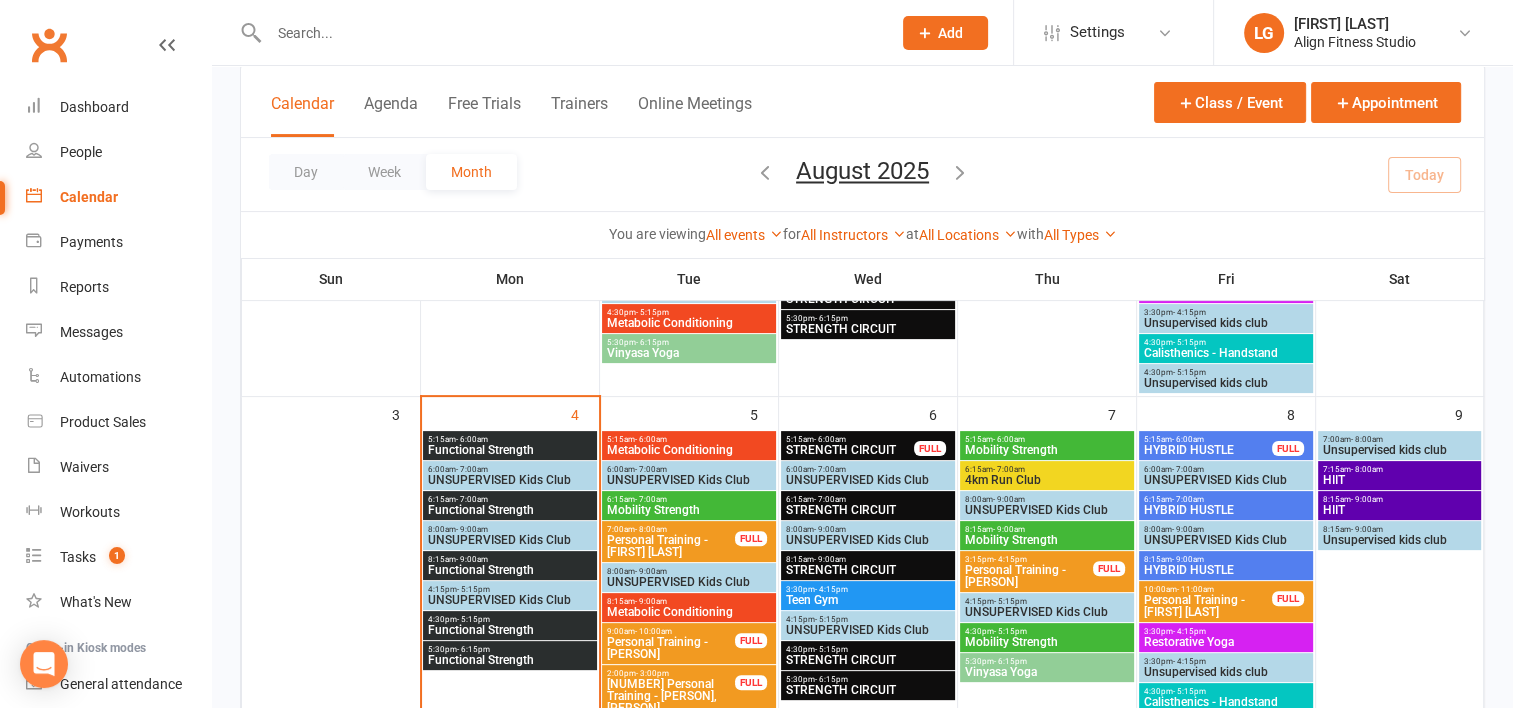 scroll, scrollTop: 476, scrollLeft: 0, axis: vertical 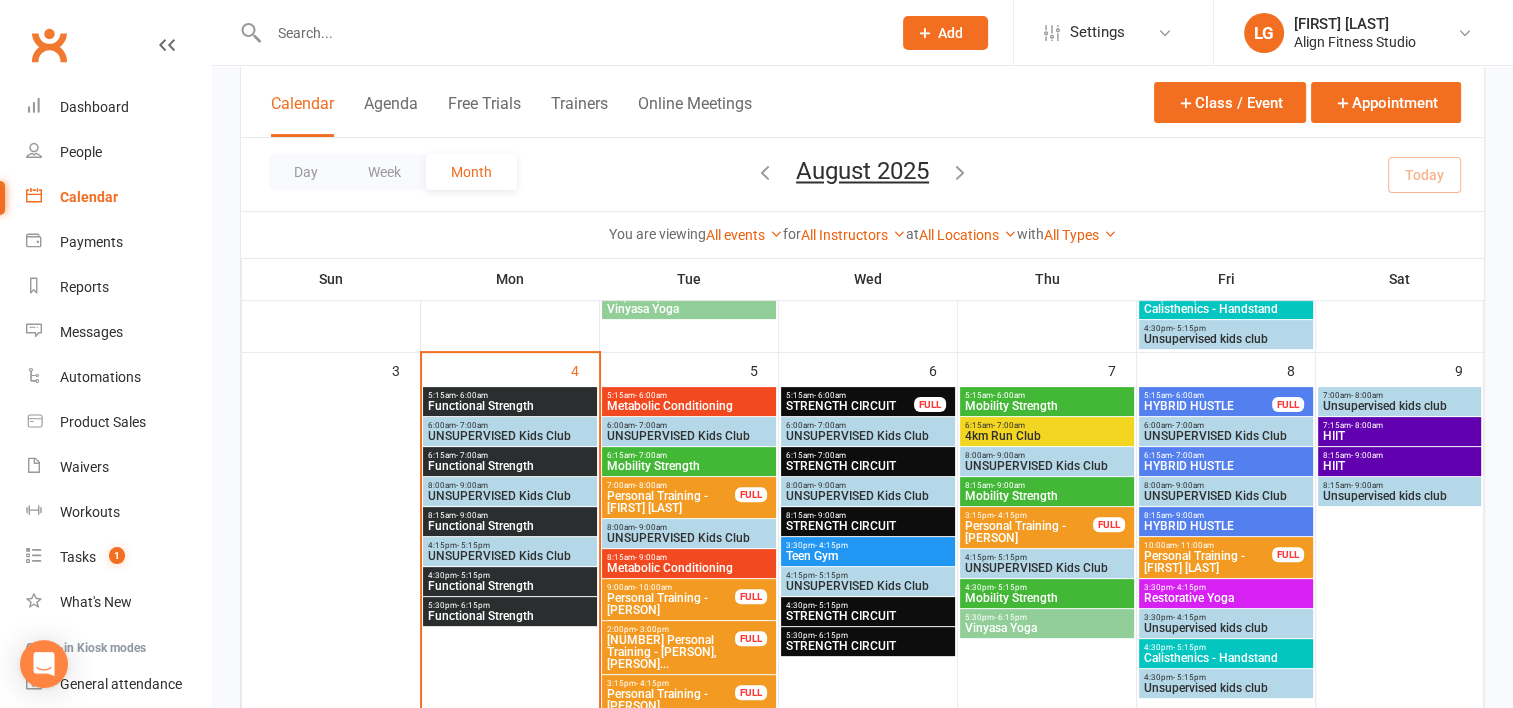 click on "5:15am  - 6:00am" at bounding box center (510, 395) 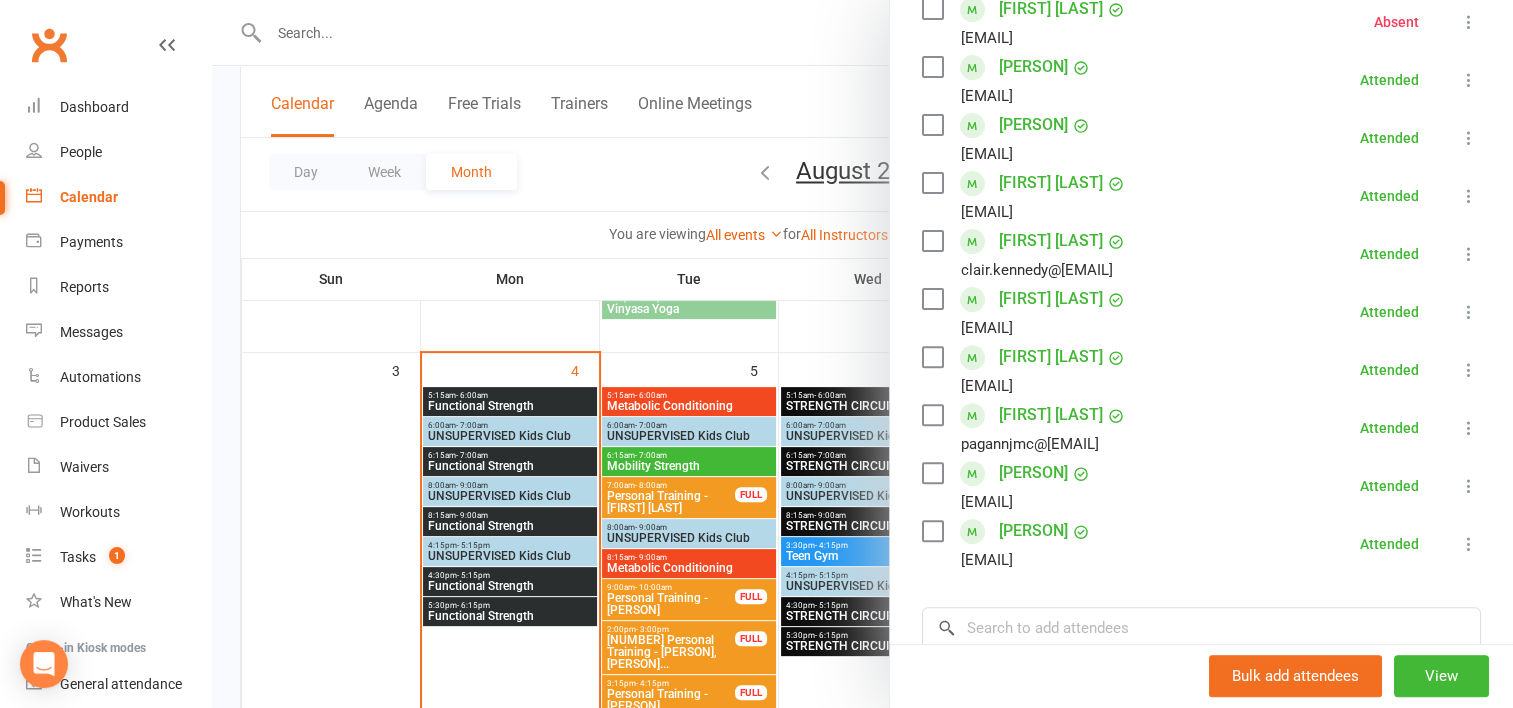 scroll, scrollTop: 642, scrollLeft: 0, axis: vertical 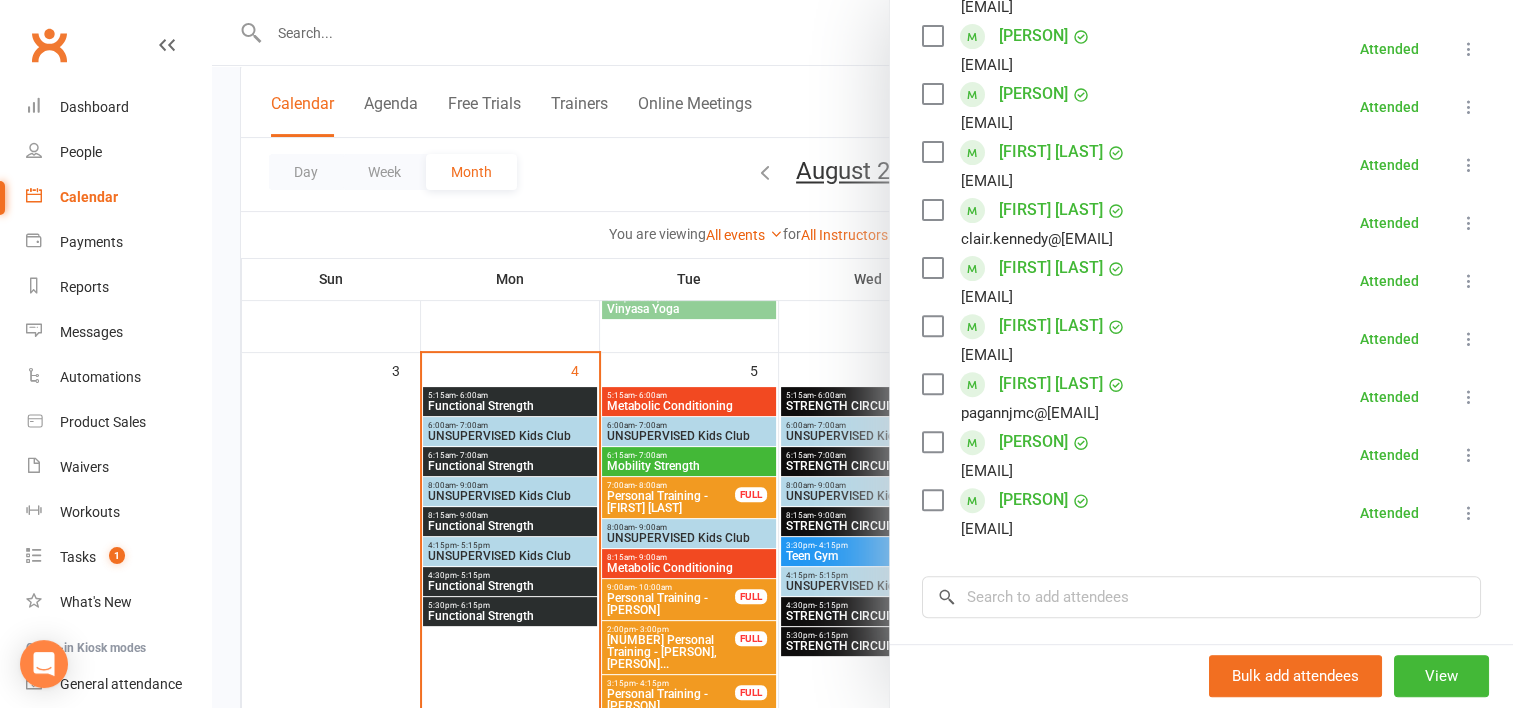 click at bounding box center [862, 354] 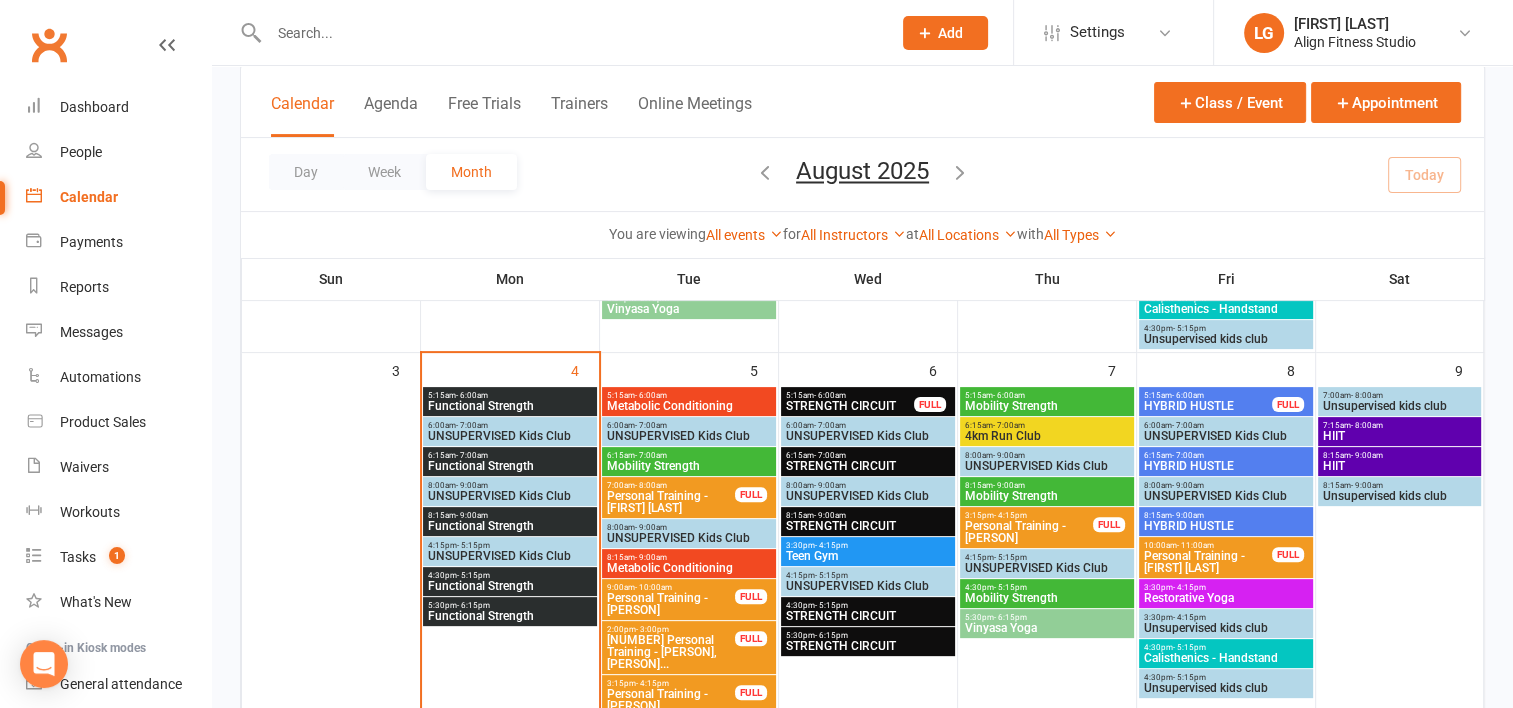 click on "Functional Strength" at bounding box center (510, 466) 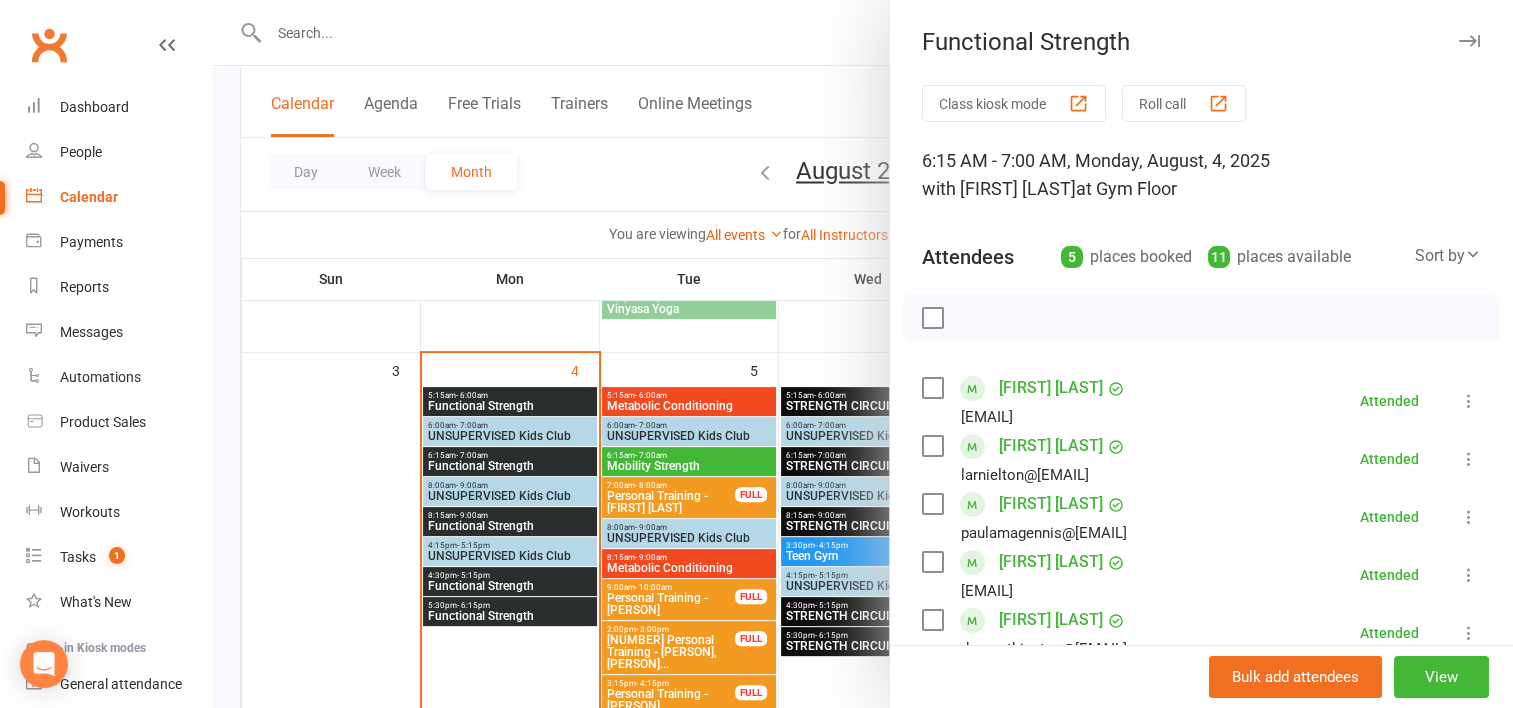 scroll, scrollTop: 184, scrollLeft: 0, axis: vertical 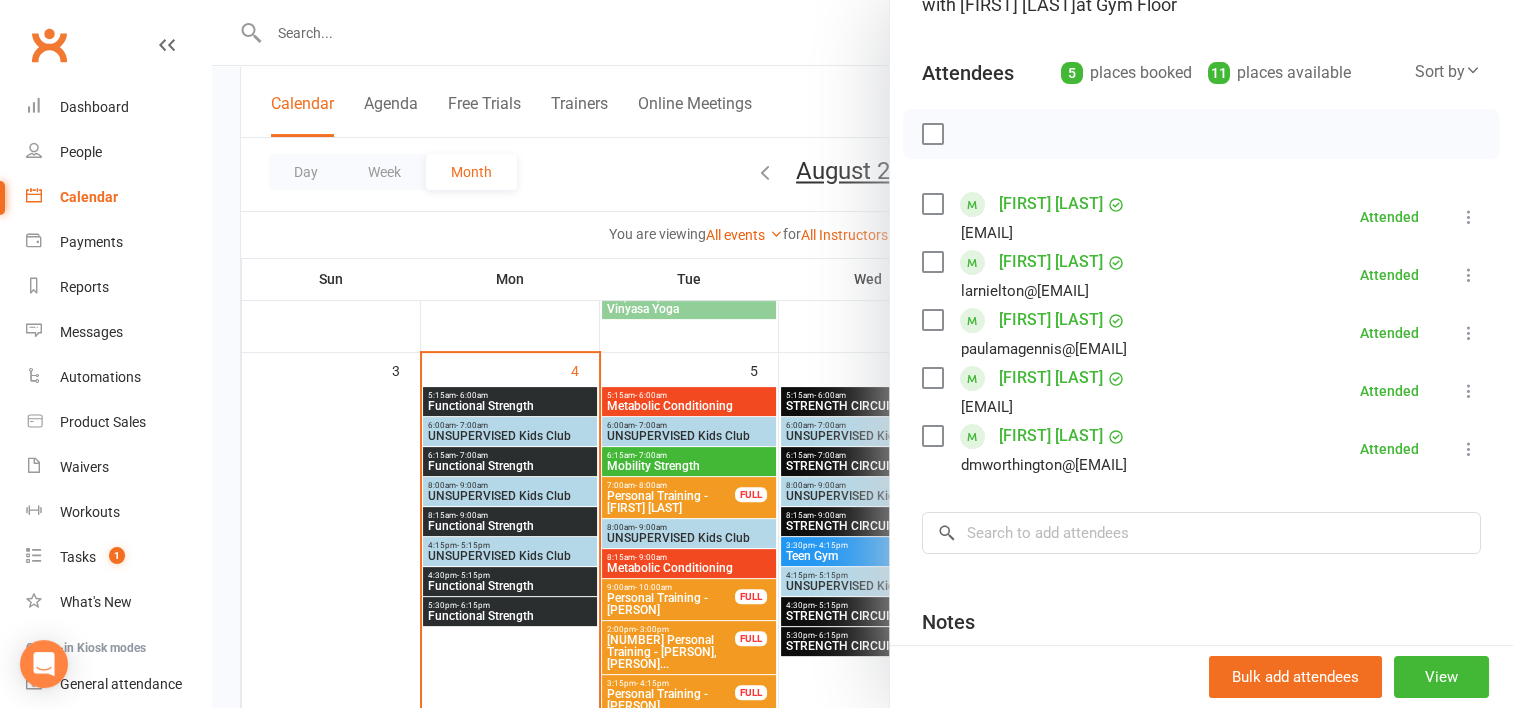 click at bounding box center [862, 354] 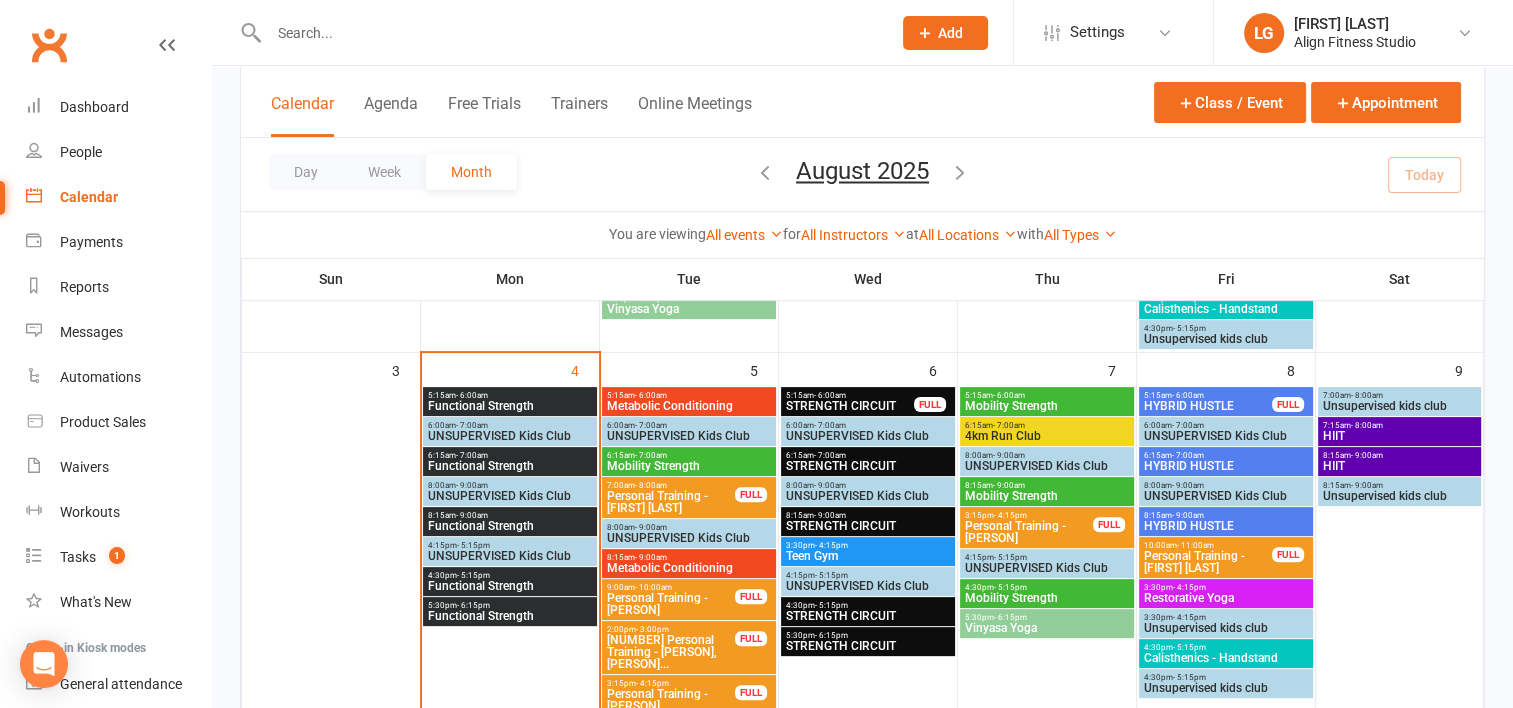 click on "- 9:00am" at bounding box center (472, 515) 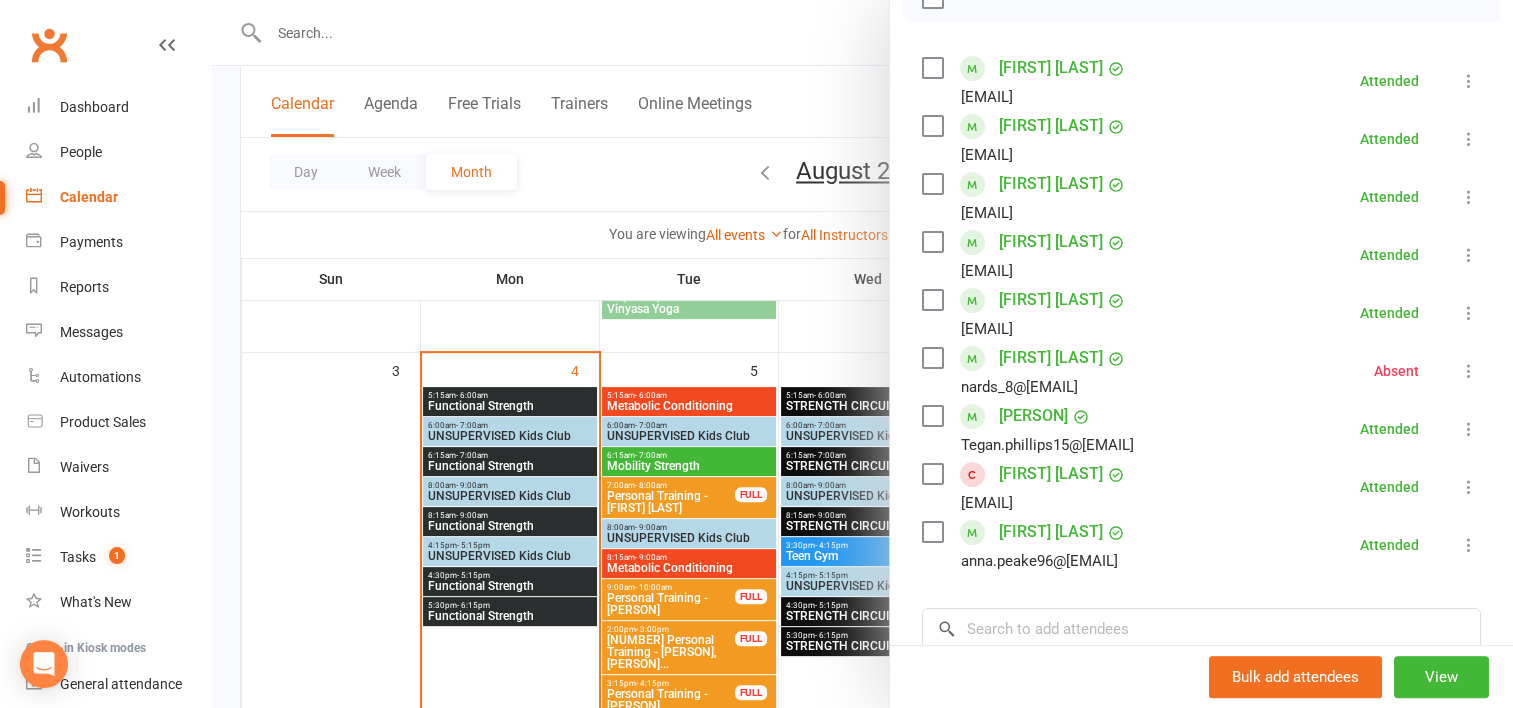 scroll, scrollTop: 320, scrollLeft: 0, axis: vertical 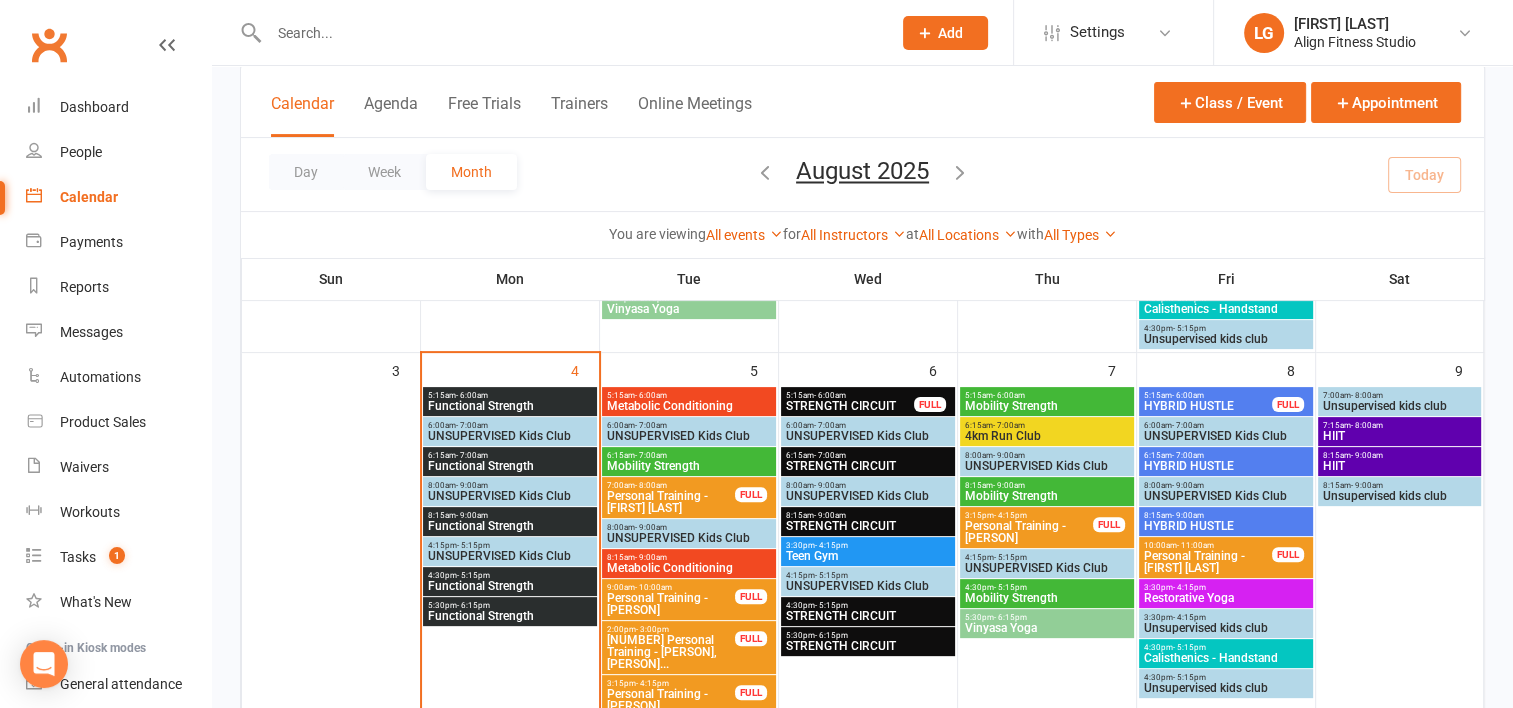 click on "4:30pm  - 5:15pm" at bounding box center [510, 575] 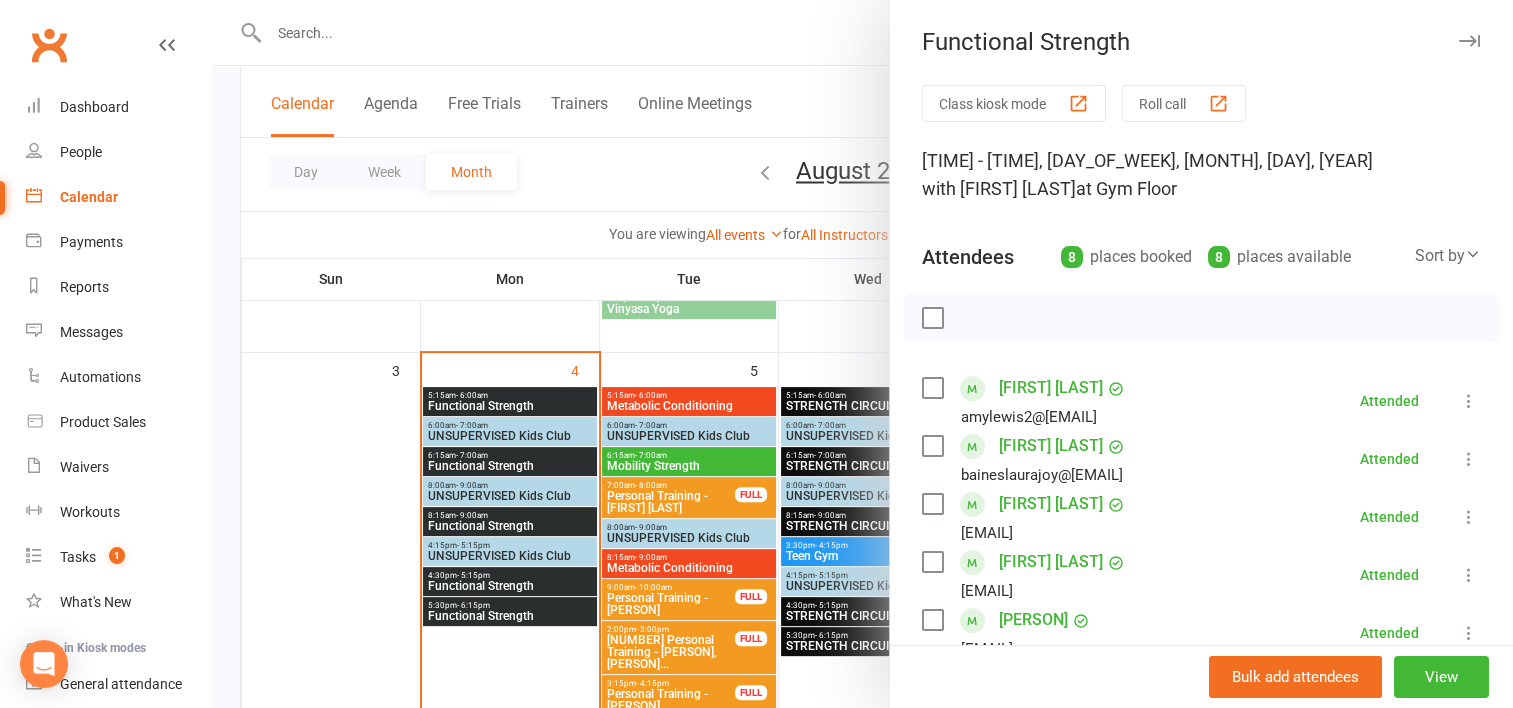click at bounding box center (862, 354) 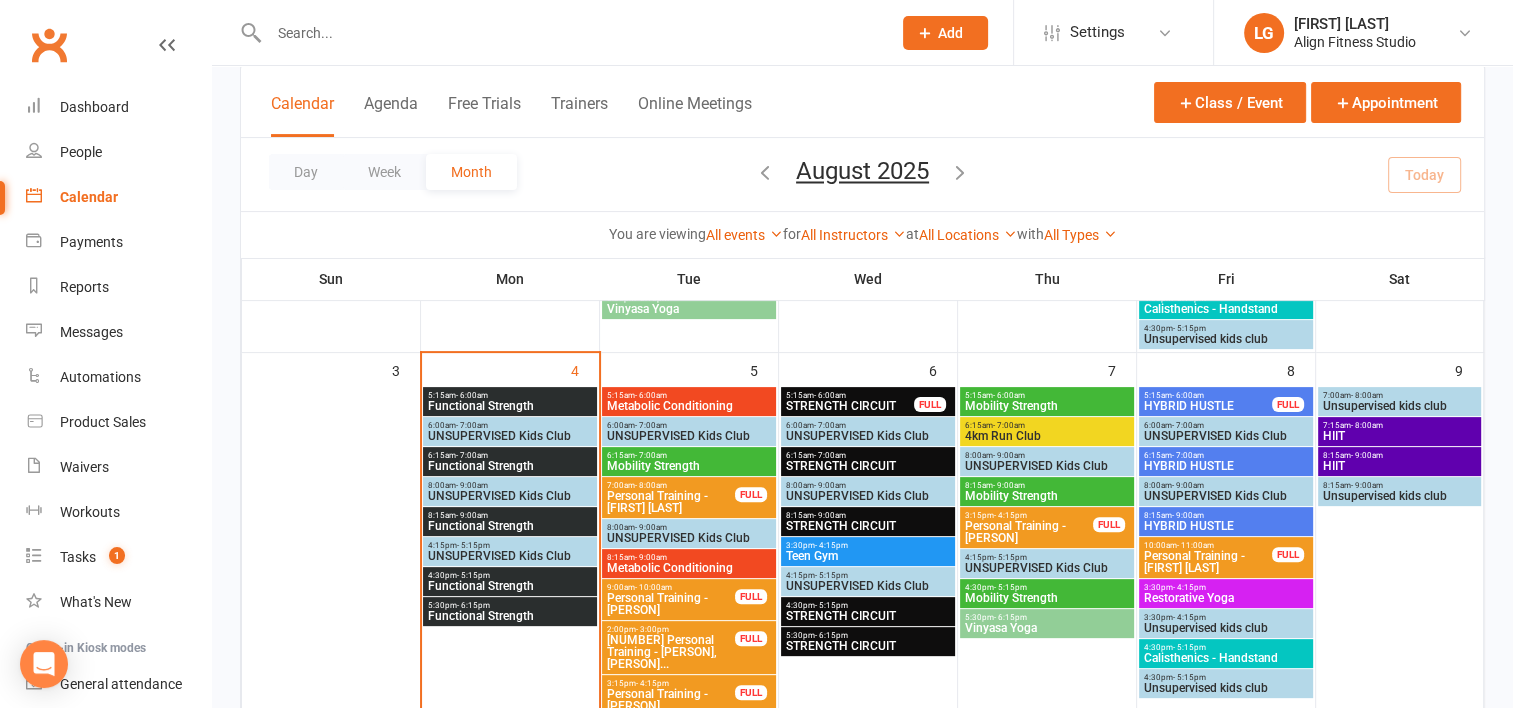 click on "5:30pm  - 6:15pm" at bounding box center [510, 605] 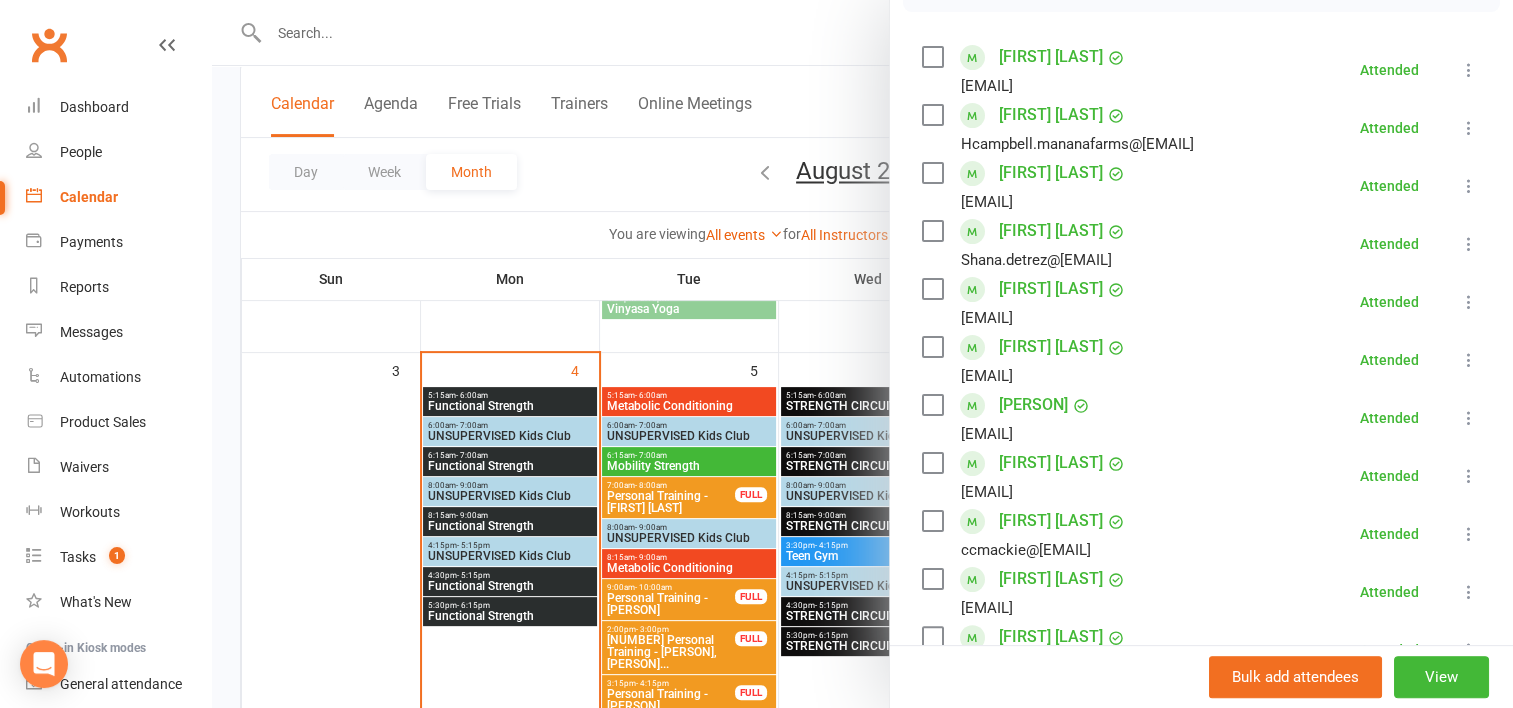 scroll, scrollTop: 542, scrollLeft: 0, axis: vertical 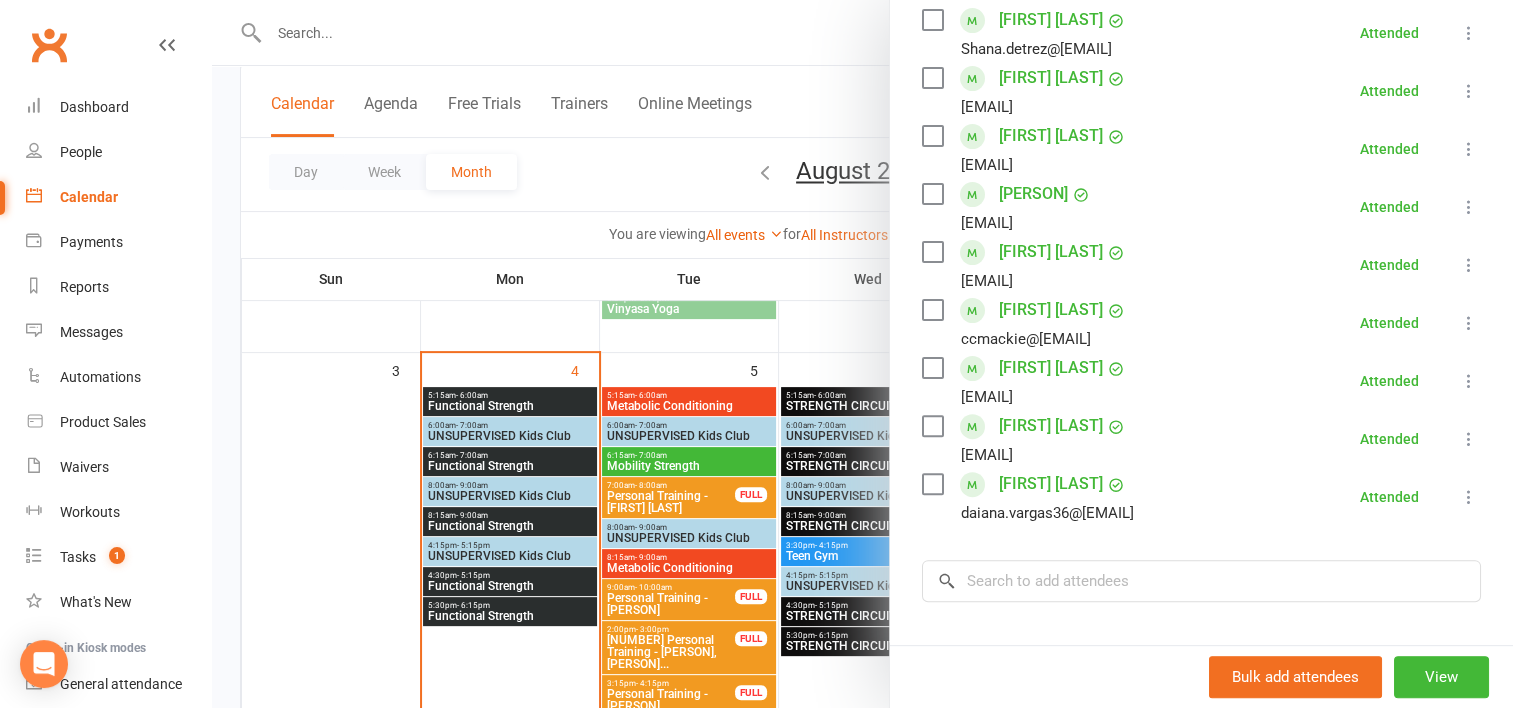 click at bounding box center (862, 354) 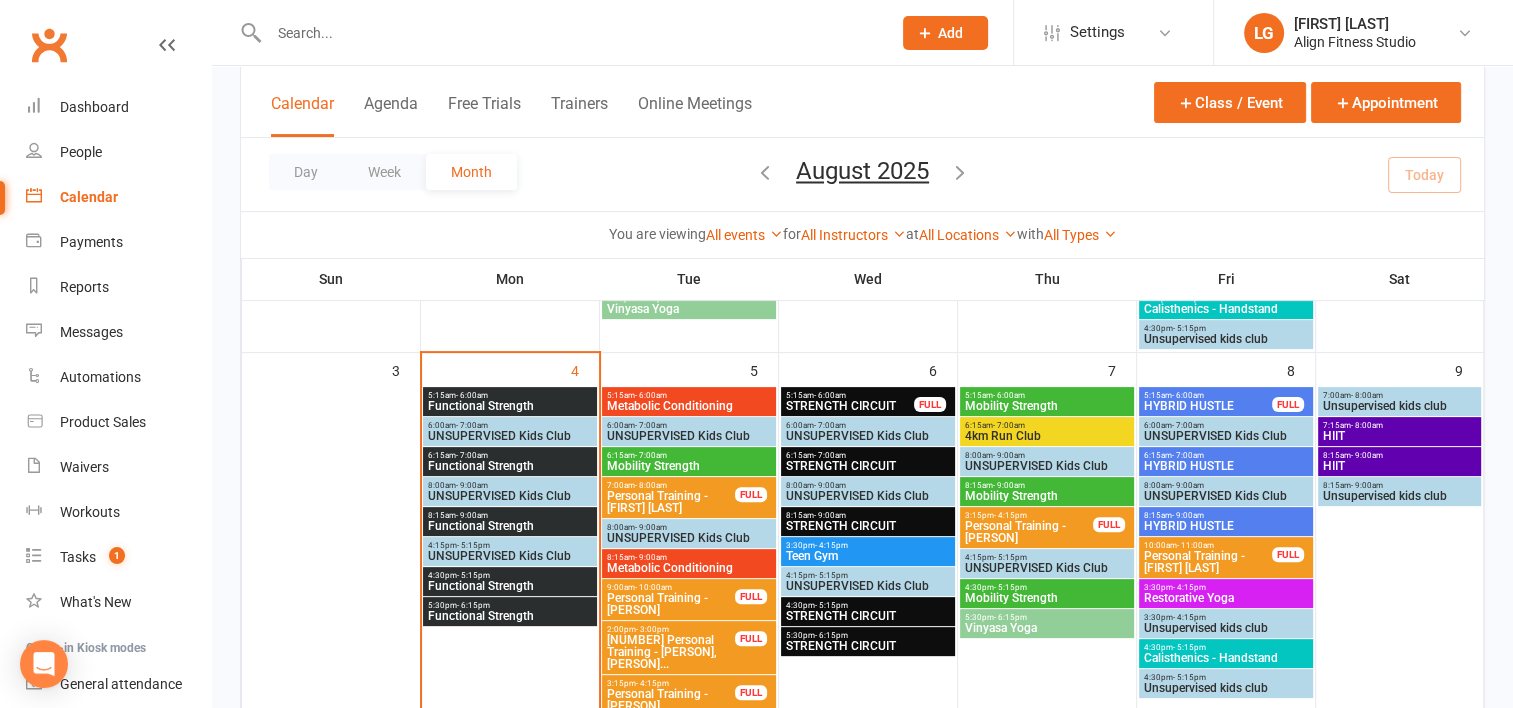 click on "Metabolic Conditioning" at bounding box center (689, 406) 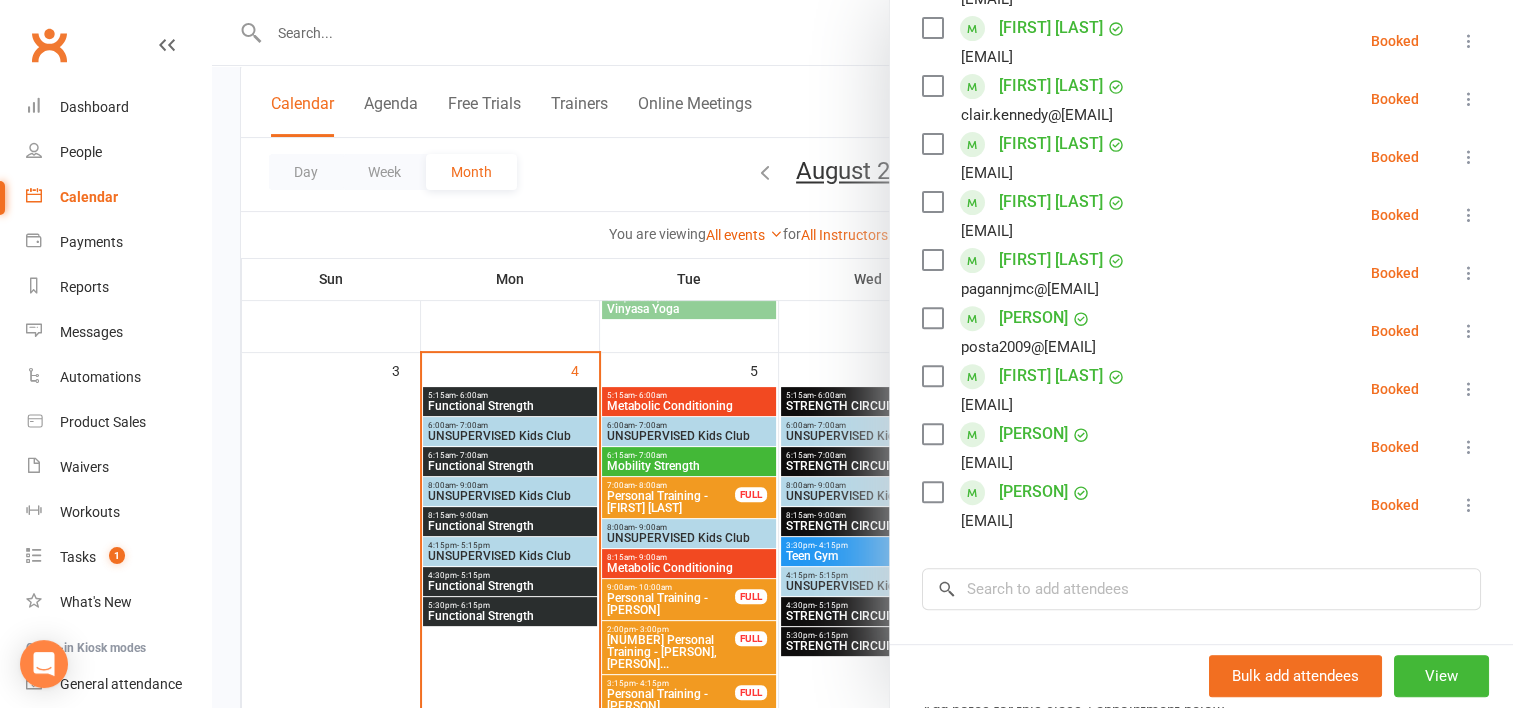scroll, scrollTop: 651, scrollLeft: 0, axis: vertical 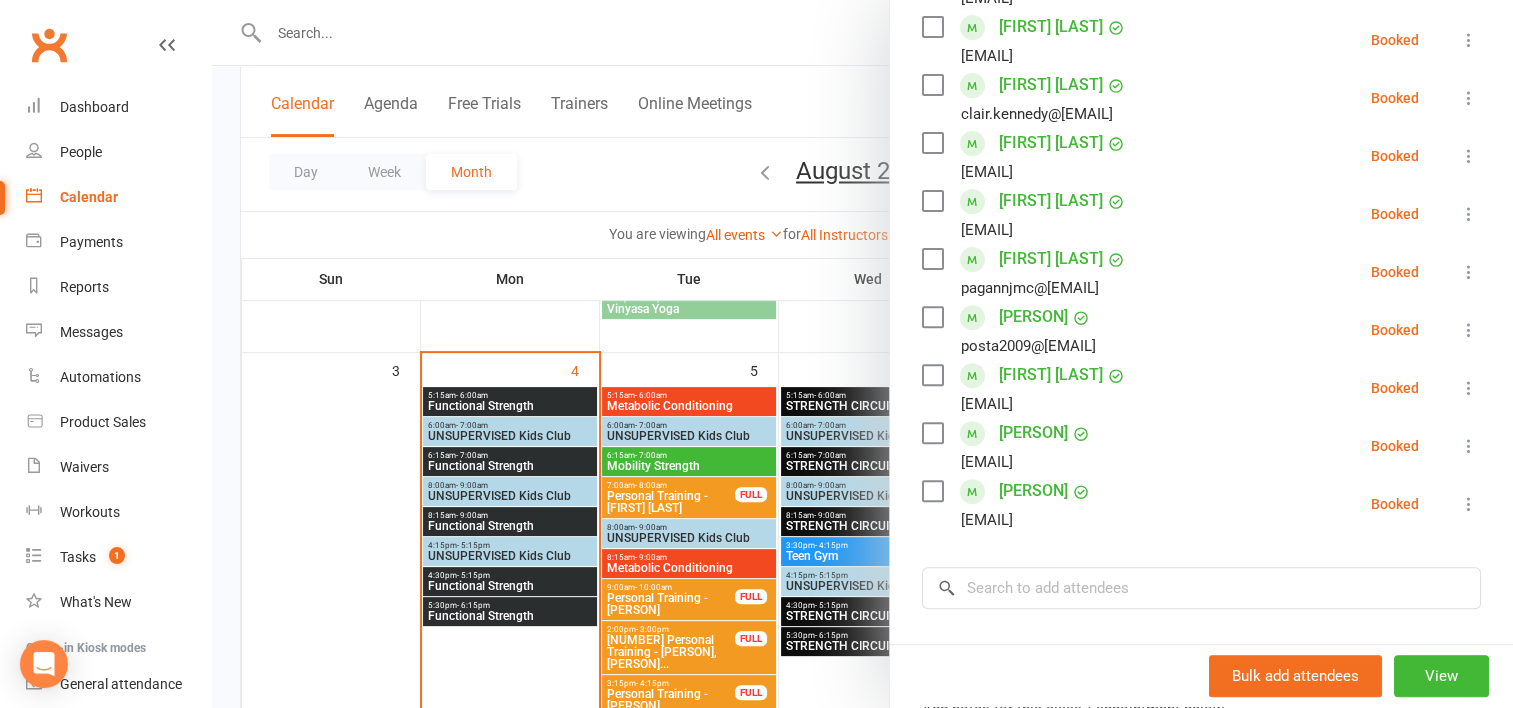 click at bounding box center (862, 354) 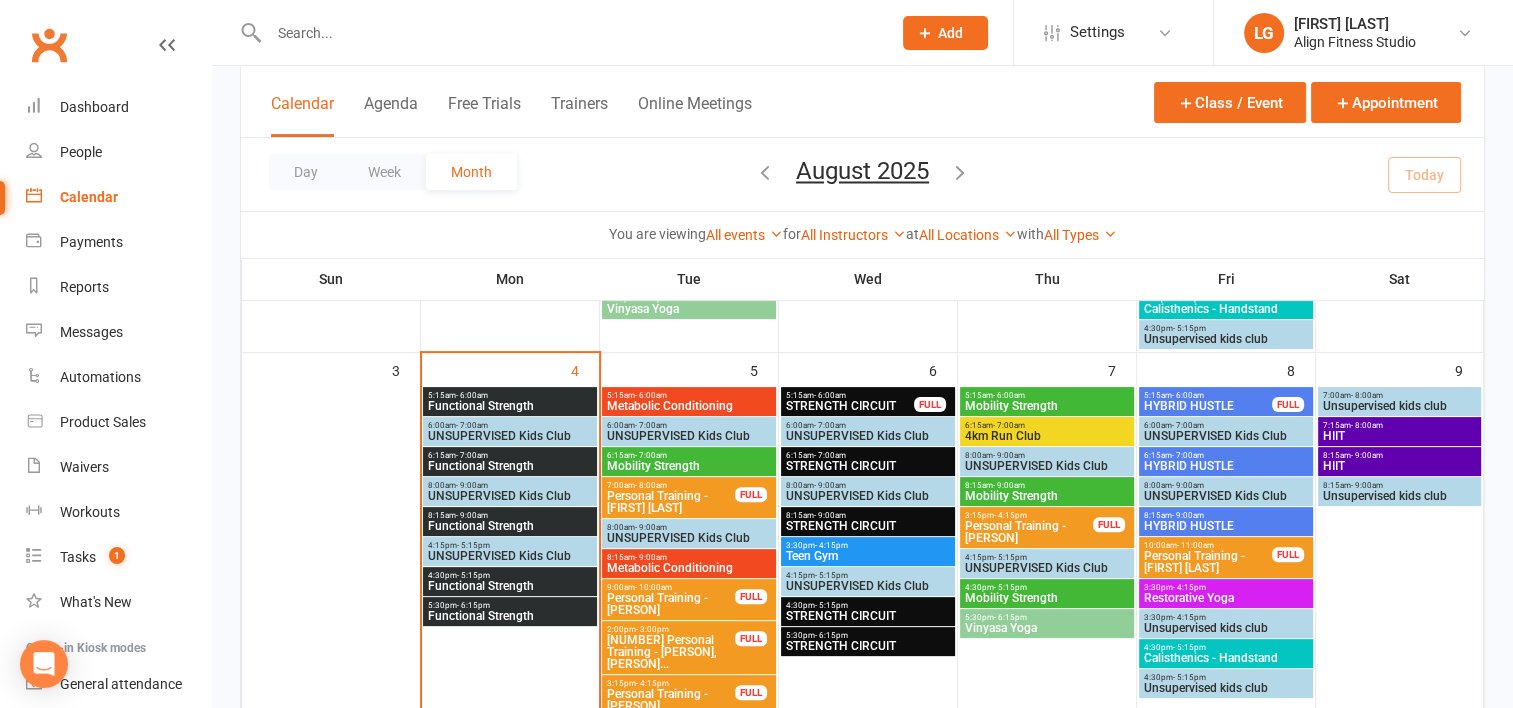 click on "Mobility Strength" at bounding box center (689, 466) 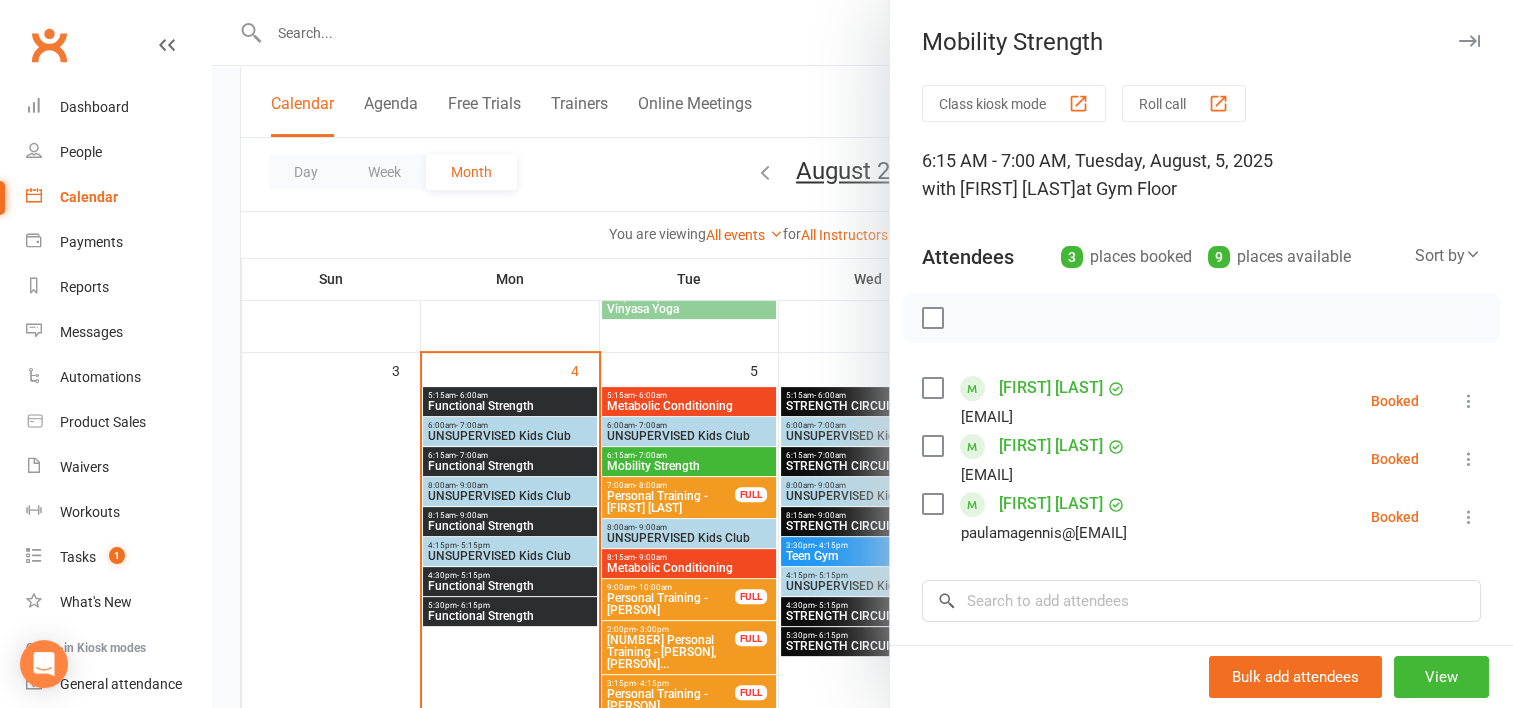 click at bounding box center [862, 354] 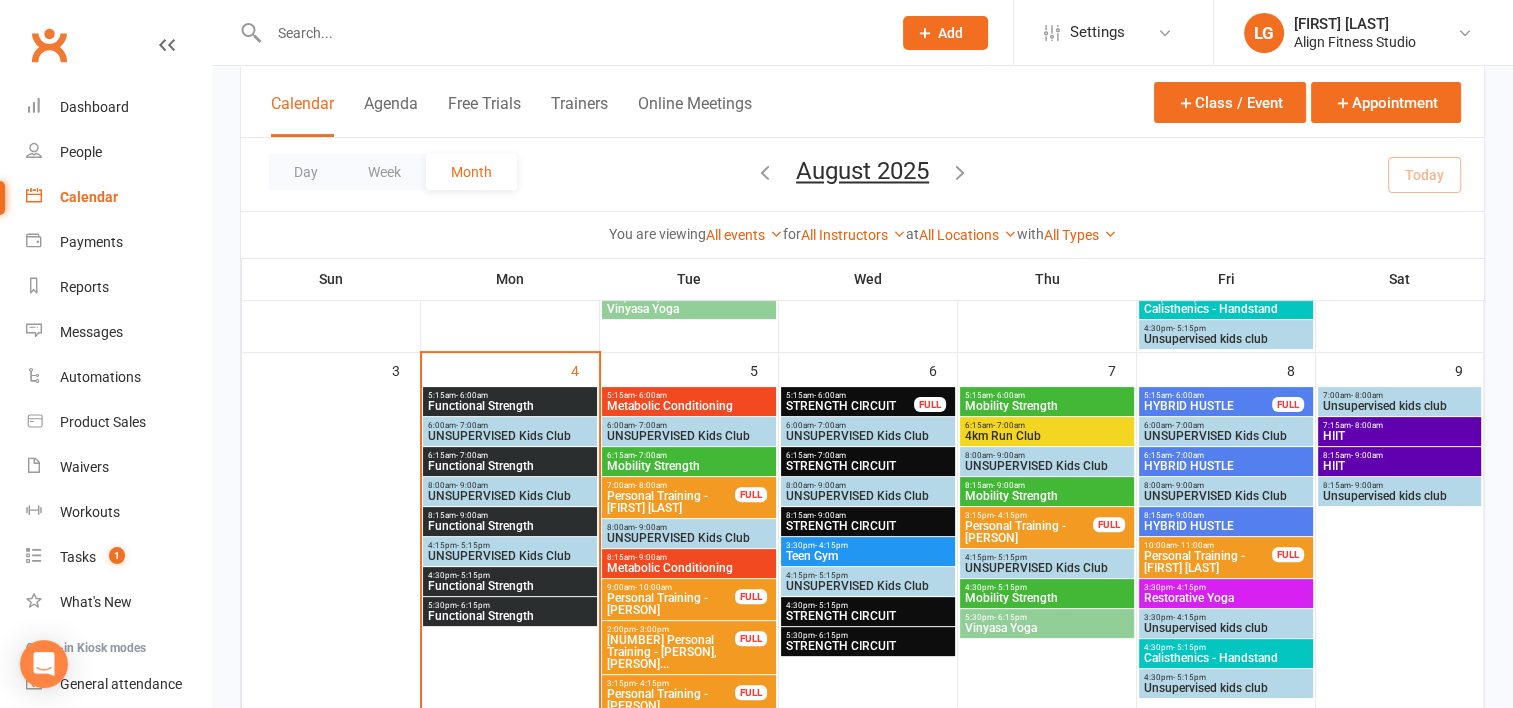 click on "8:15am - 9:00am Metabolic Conditioning" at bounding box center (689, 563) 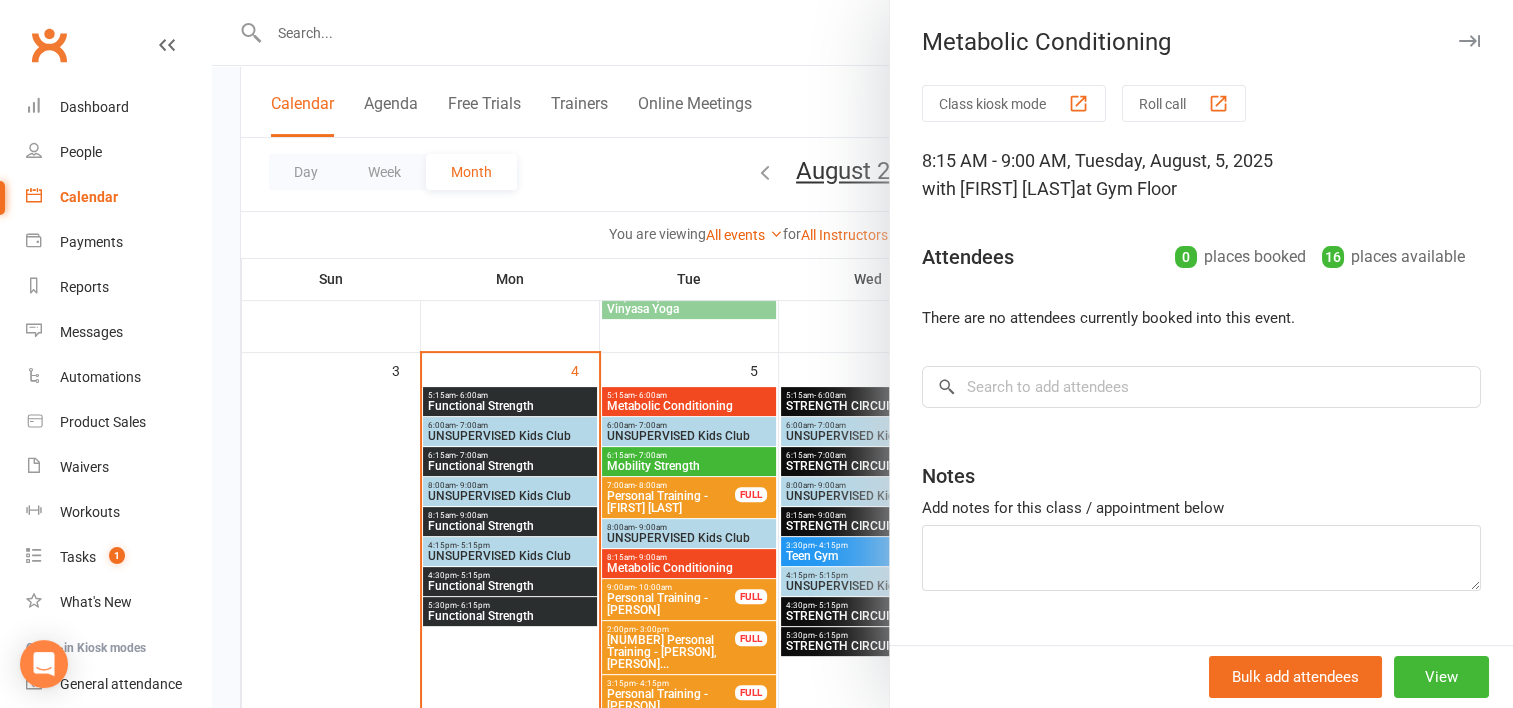 scroll, scrollTop: 616, scrollLeft: 0, axis: vertical 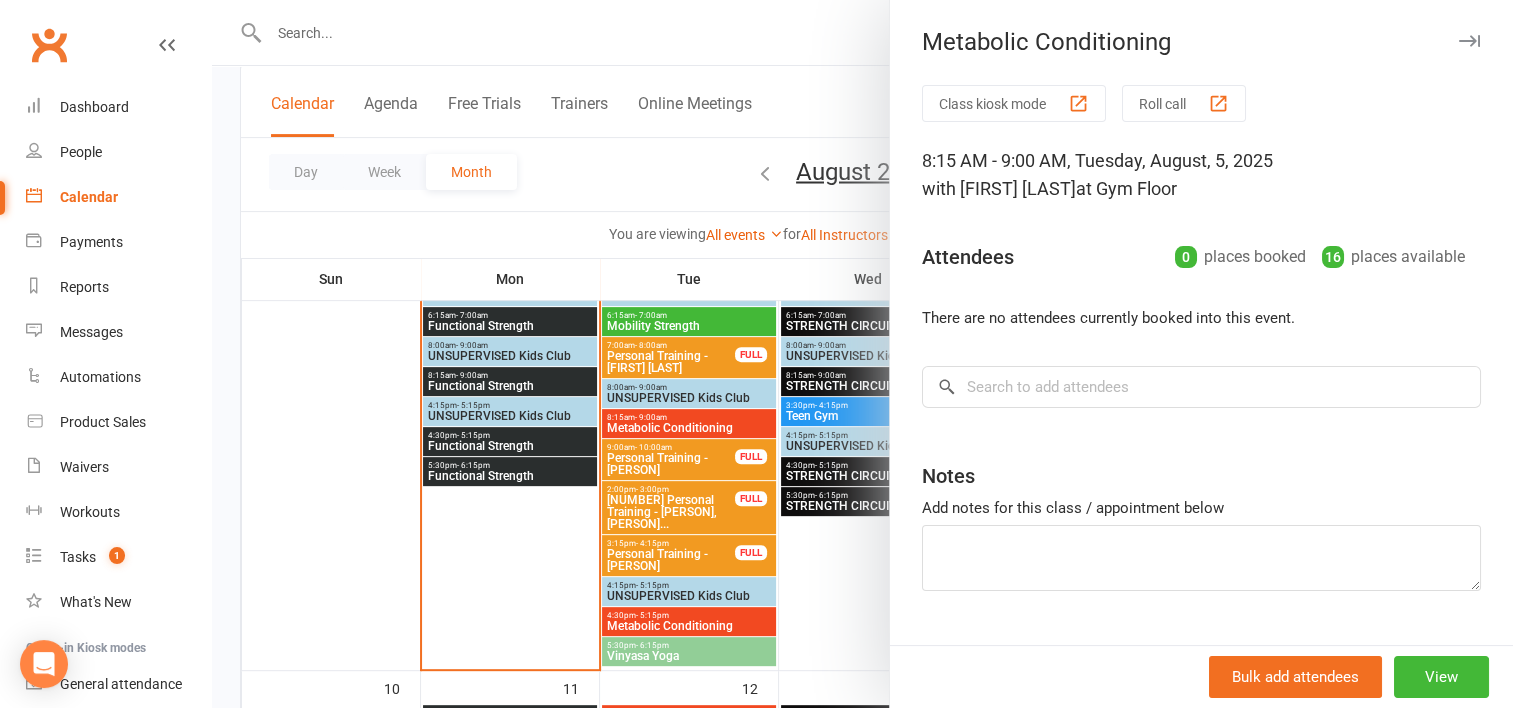click at bounding box center (862, 354) 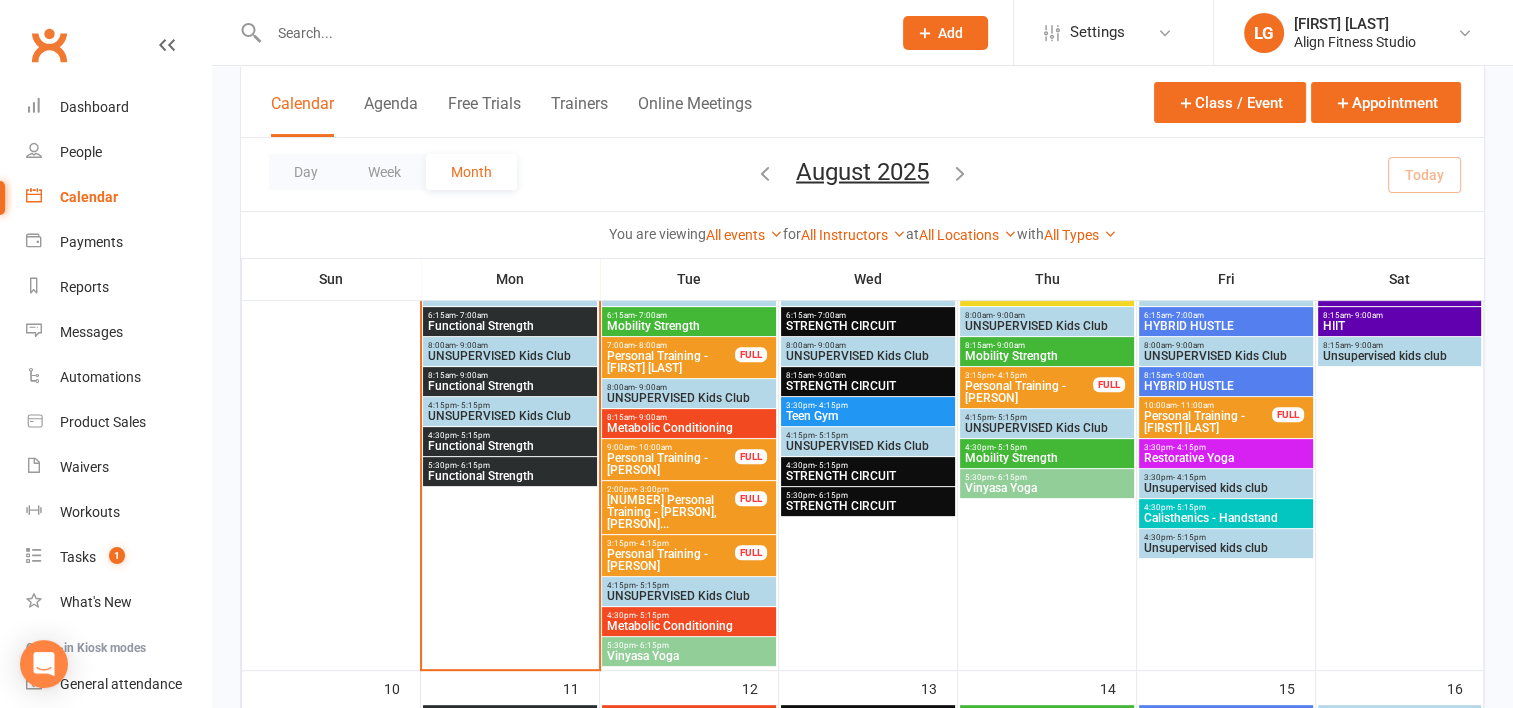 click on "Metabolic Conditioning" at bounding box center (689, 626) 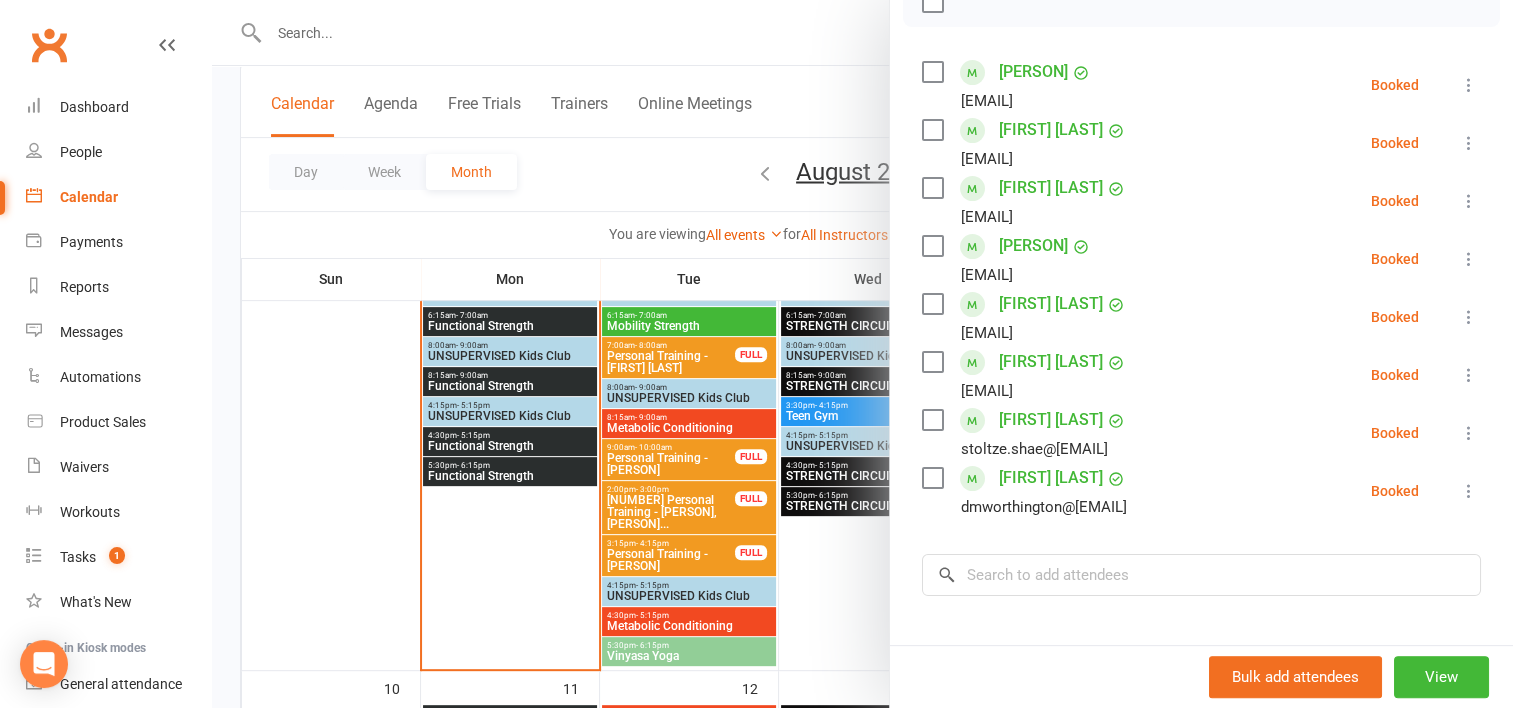 scroll, scrollTop: 315, scrollLeft: 0, axis: vertical 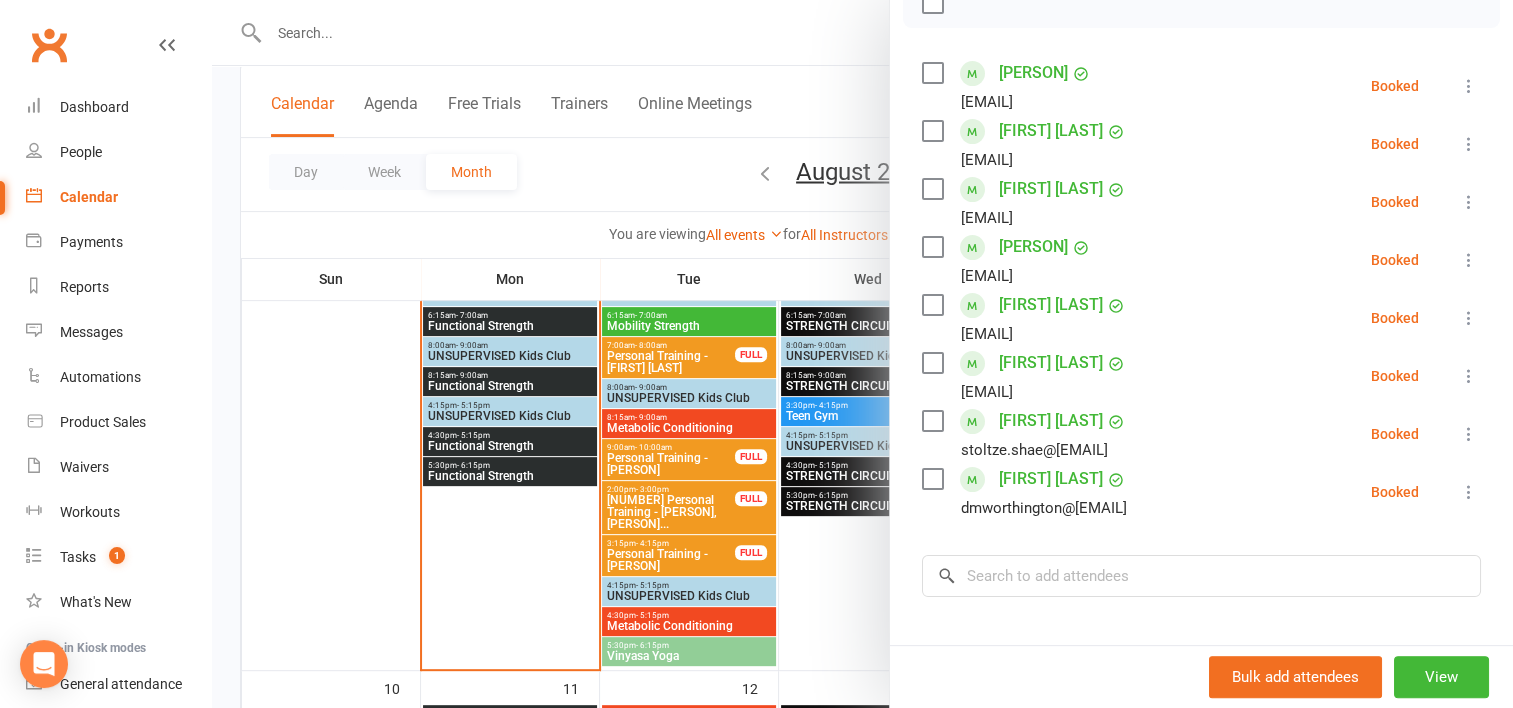 click at bounding box center [862, 354] 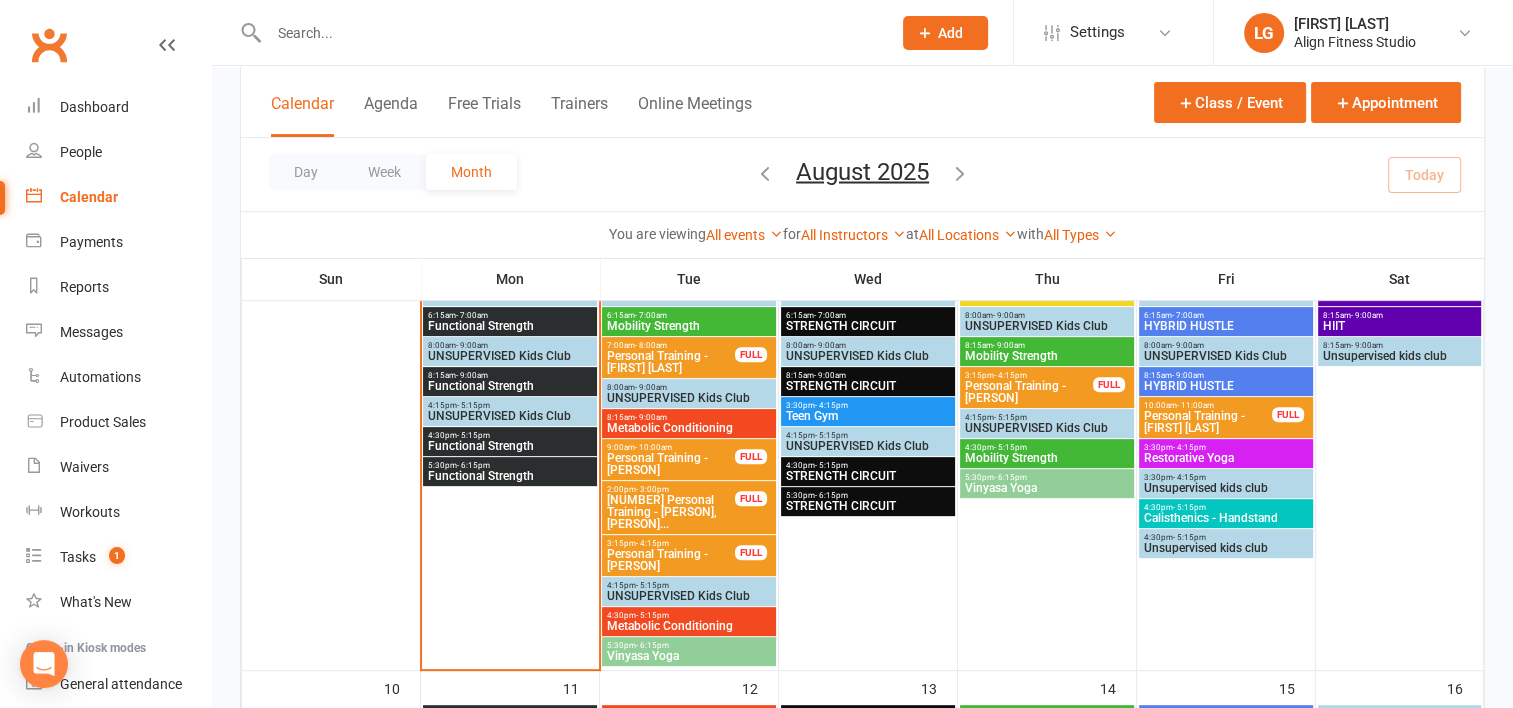 click on "Vinyasa Yoga" at bounding box center (689, 656) 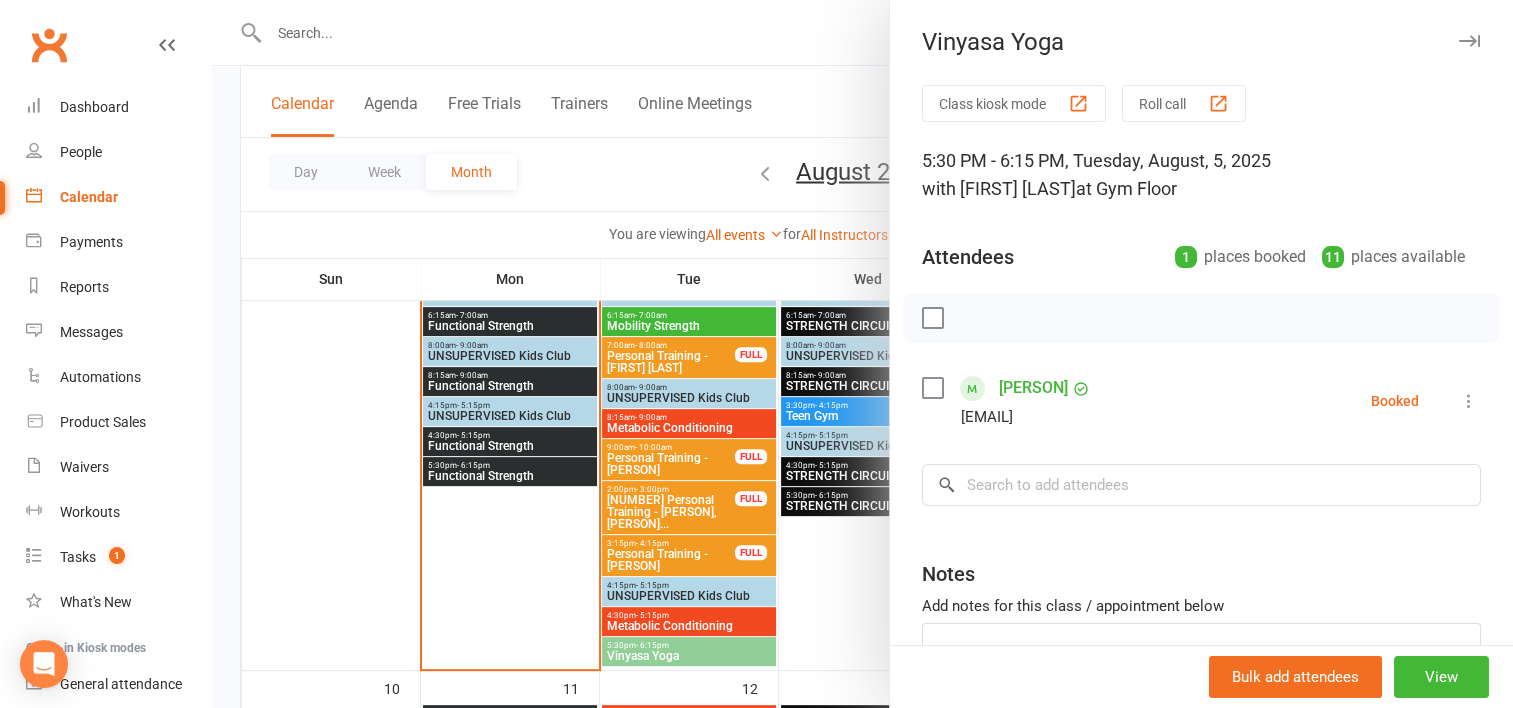 click at bounding box center (862, 354) 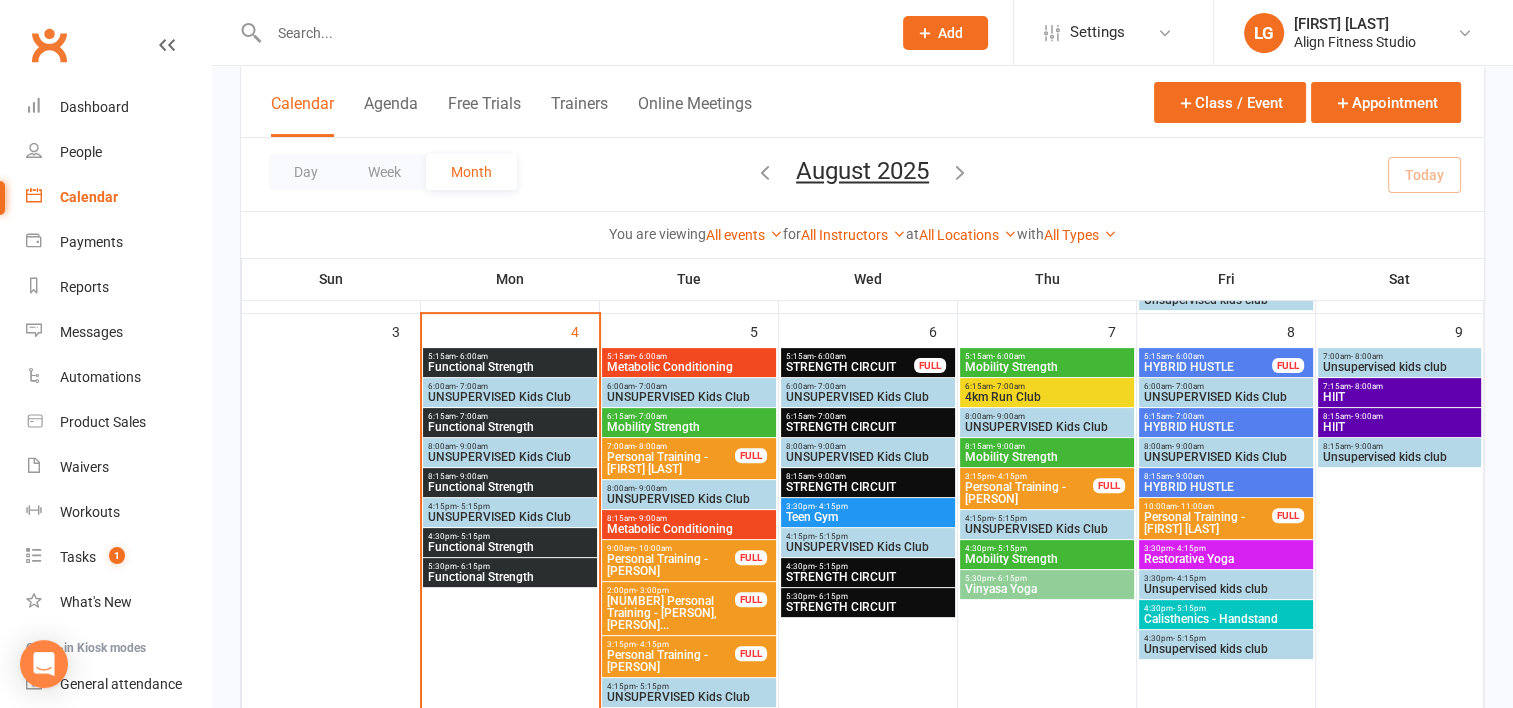 scroll, scrollTop: 514, scrollLeft: 0, axis: vertical 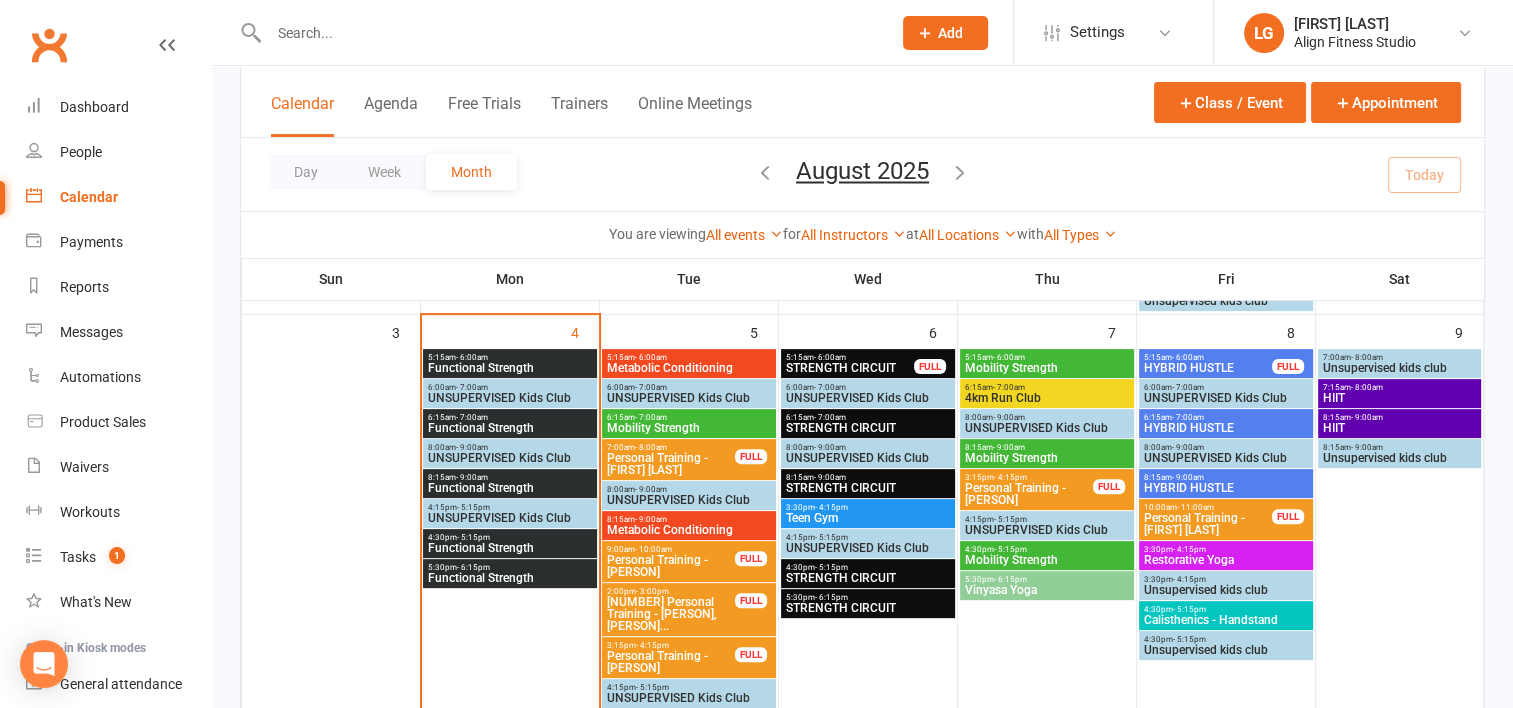 click on "- 7:00am" at bounding box center (1009, 387) 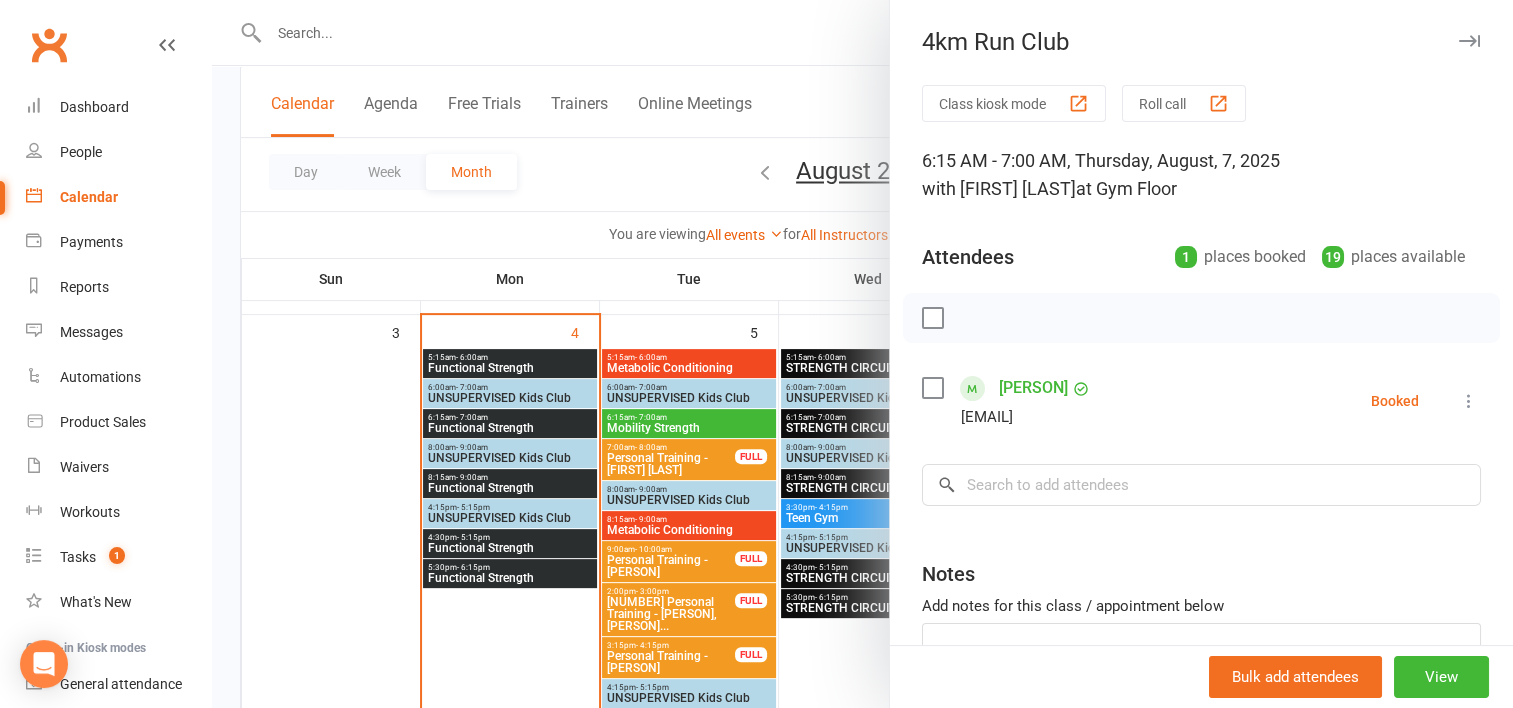 click at bounding box center (862, 354) 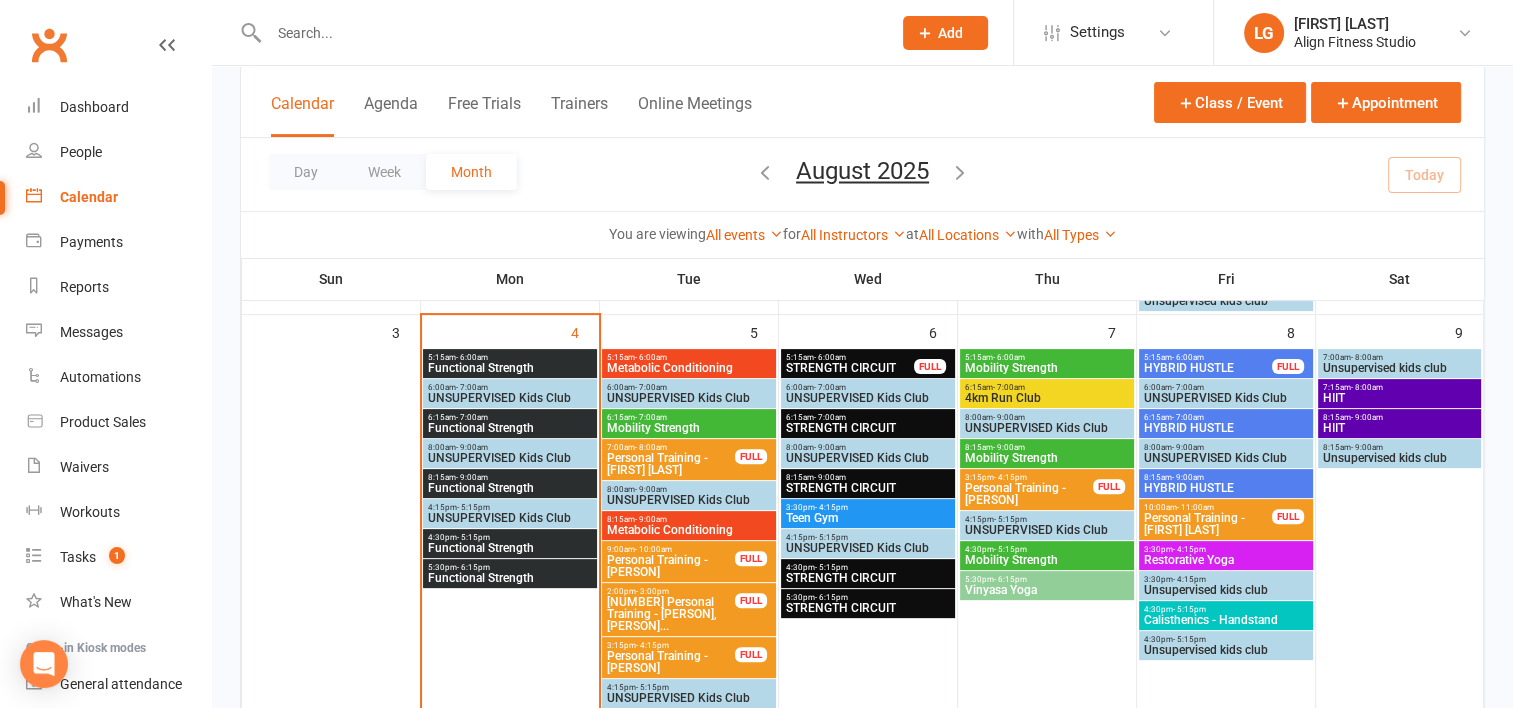 click on "HYBRID HUSTLE" at bounding box center [1208, 368] 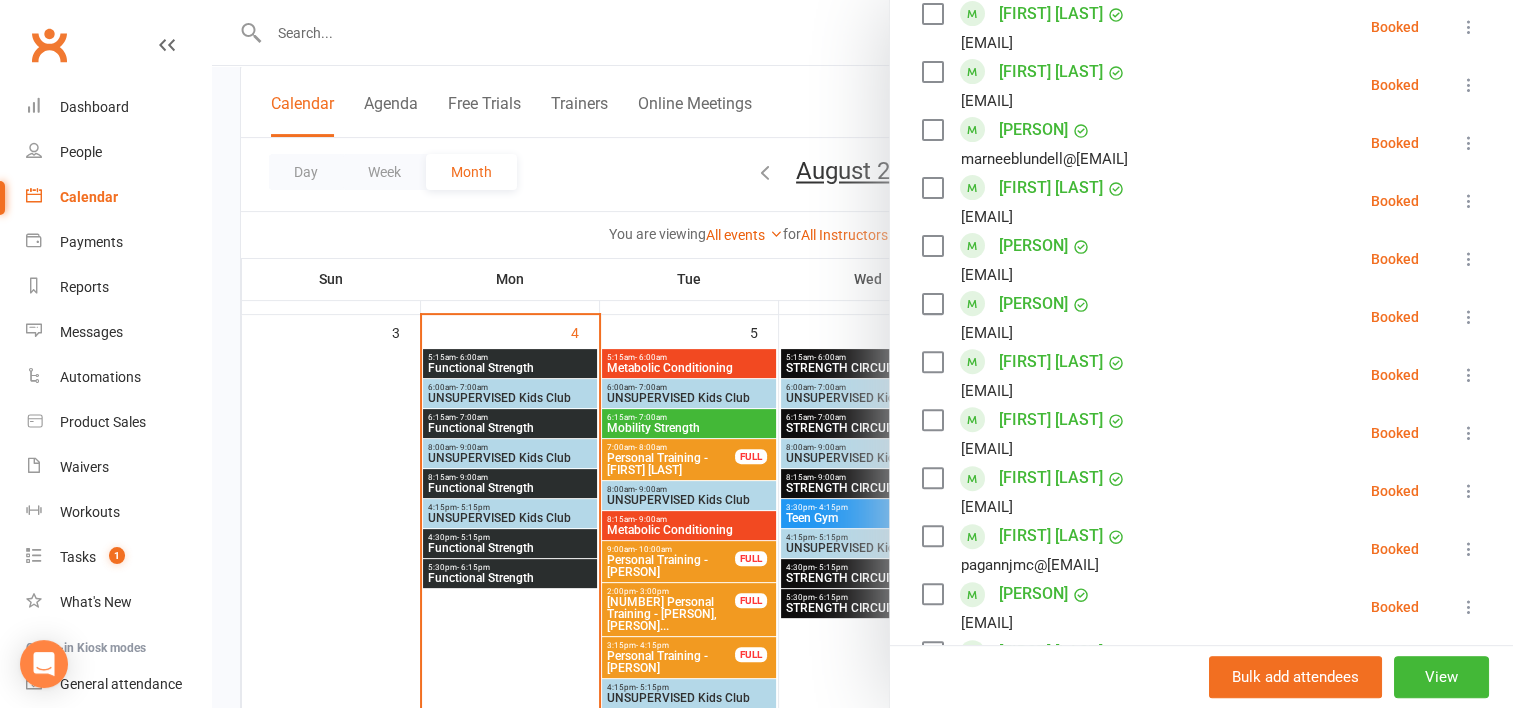 scroll, scrollTop: 632, scrollLeft: 0, axis: vertical 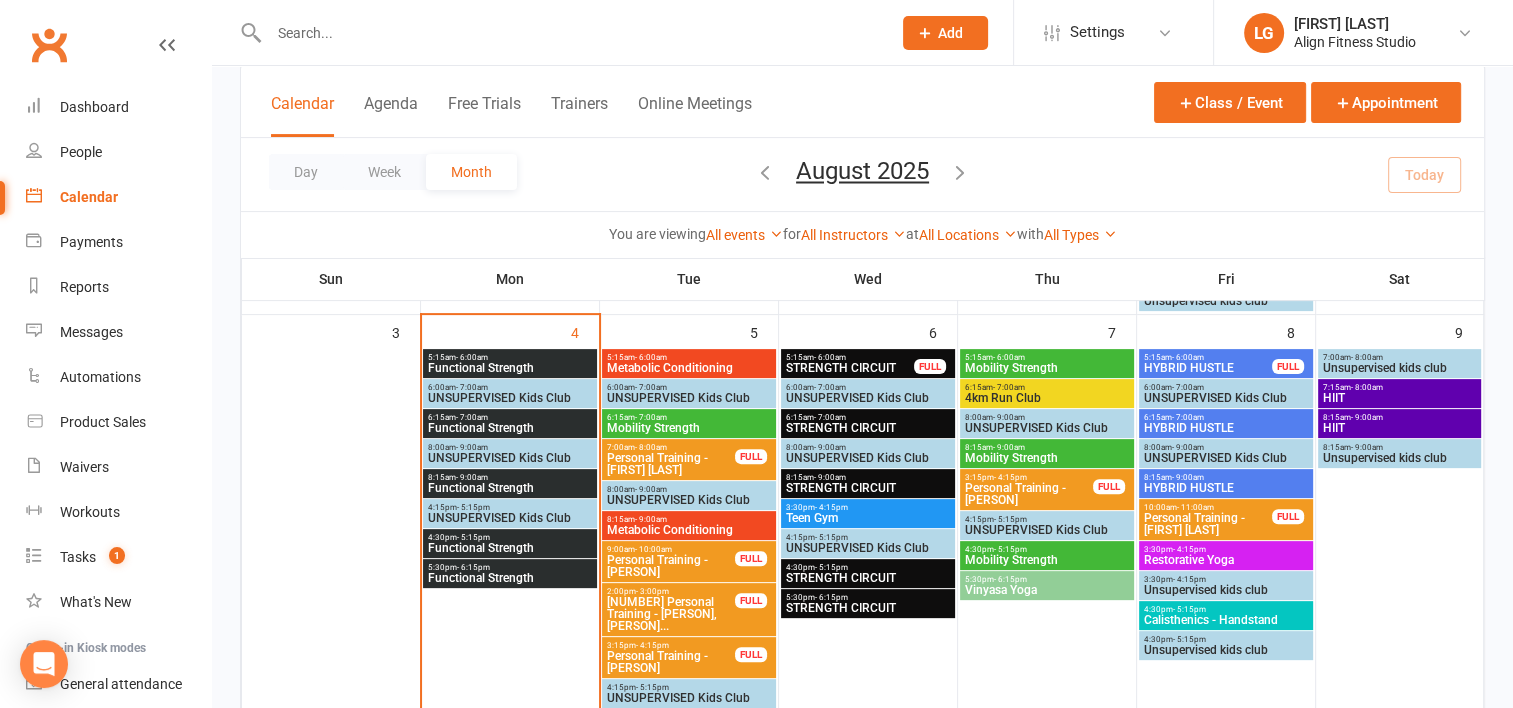 click on "Restorative Yoga" at bounding box center [1226, 560] 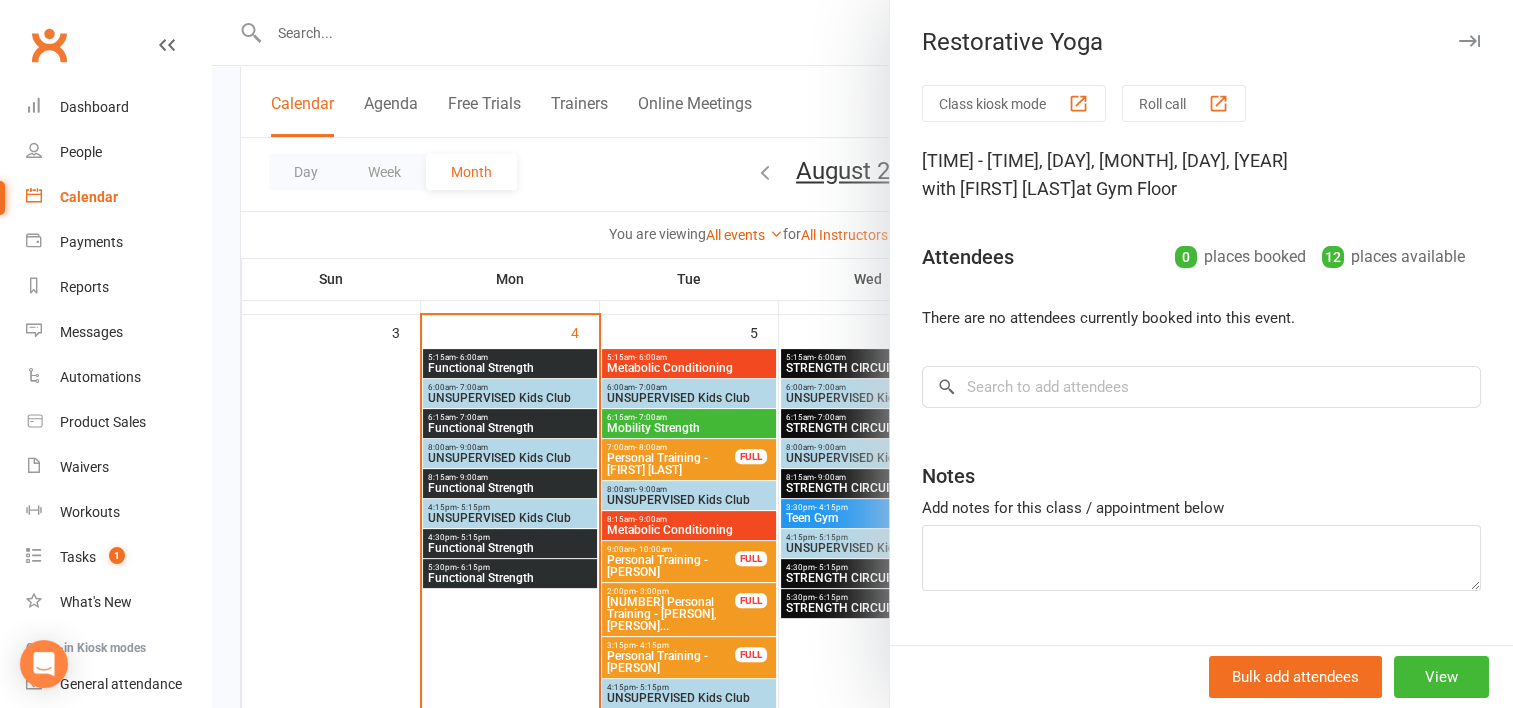 click at bounding box center (862, 354) 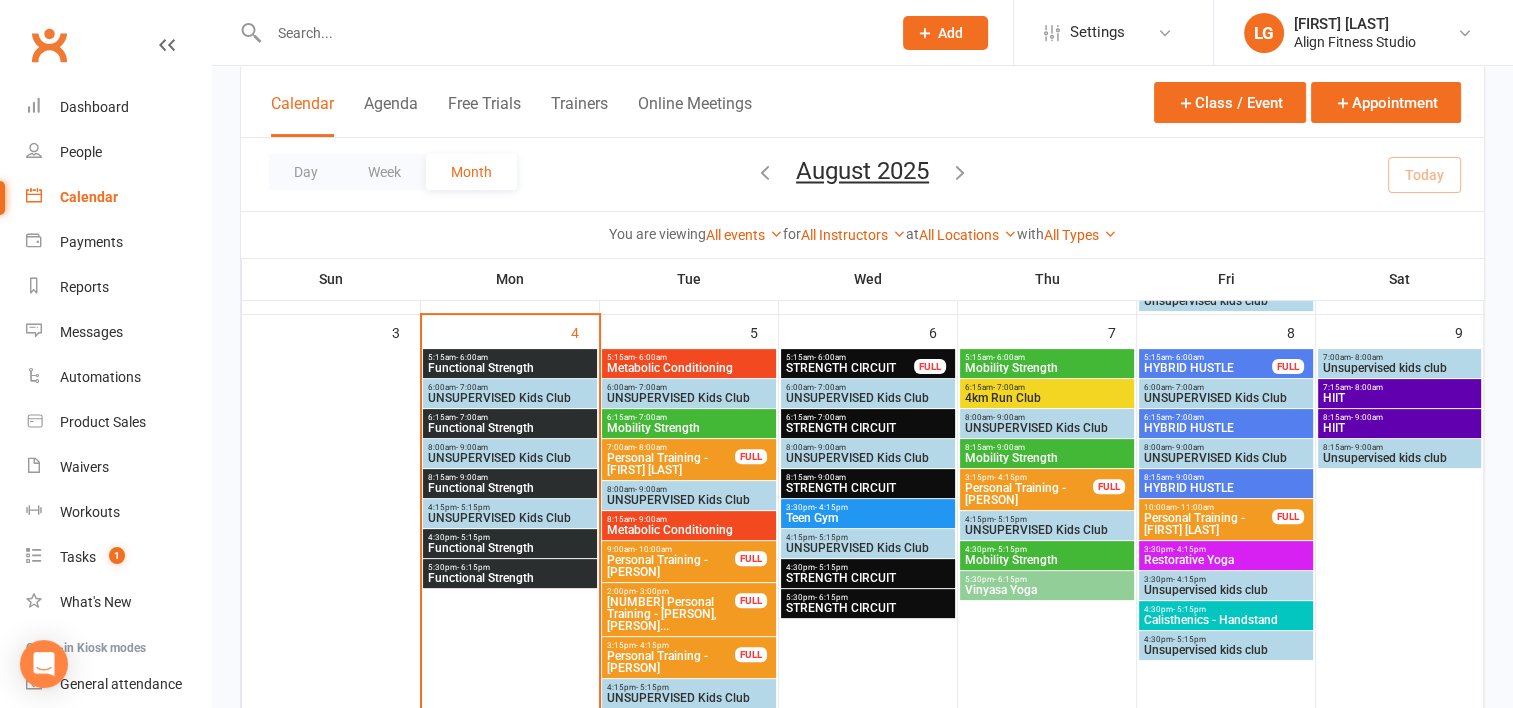 click on "[TIME] - [TIME]" at bounding box center (1400, 387) 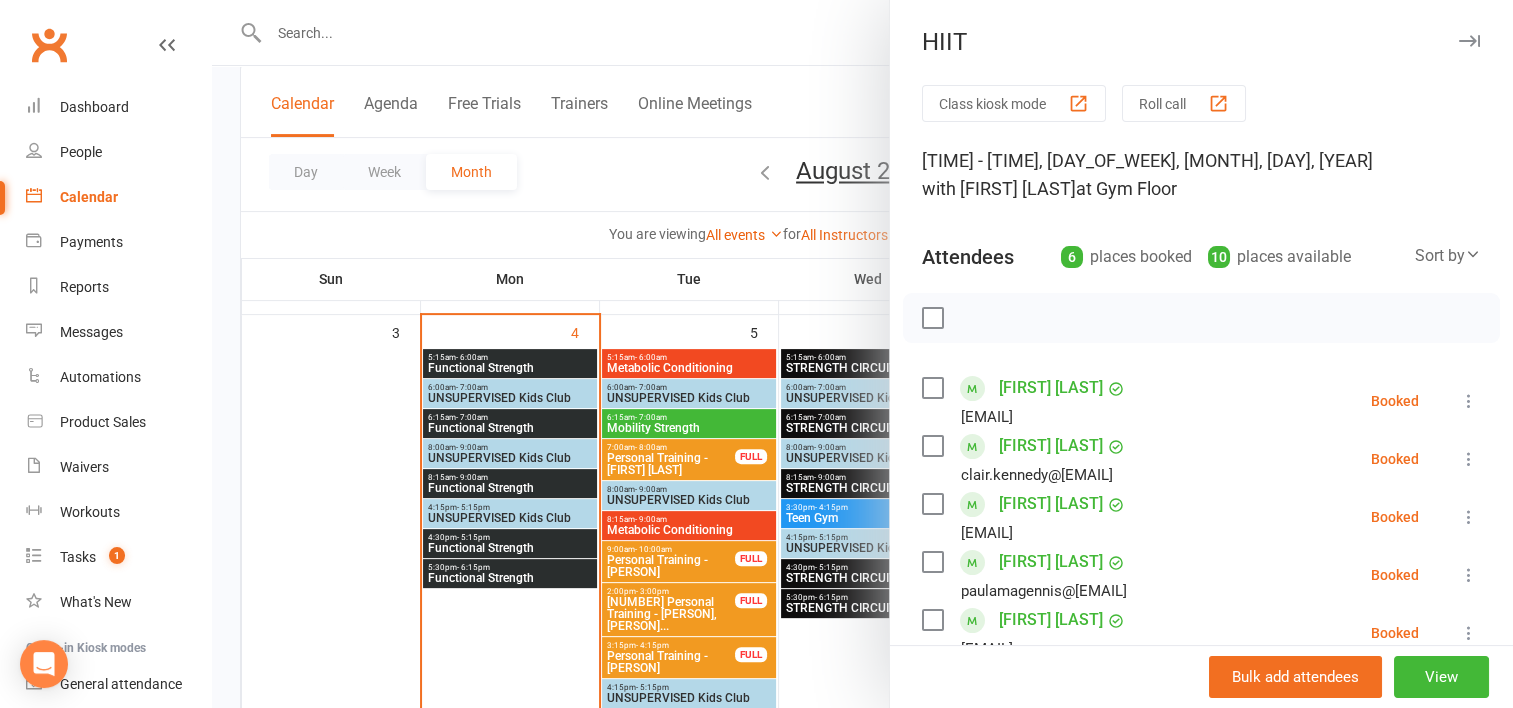 scroll, scrollTop: 184, scrollLeft: 0, axis: vertical 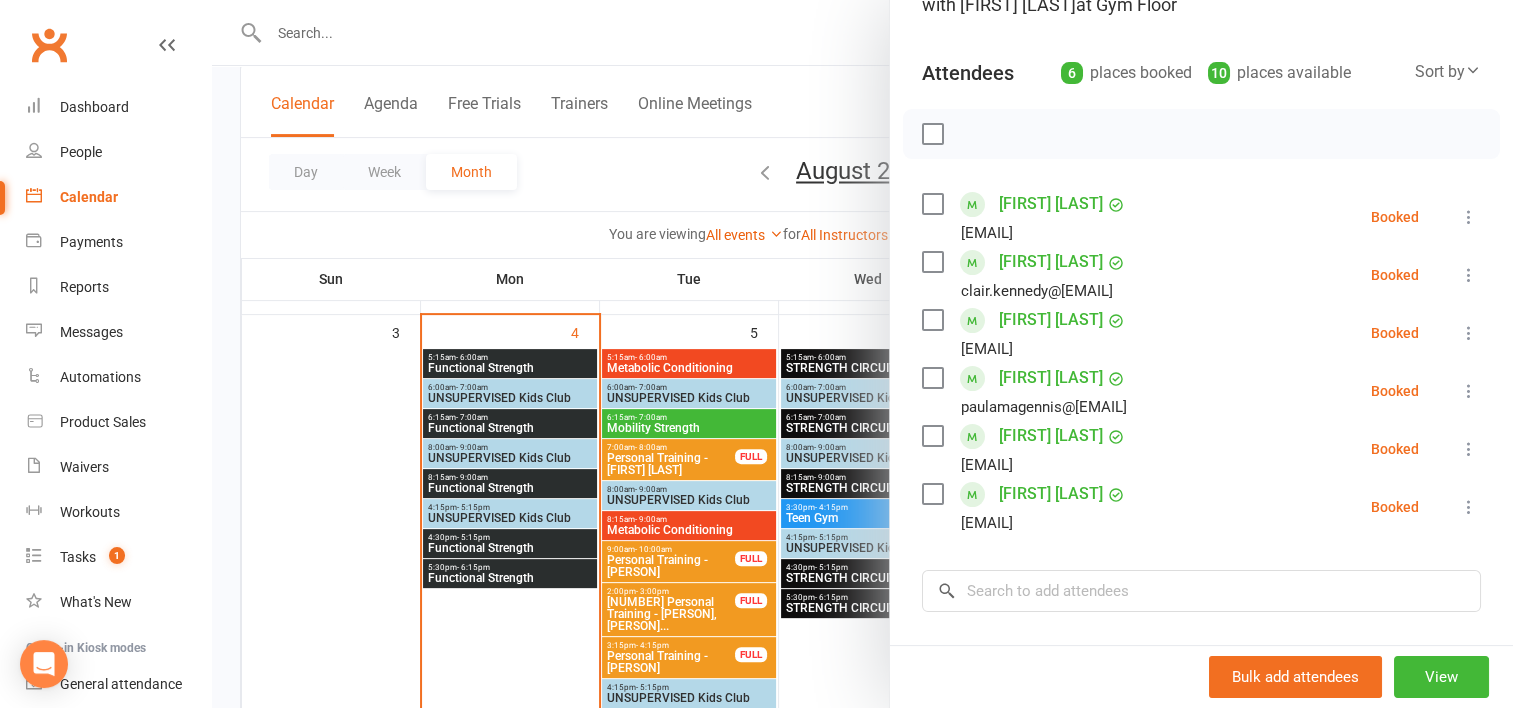 click at bounding box center (862, 354) 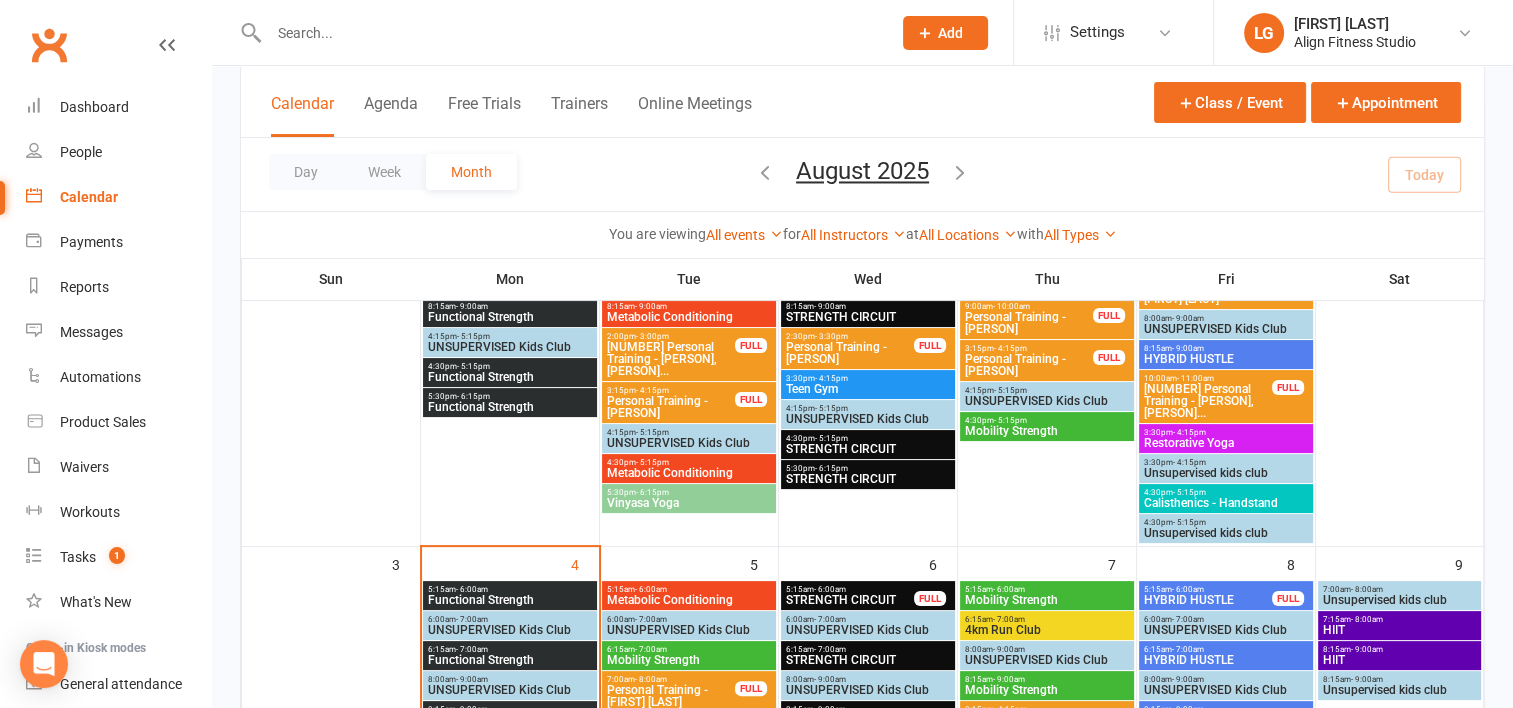 scroll, scrollTop: 278, scrollLeft: 0, axis: vertical 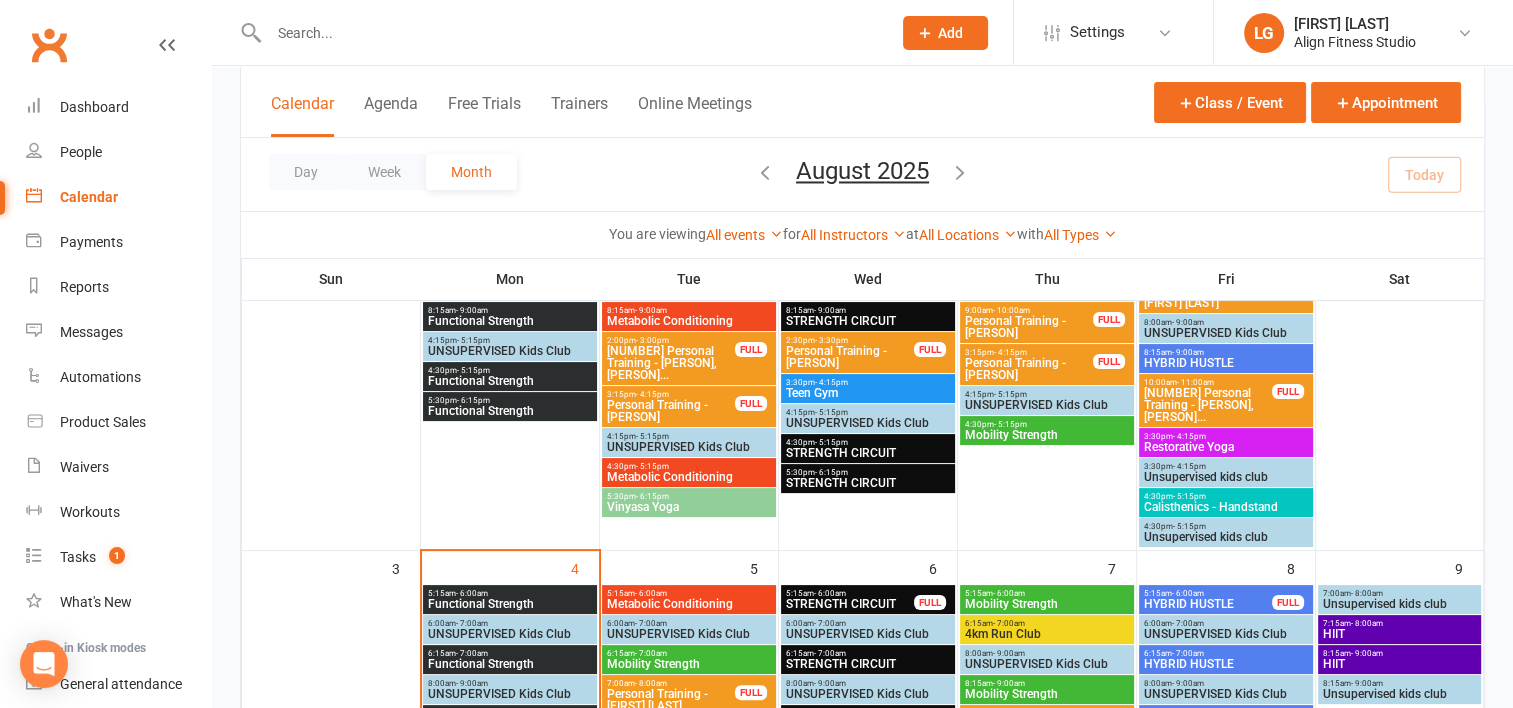 click on "3:30pm  - 4:15pm" at bounding box center (1226, 436) 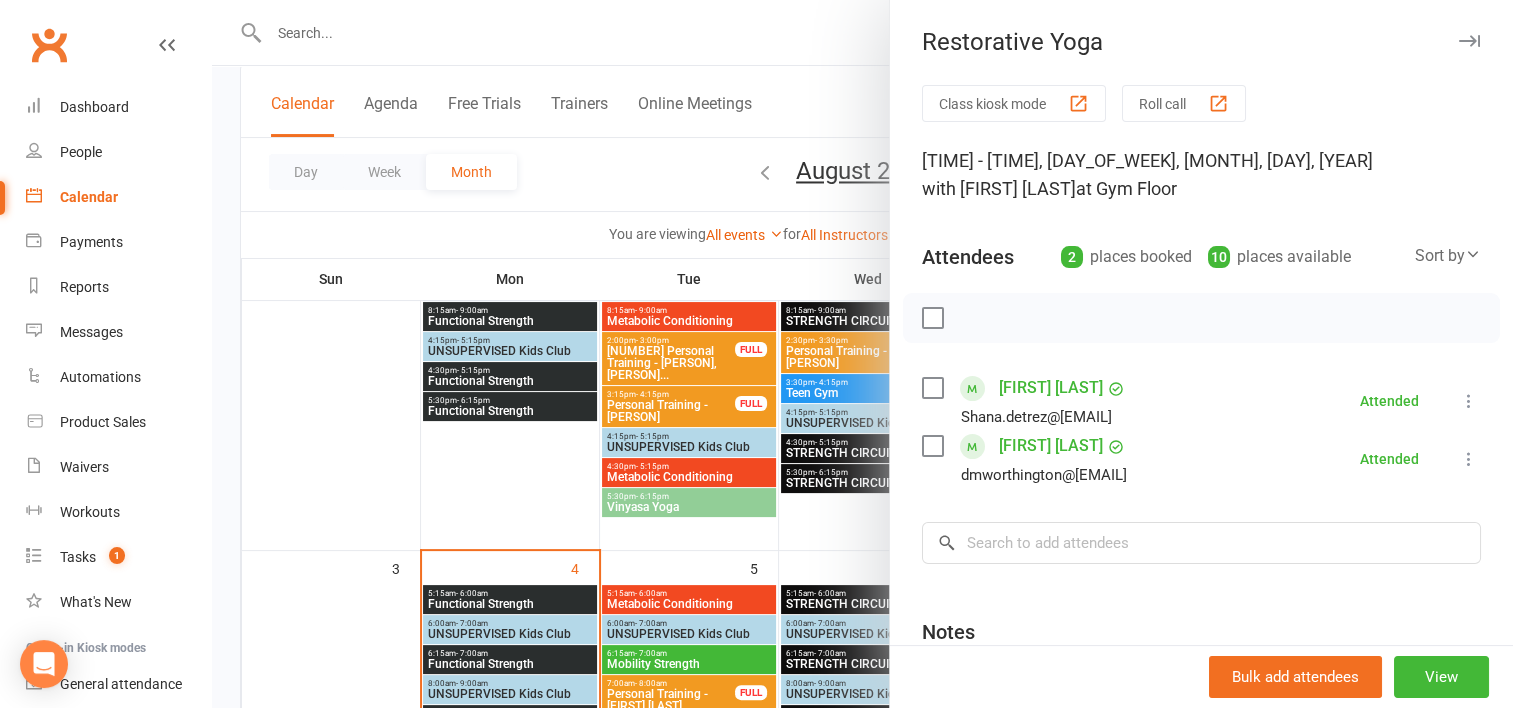 click at bounding box center (862, 354) 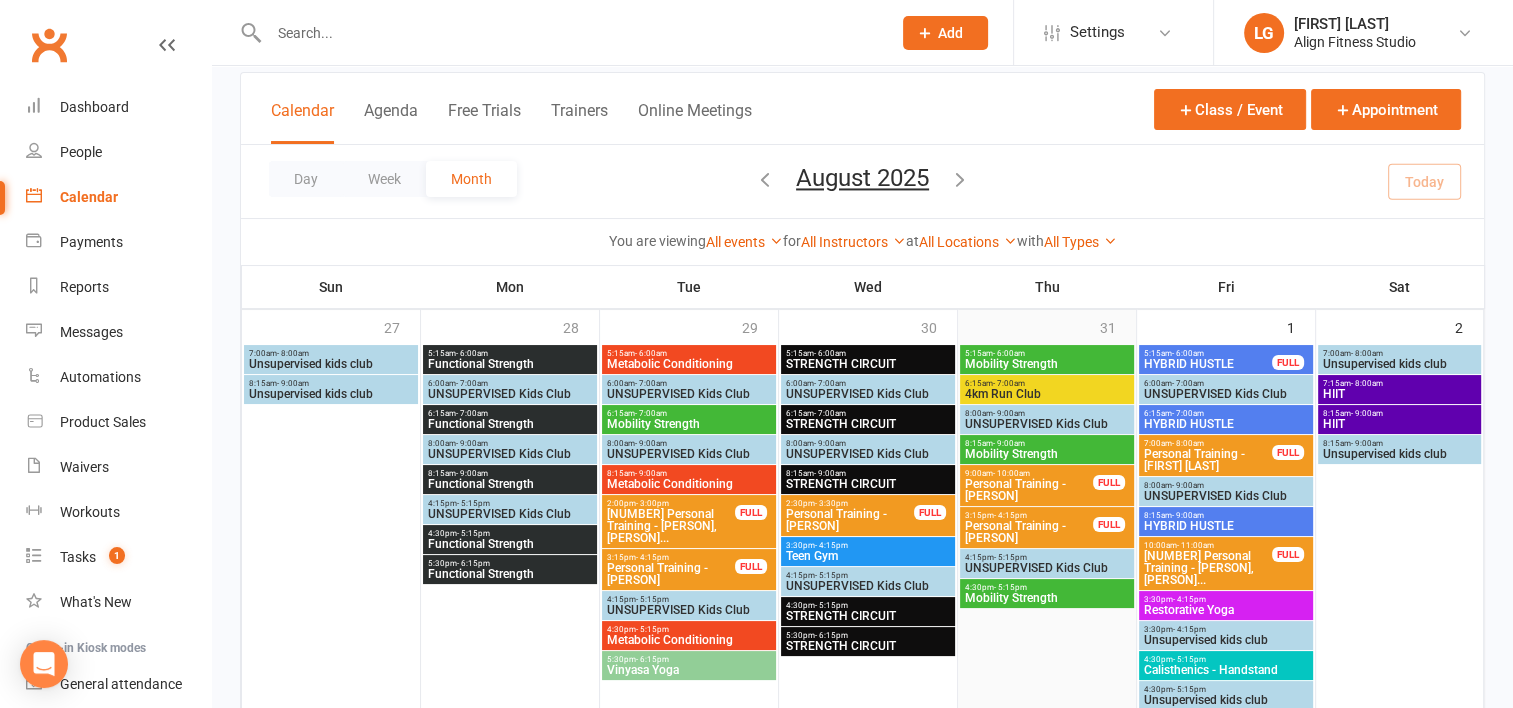 scroll, scrollTop: 0, scrollLeft: 0, axis: both 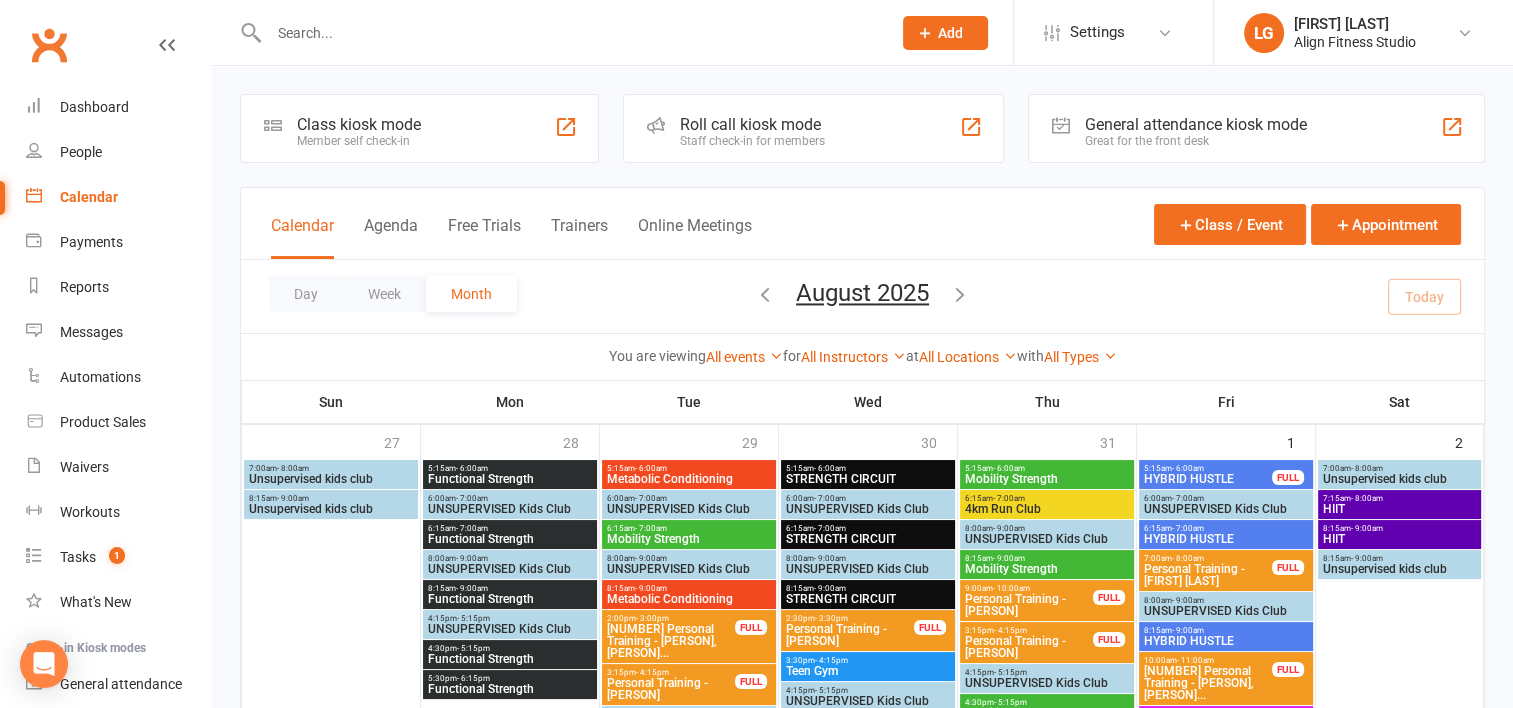click at bounding box center (765, 294) 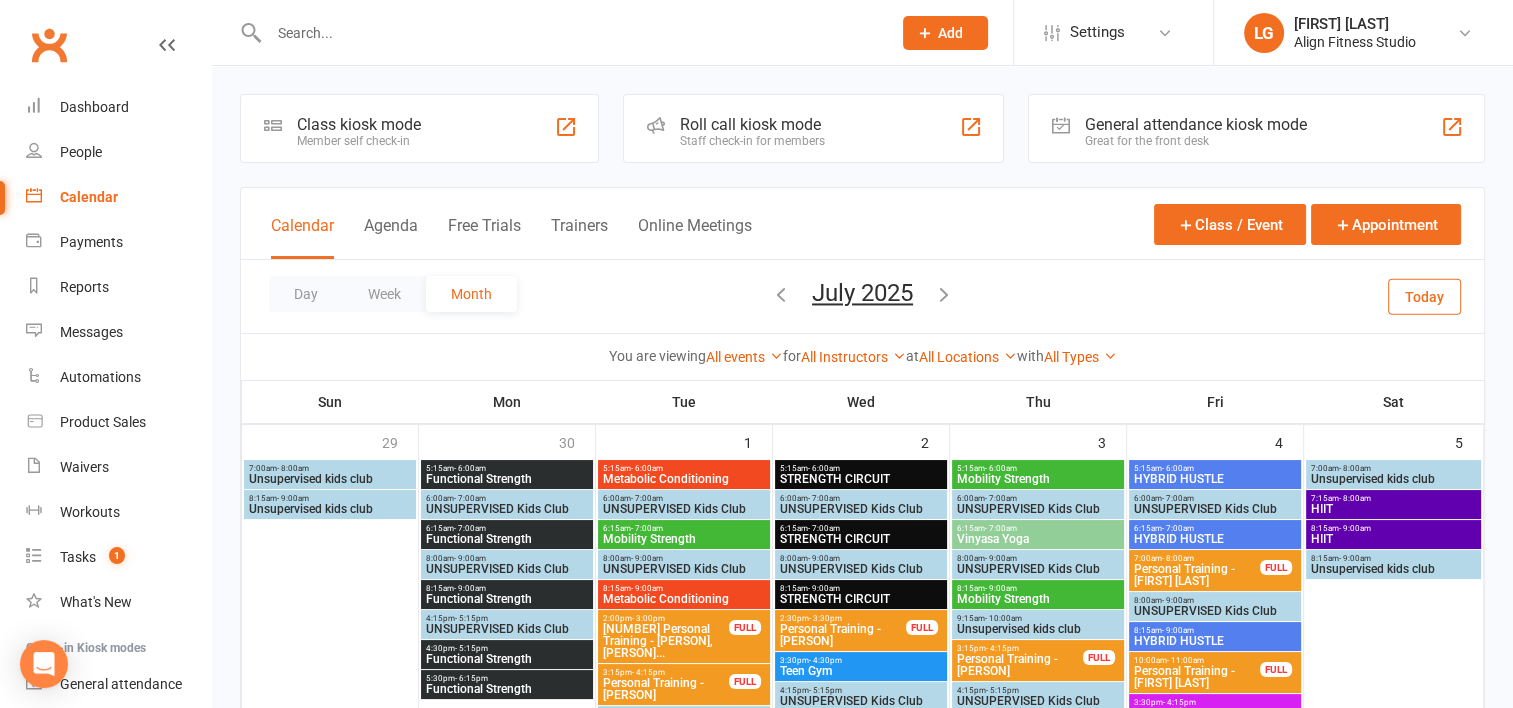 scroll, scrollTop: 152, scrollLeft: 0, axis: vertical 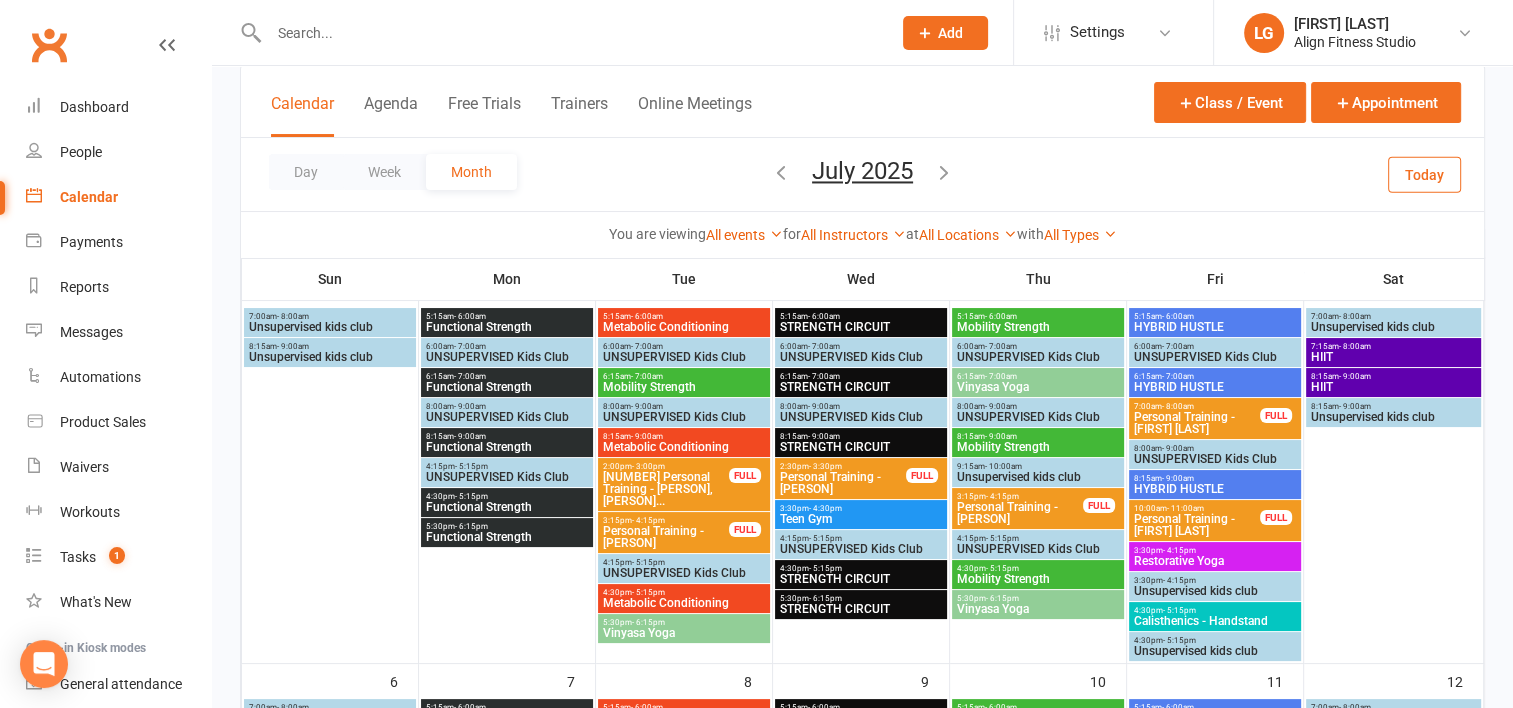 click on "Restorative Yoga" at bounding box center [1215, 561] 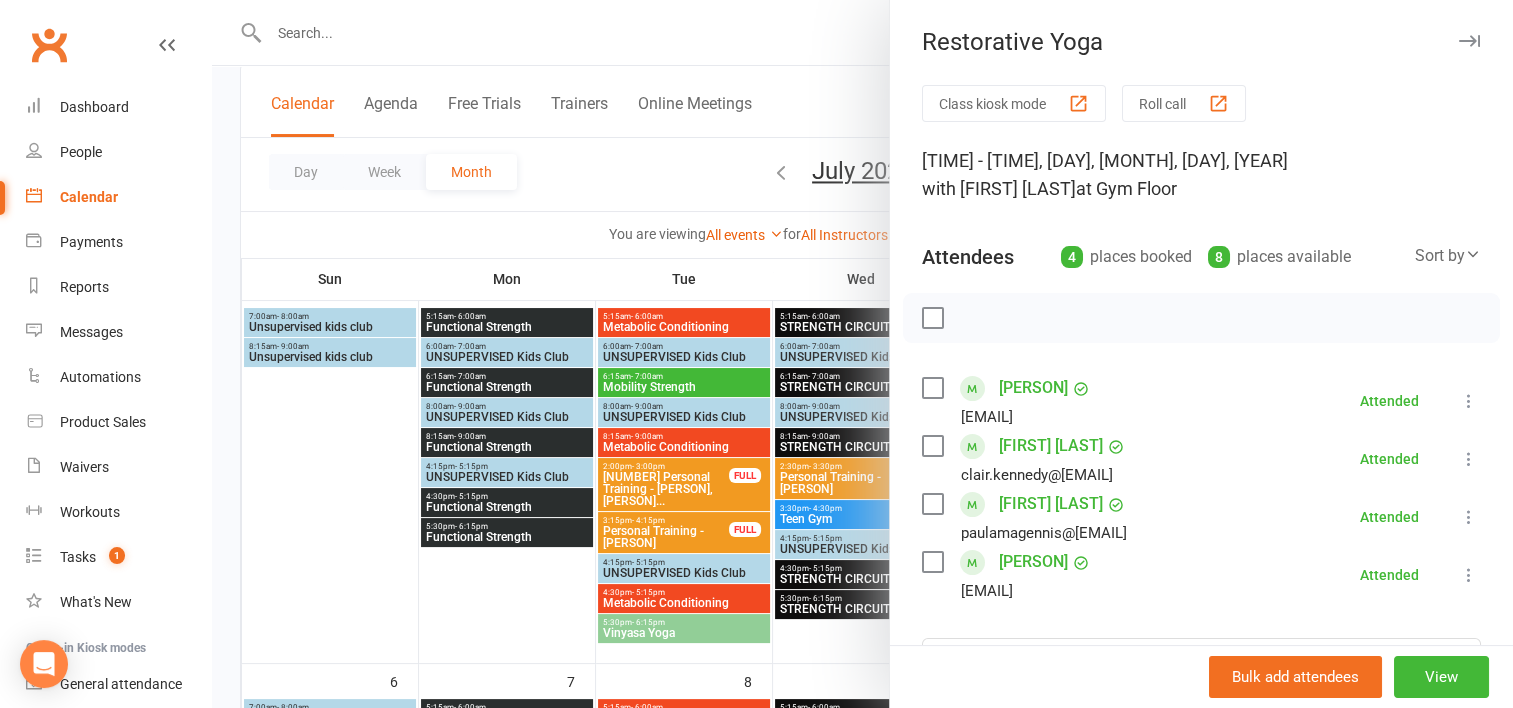 click at bounding box center (862, 354) 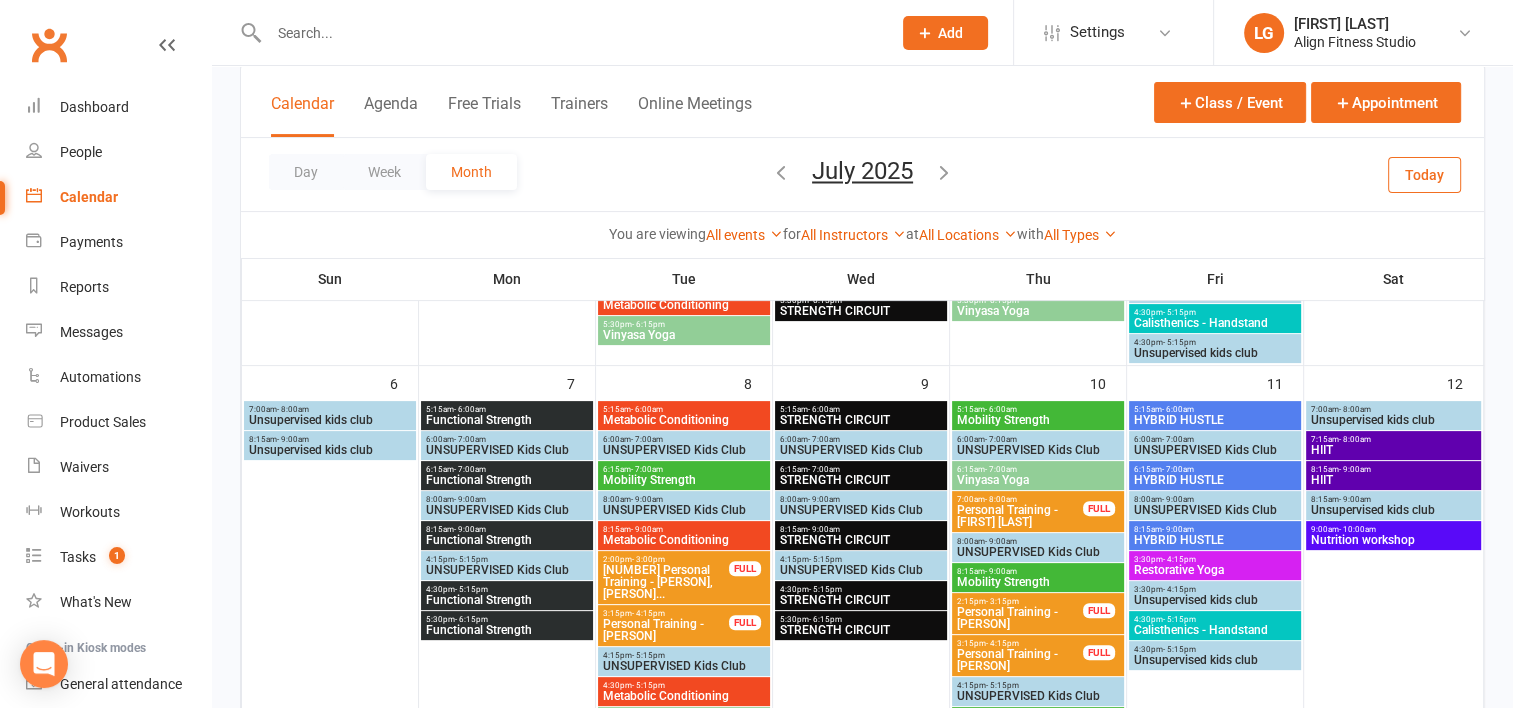 scroll, scrollTop: 504, scrollLeft: 0, axis: vertical 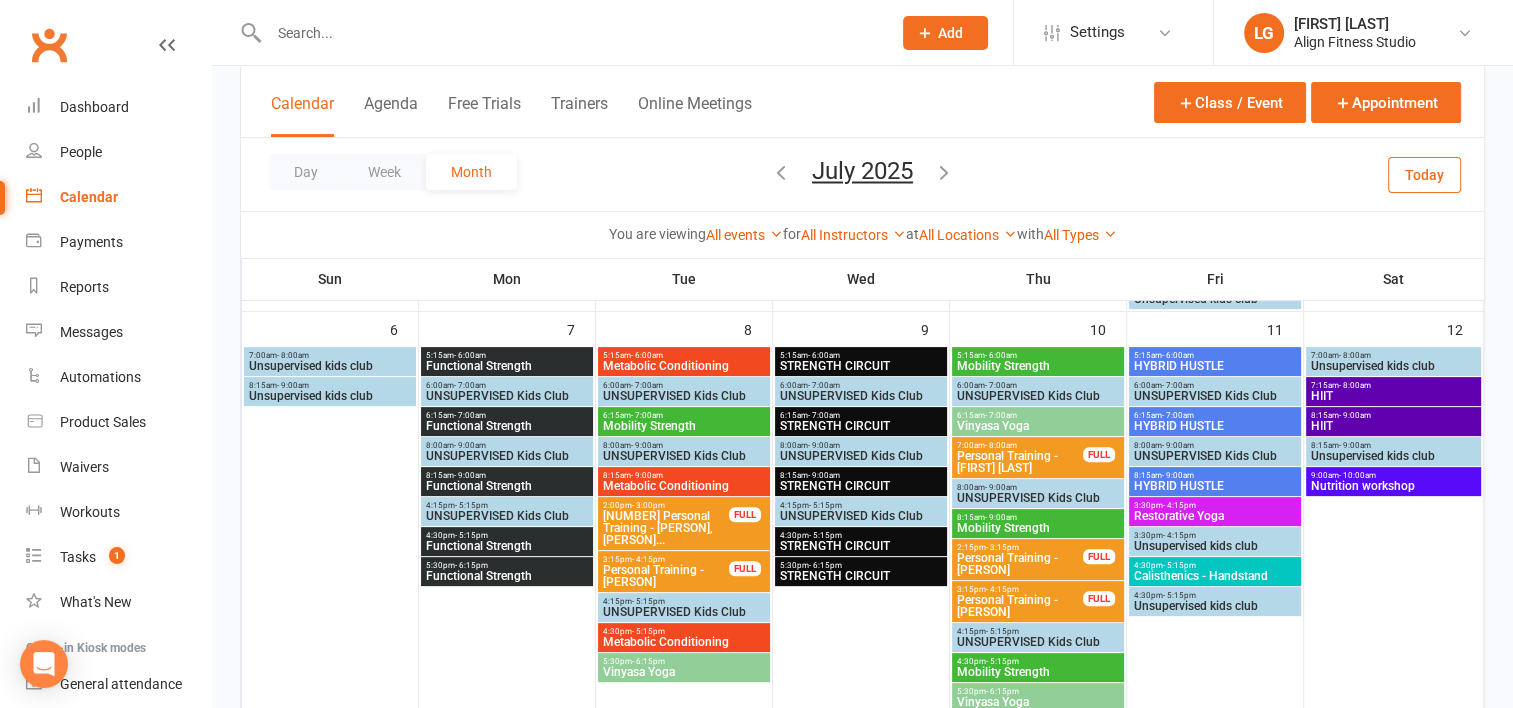 click on "[TIME] - [TIME] [EVENT]" at bounding box center (1215, 511) 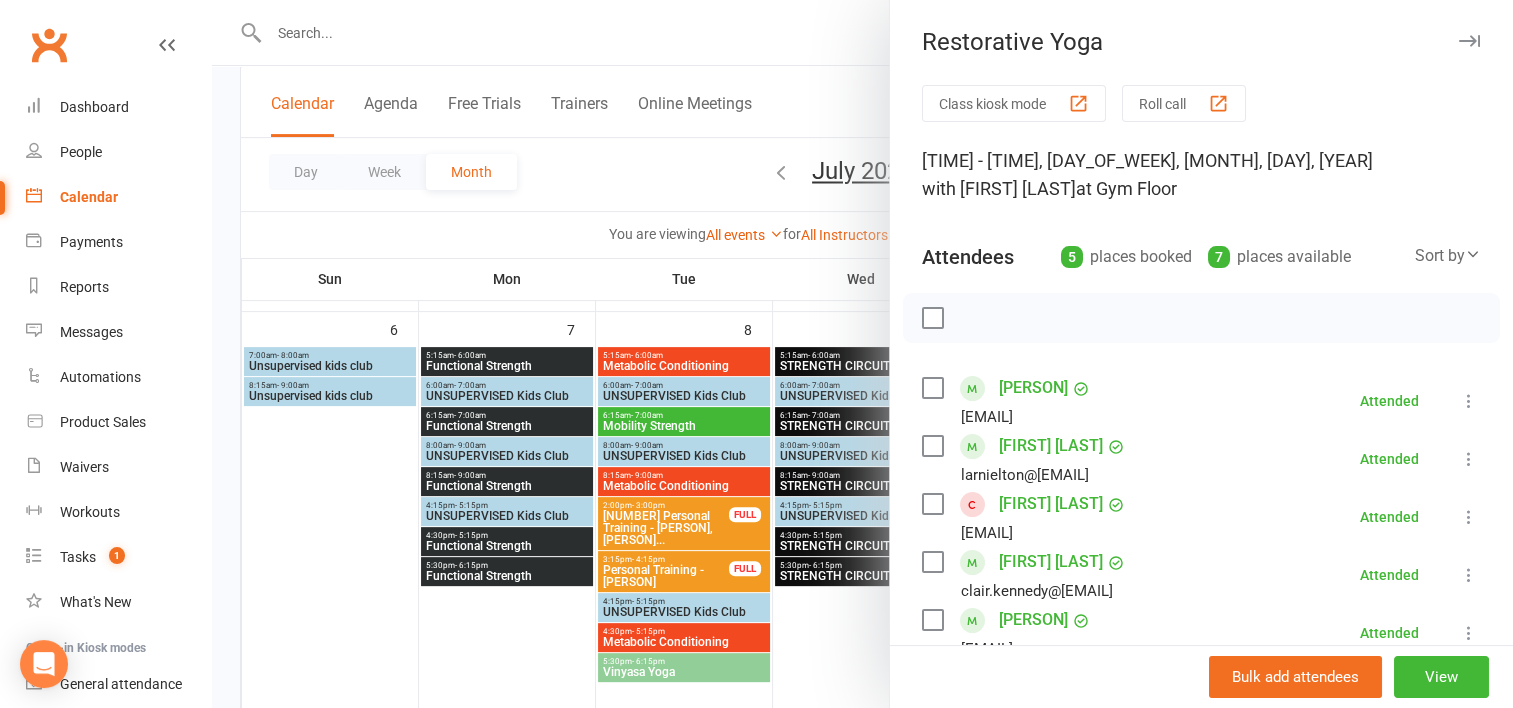 scroll, scrollTop: 120, scrollLeft: 0, axis: vertical 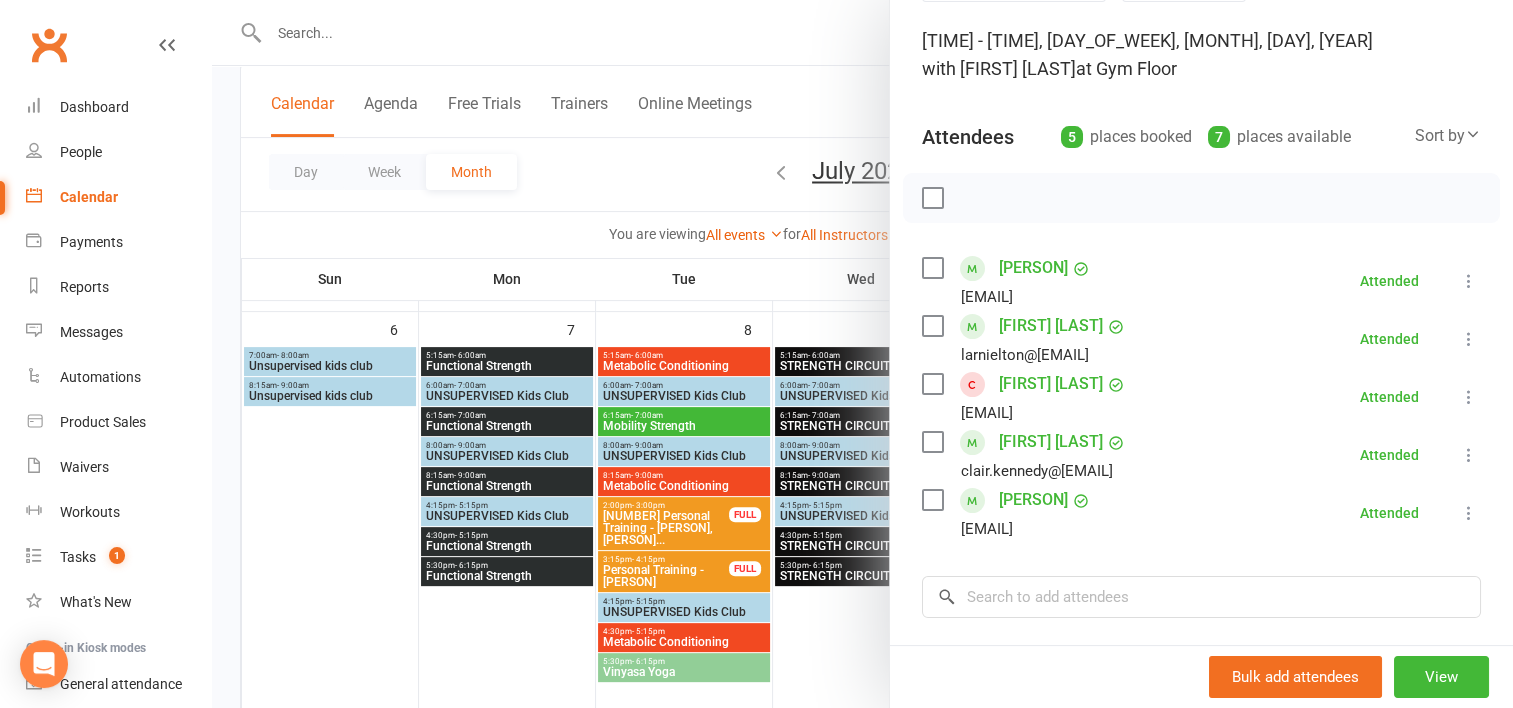 click at bounding box center (862, 354) 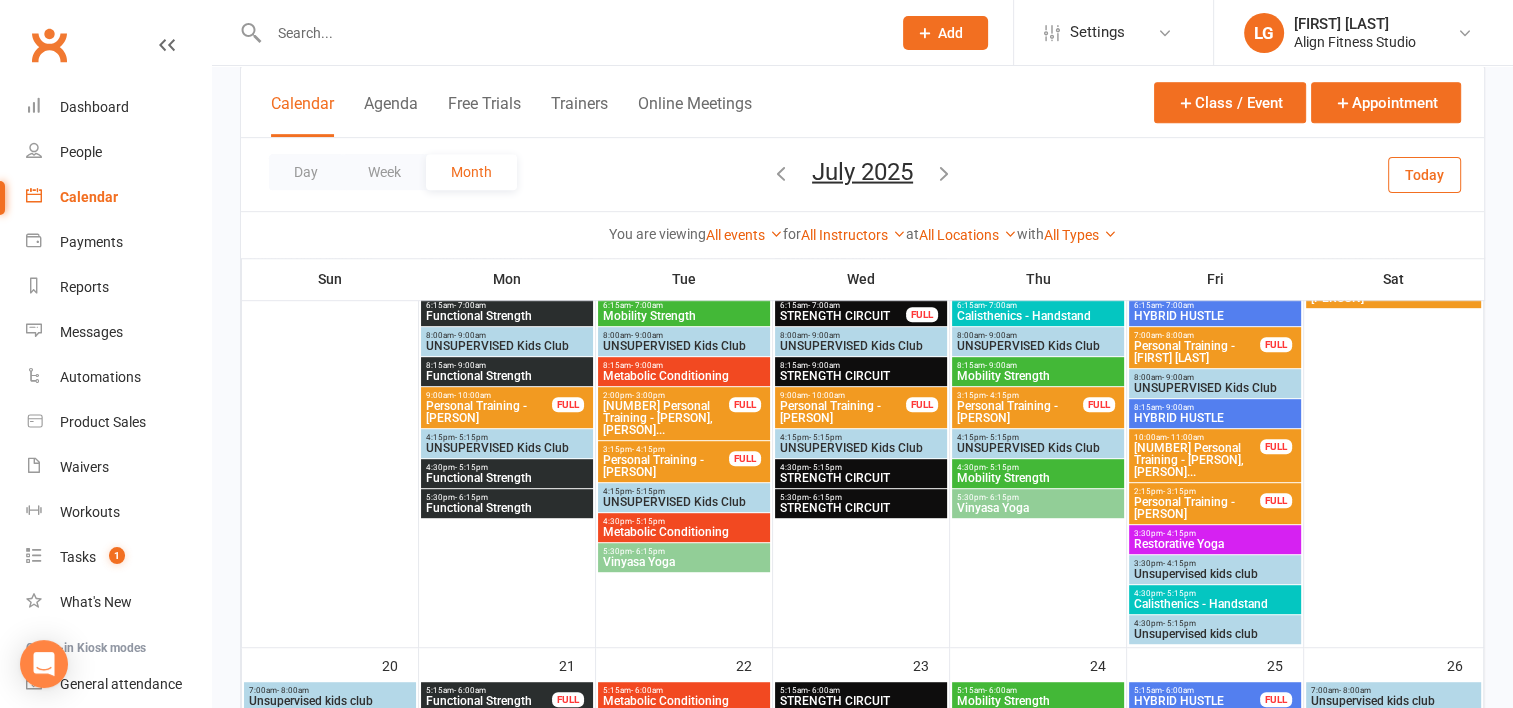 scroll, scrollTop: 1040, scrollLeft: 0, axis: vertical 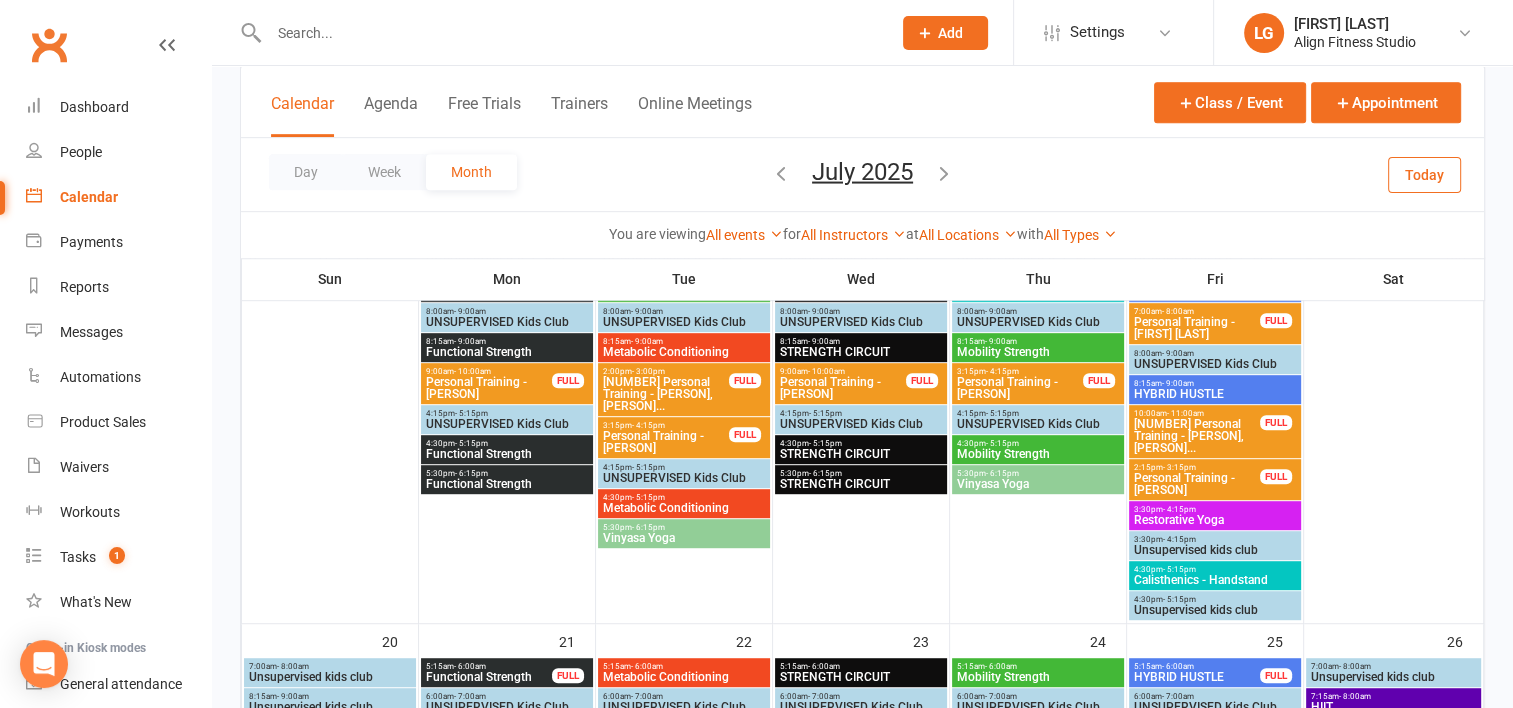 click on "Restorative Yoga" at bounding box center [1215, 520] 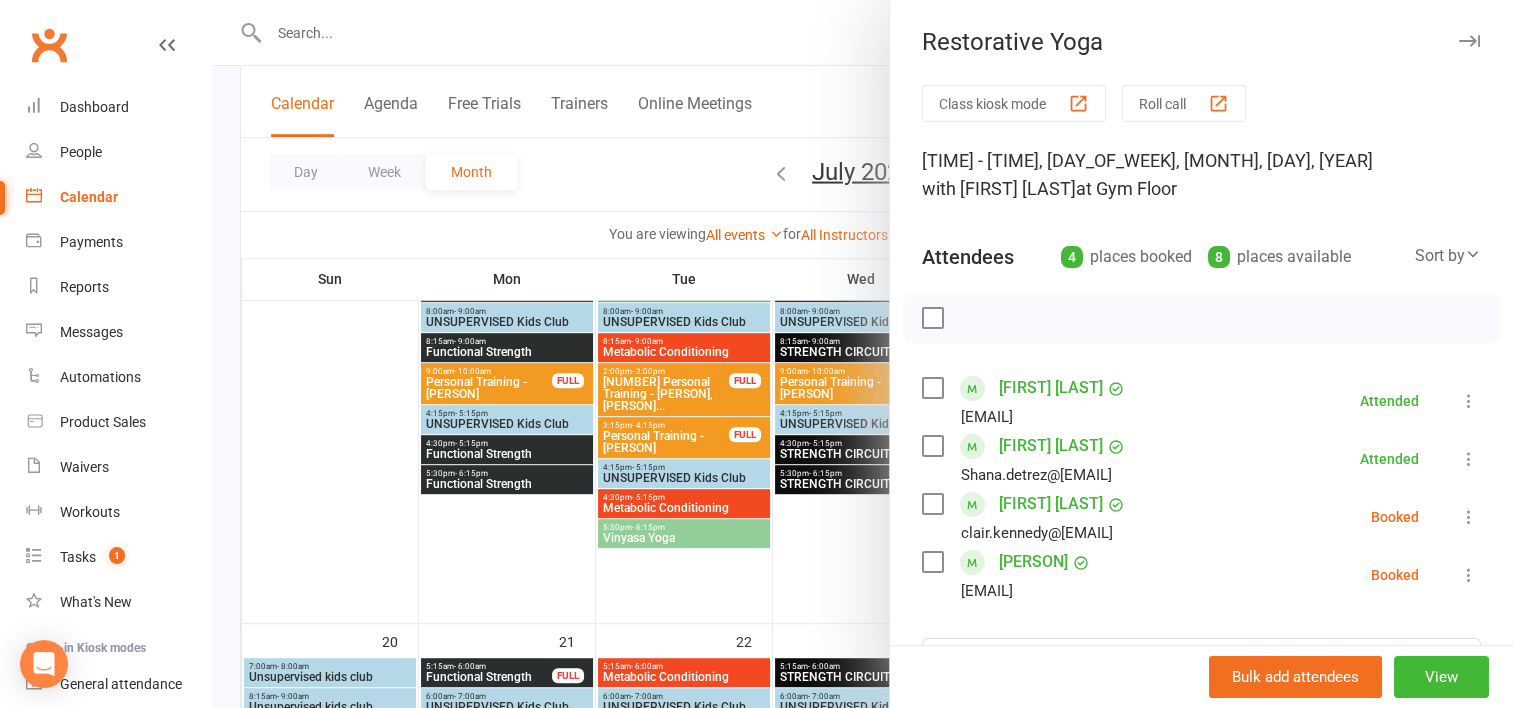 click at bounding box center [1469, 517] 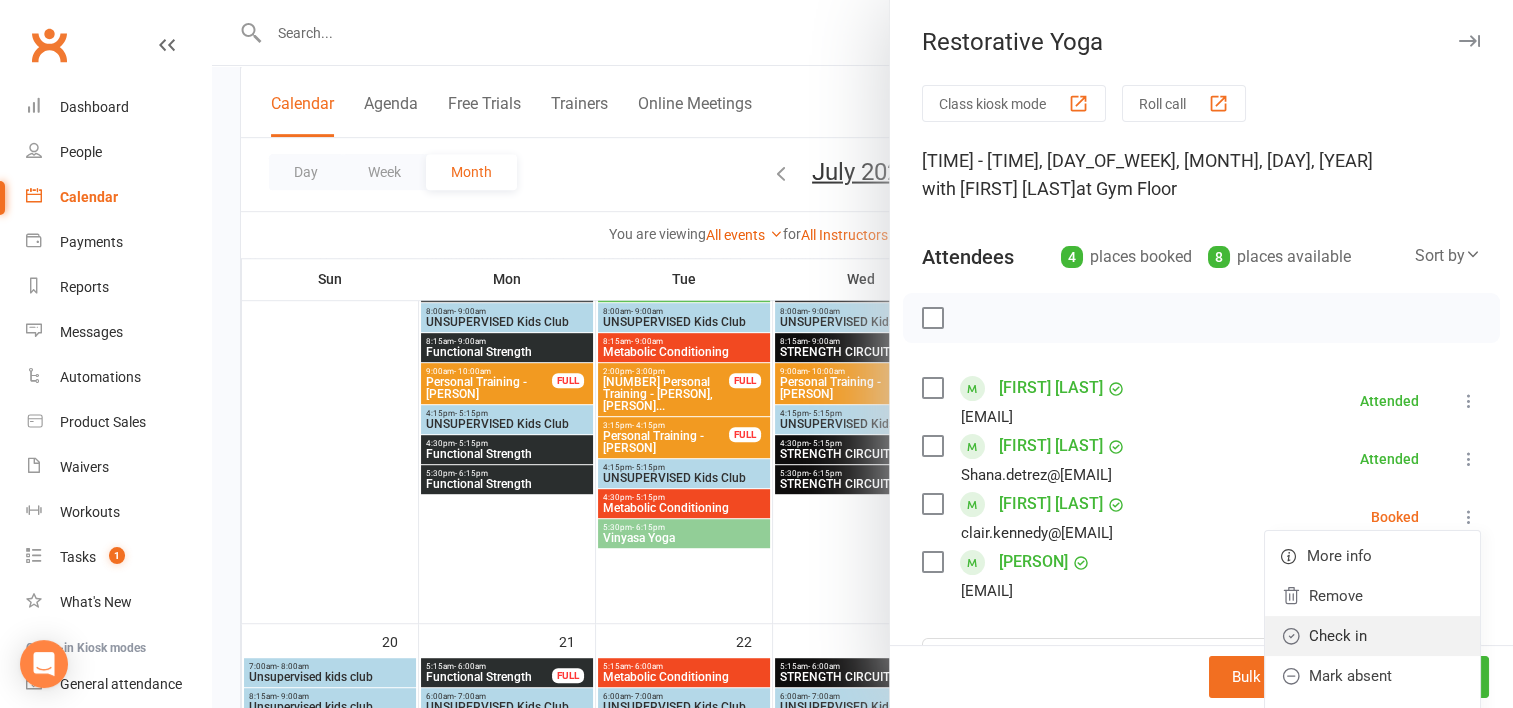click on "Check in" at bounding box center (1372, 636) 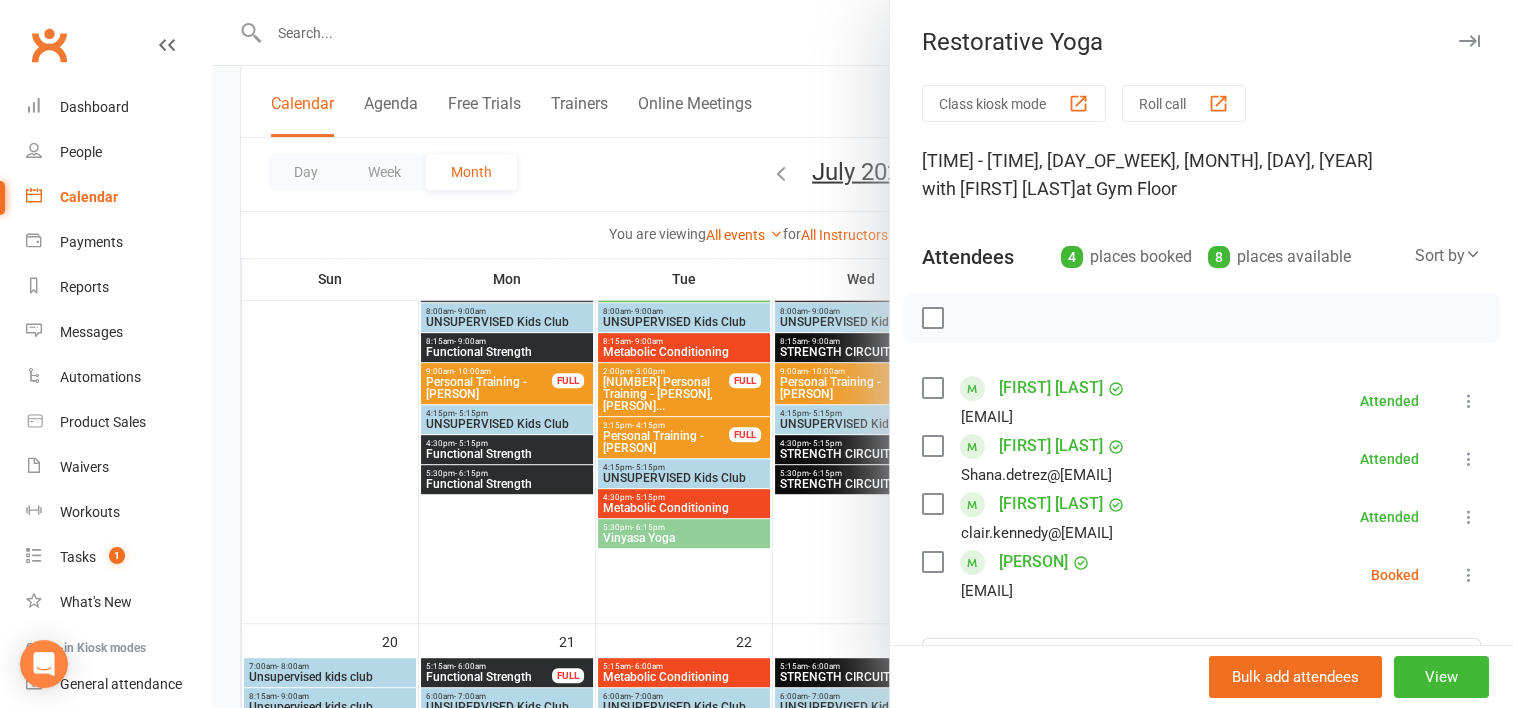 click at bounding box center [1469, 575] 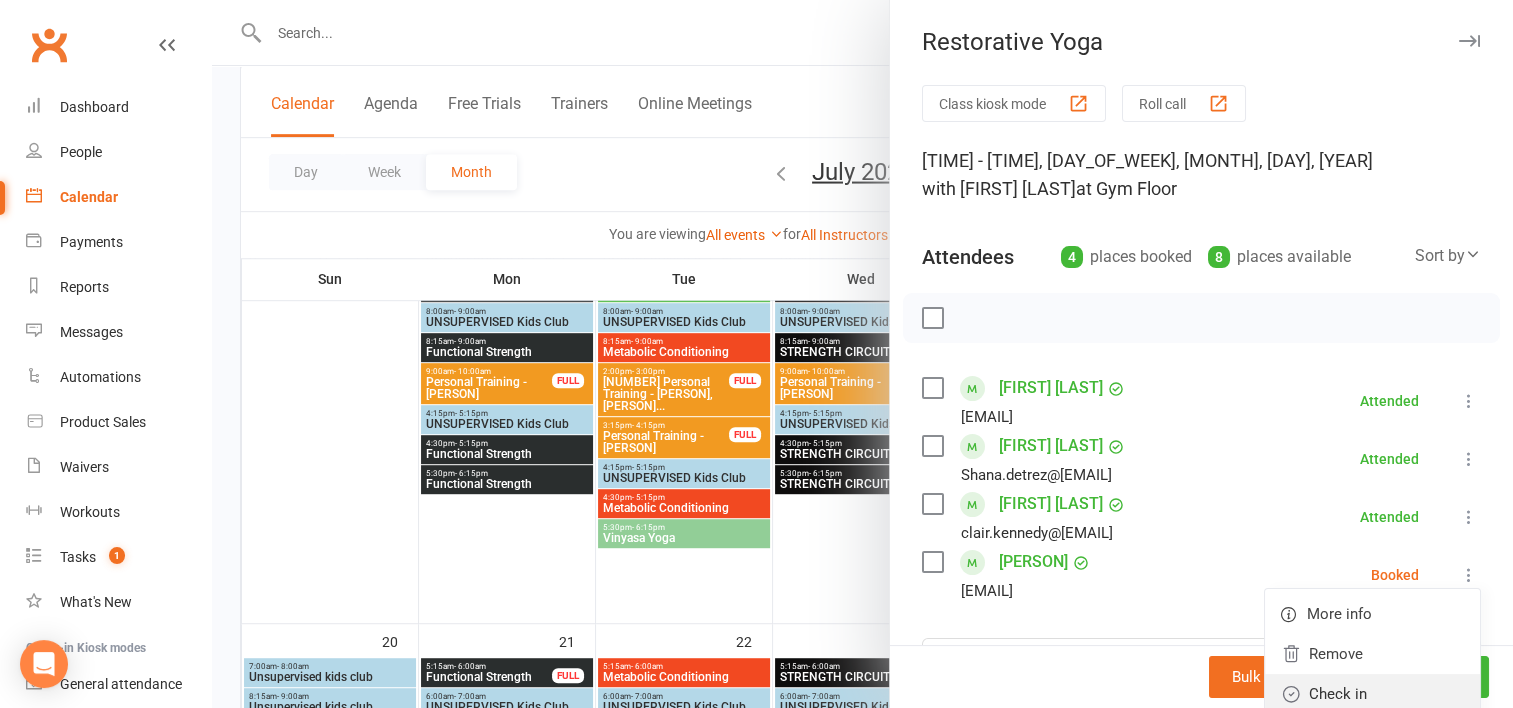 click on "Check in" at bounding box center [1372, 694] 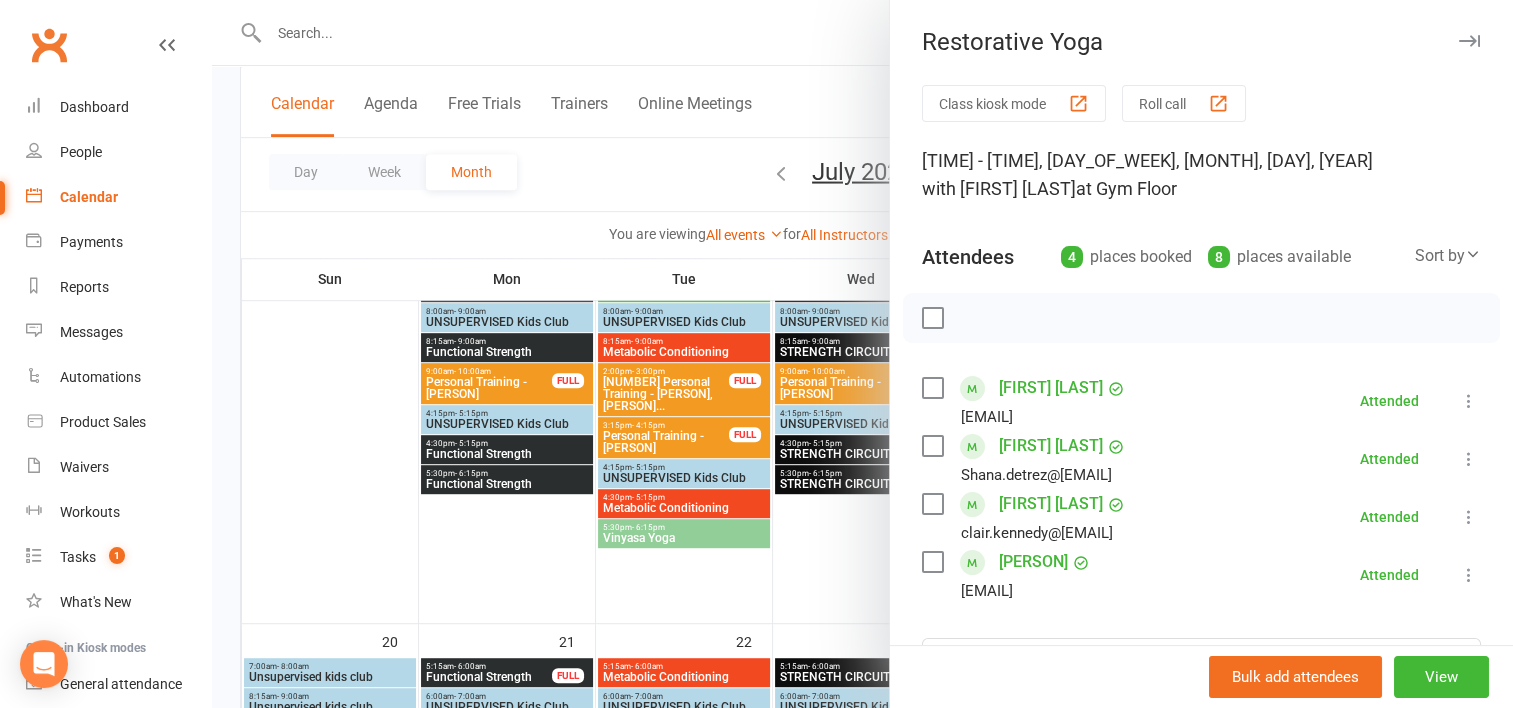 drag, startPoint x: 840, startPoint y: 581, endPoint x: 783, endPoint y: 556, distance: 62.241467 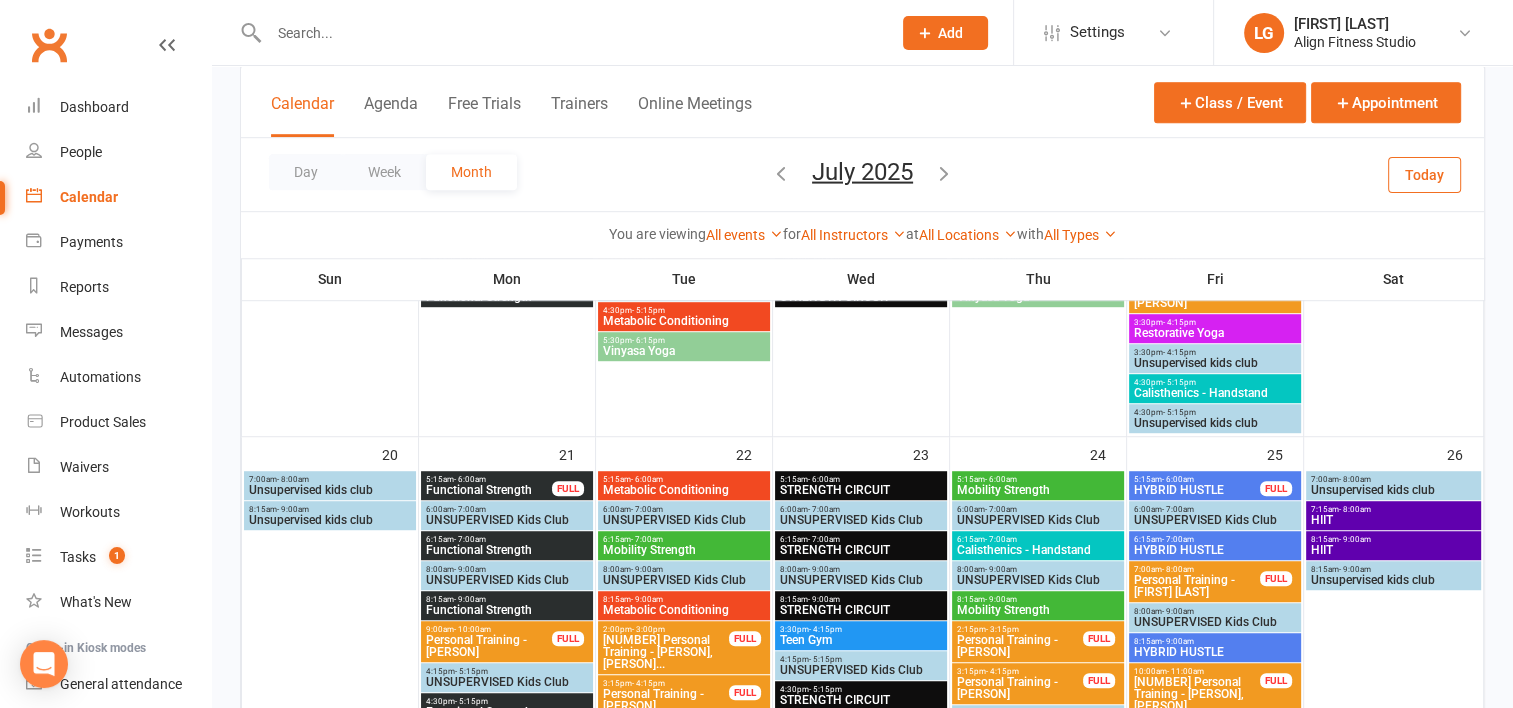 scroll, scrollTop: 1370, scrollLeft: 0, axis: vertical 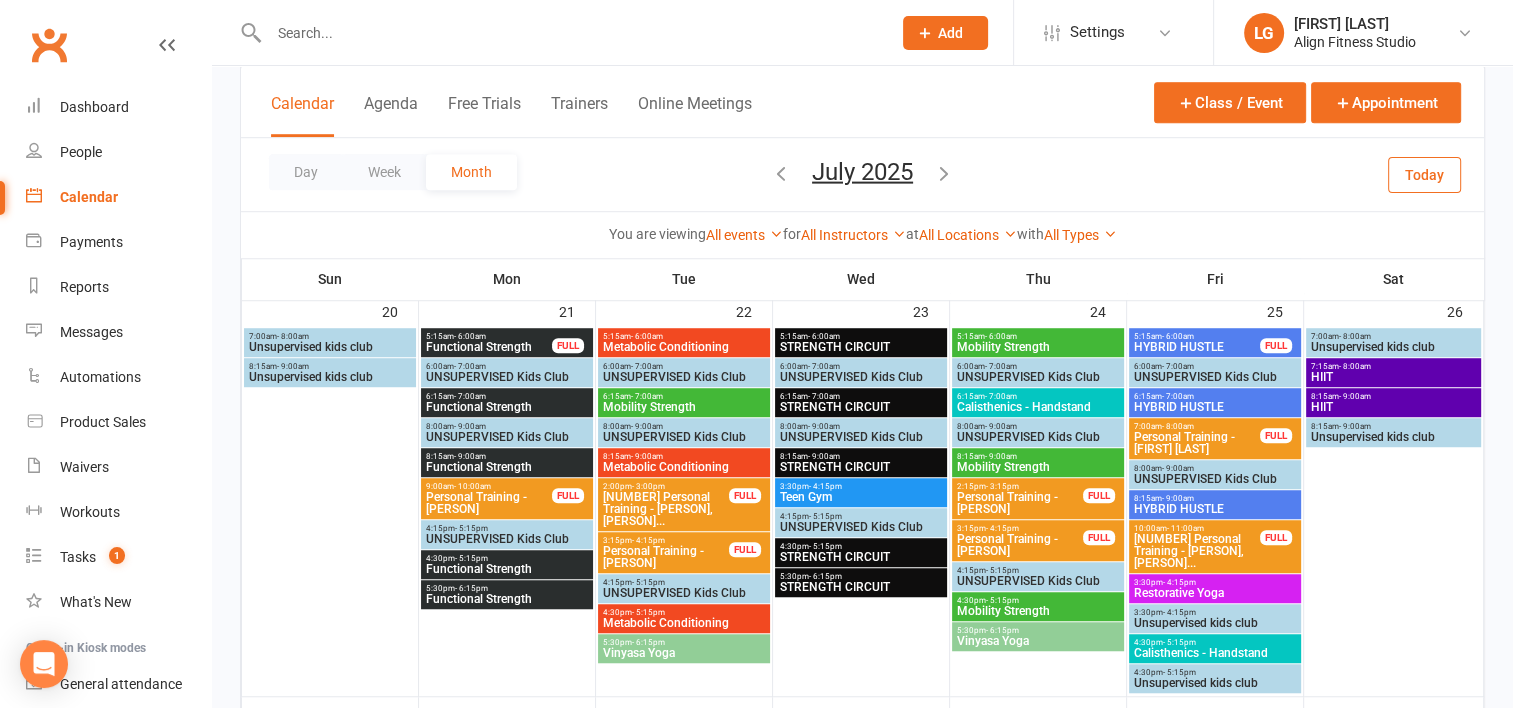 click on "3:30pm  - 4:15pm" at bounding box center [1215, 582] 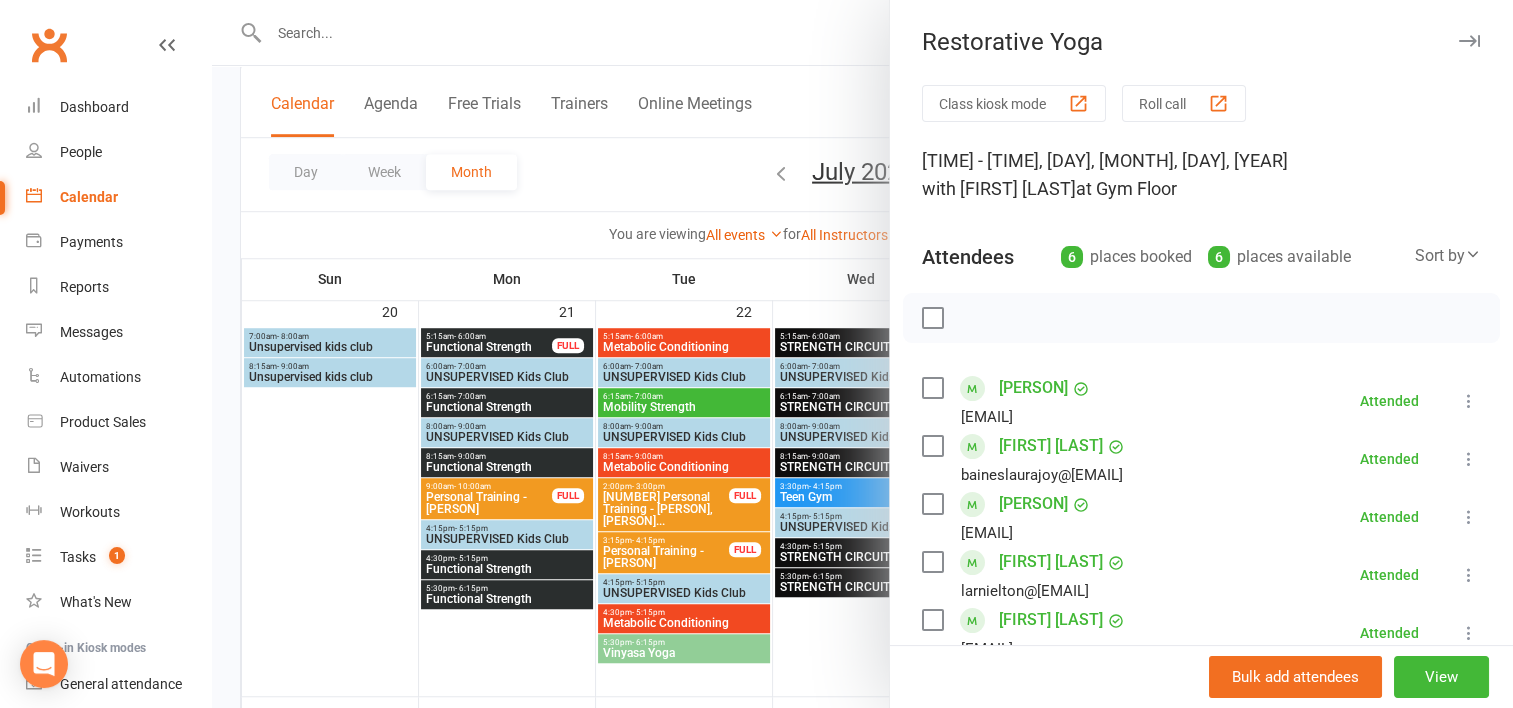 scroll, scrollTop: 142, scrollLeft: 0, axis: vertical 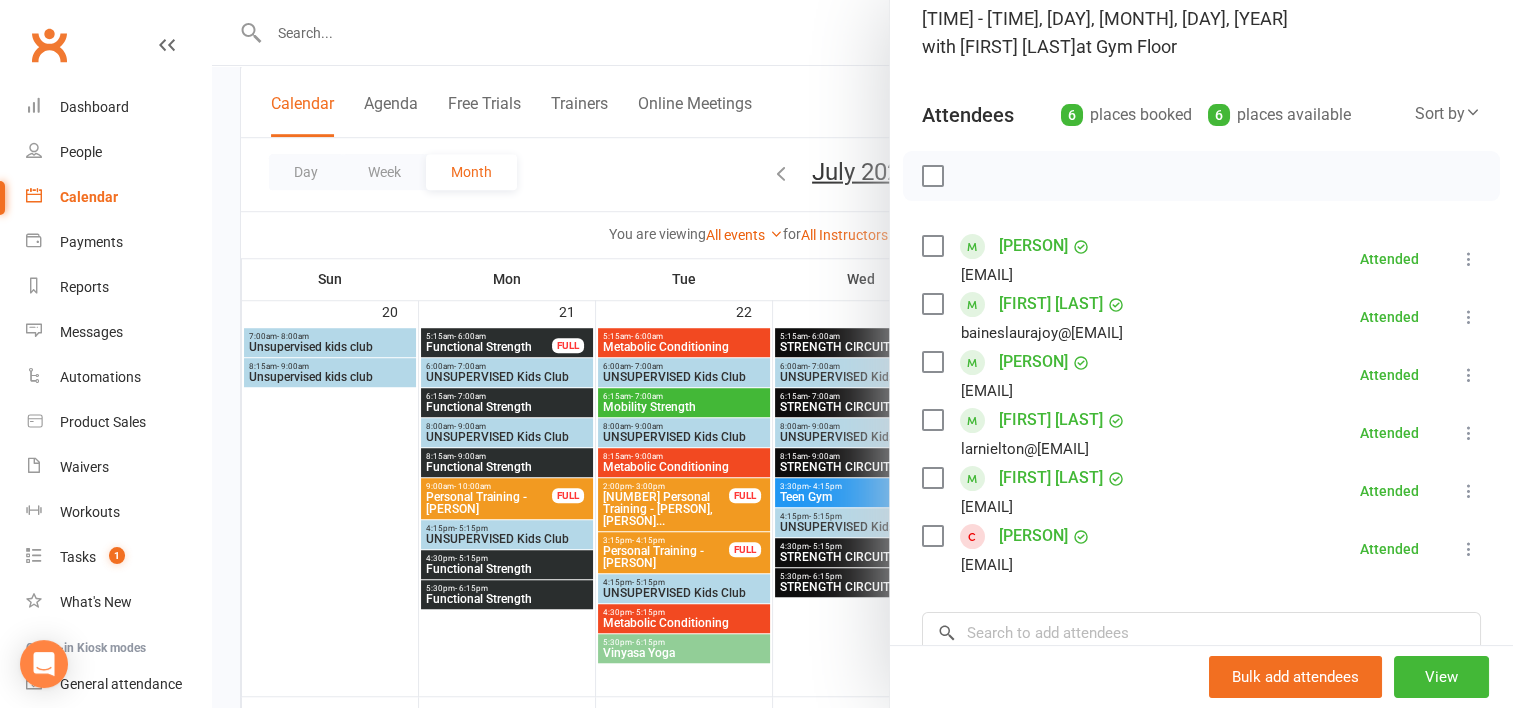 click on "[PERSON]" at bounding box center (1033, 536) 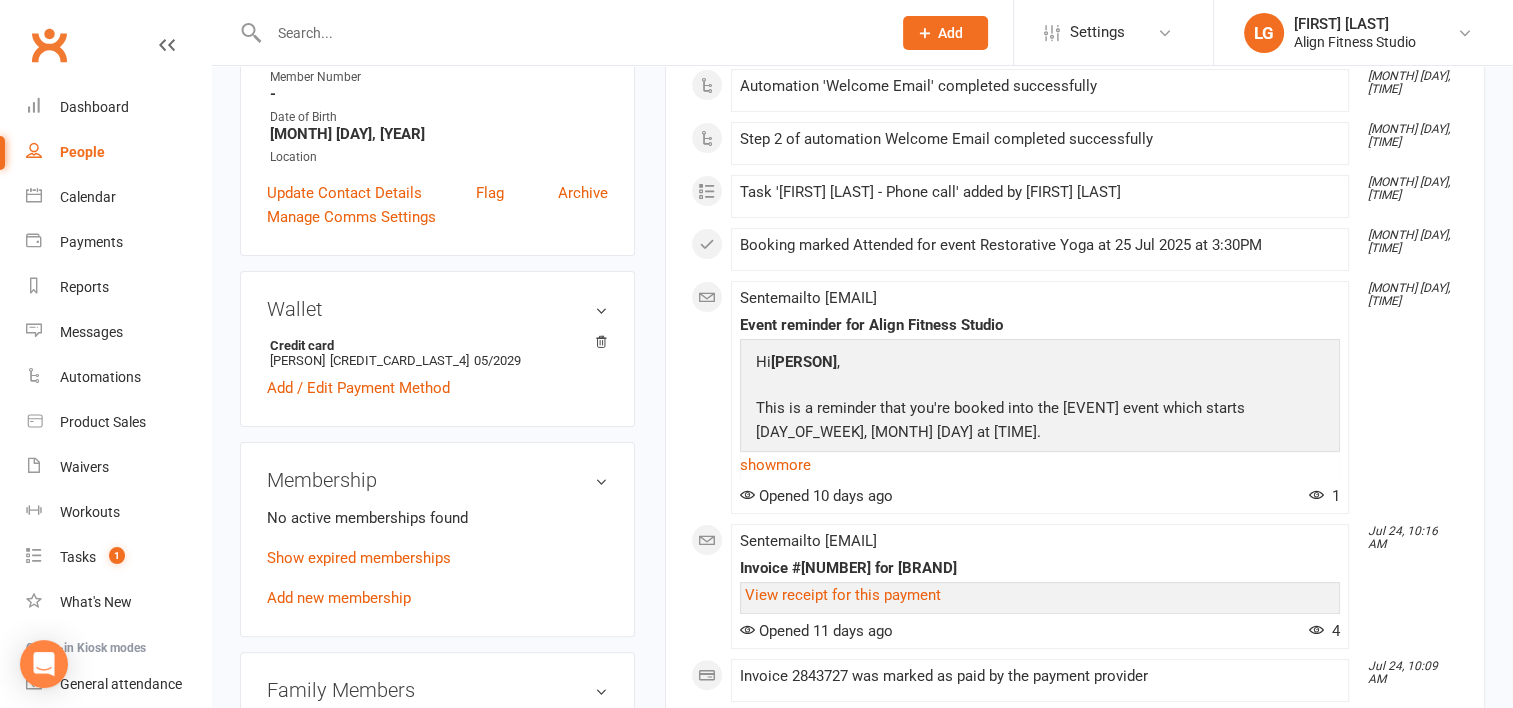 scroll, scrollTop: 442, scrollLeft: 0, axis: vertical 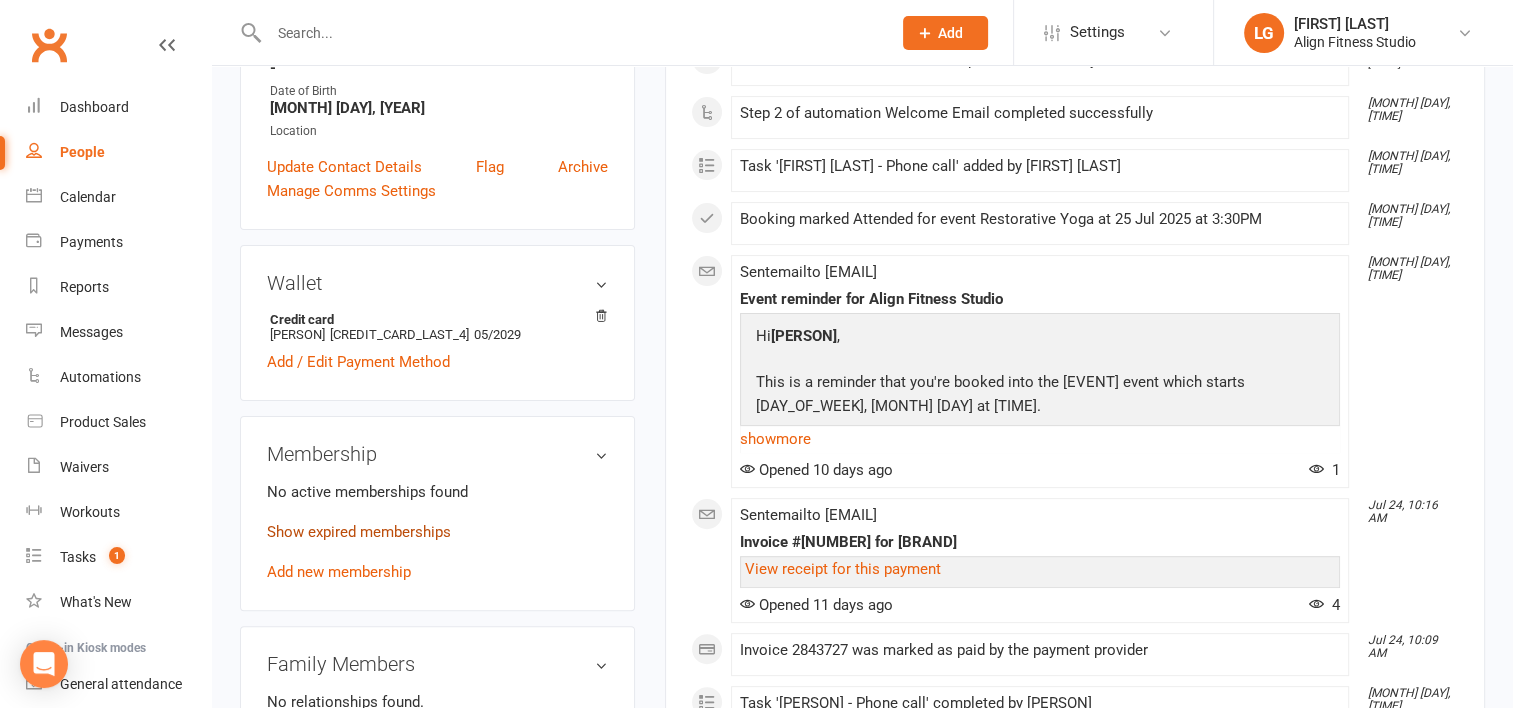 click on "Show expired memberships" at bounding box center [359, 532] 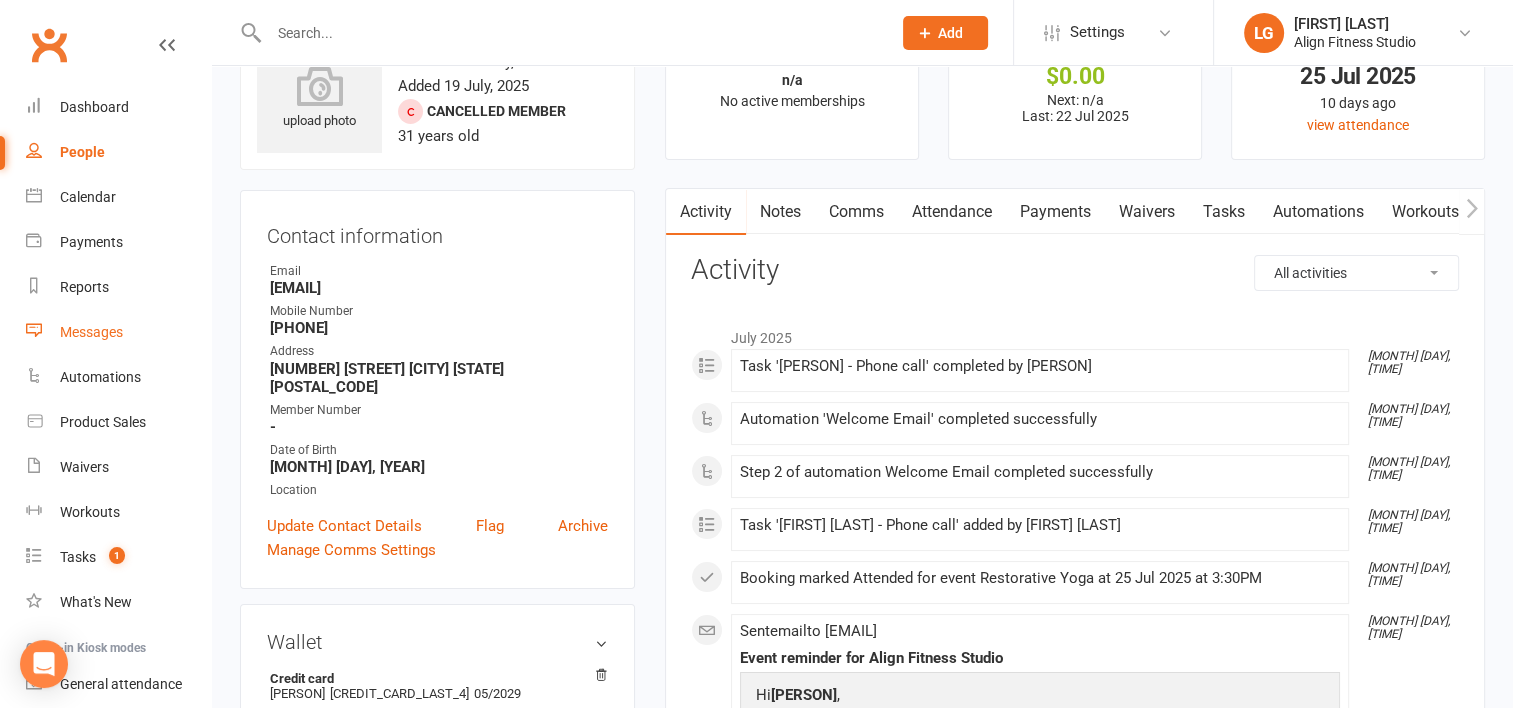 scroll, scrollTop: 82, scrollLeft: 0, axis: vertical 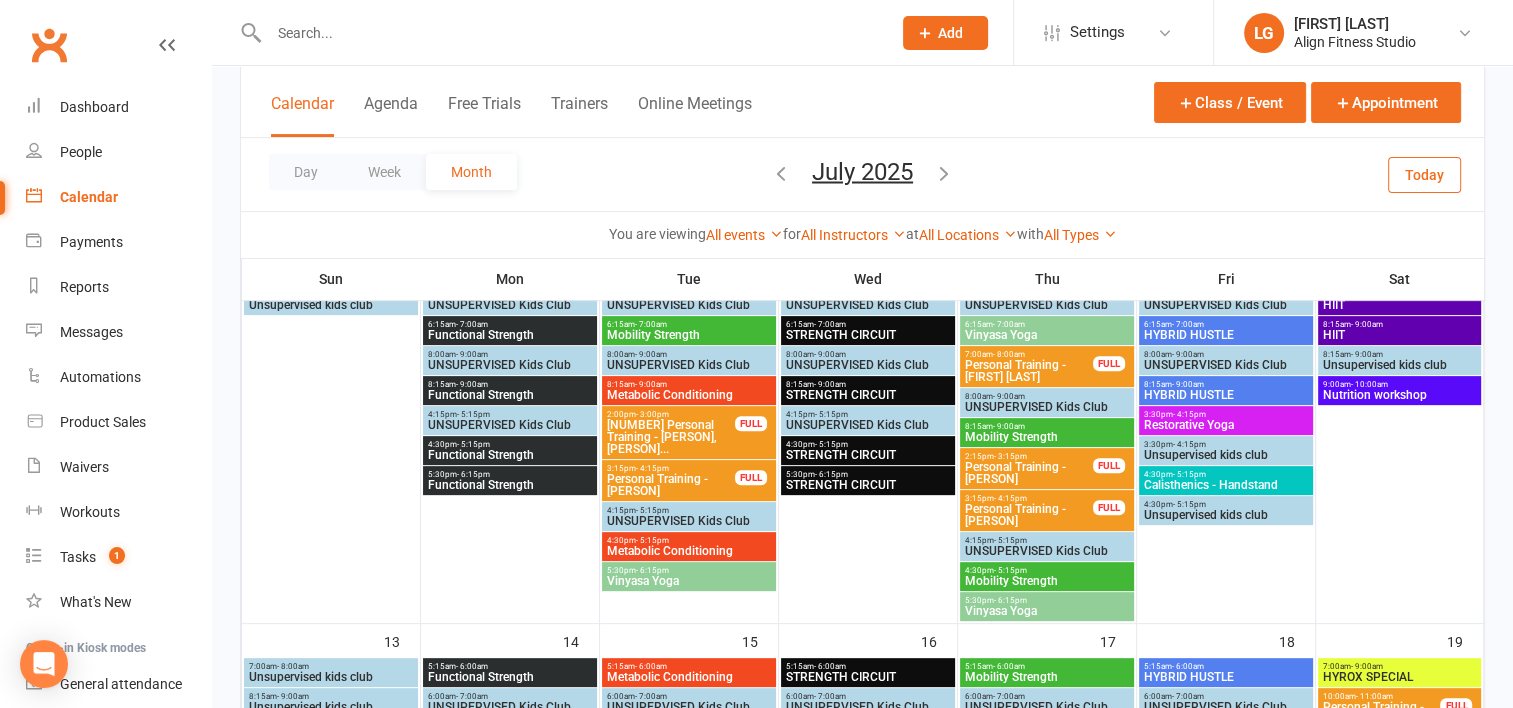 click on "Restorative Yoga" at bounding box center (1226, 425) 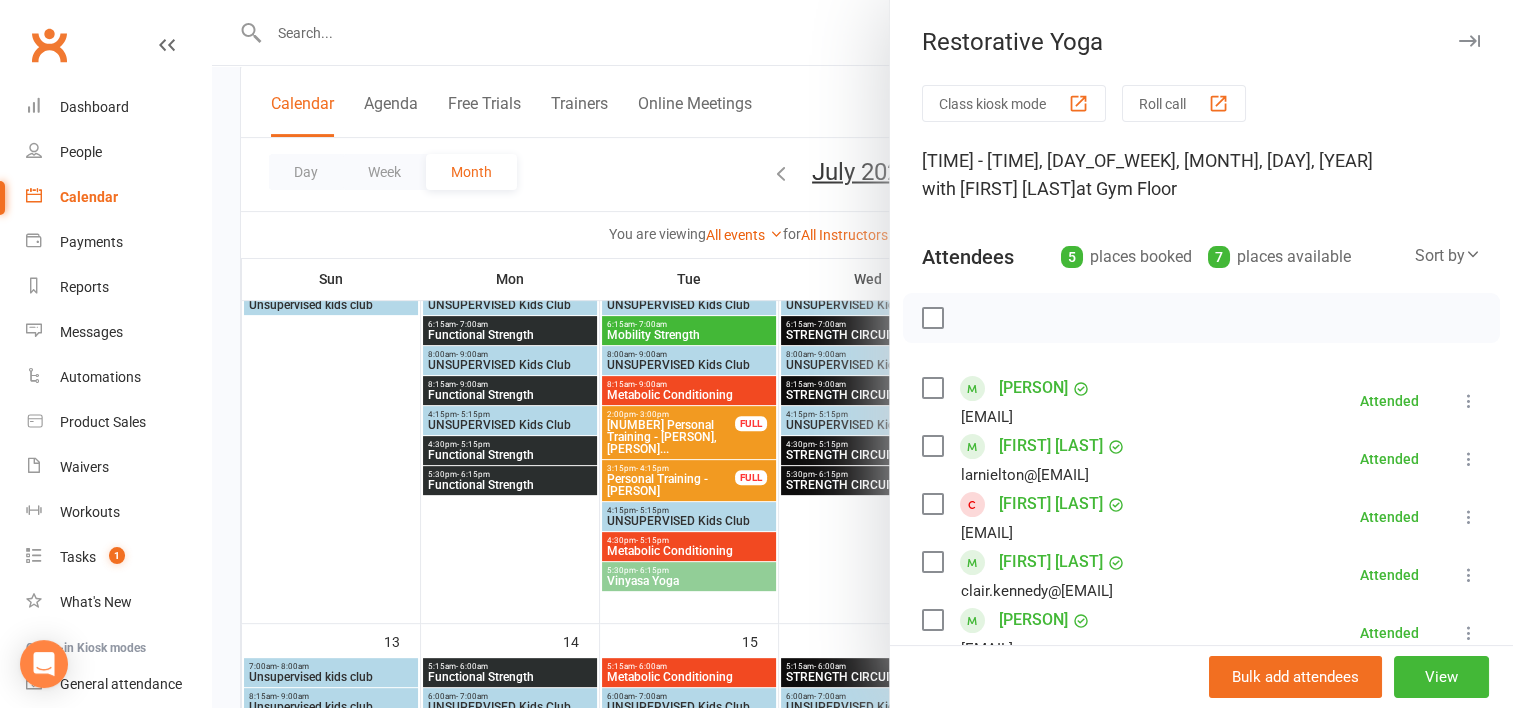 scroll, scrollTop: 112, scrollLeft: 0, axis: vertical 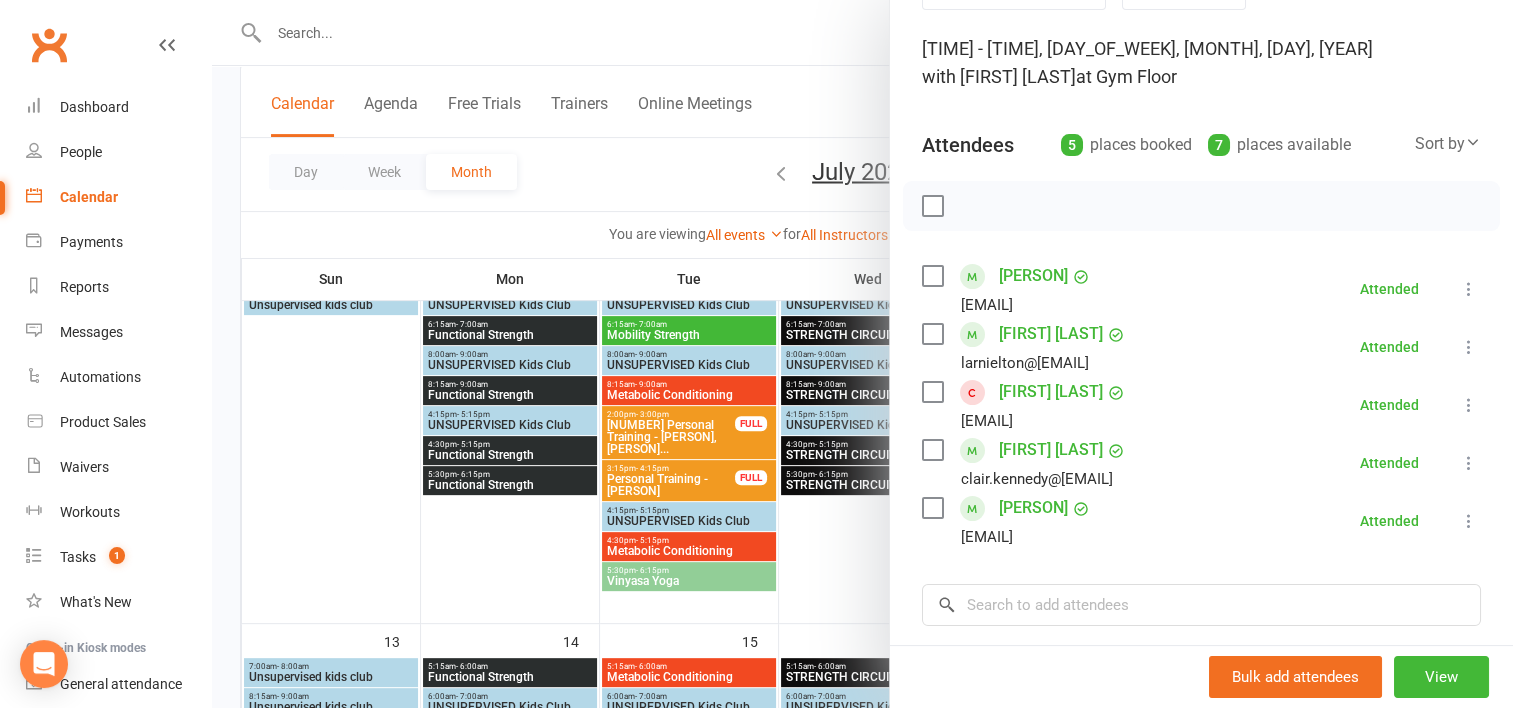 click at bounding box center [862, 354] 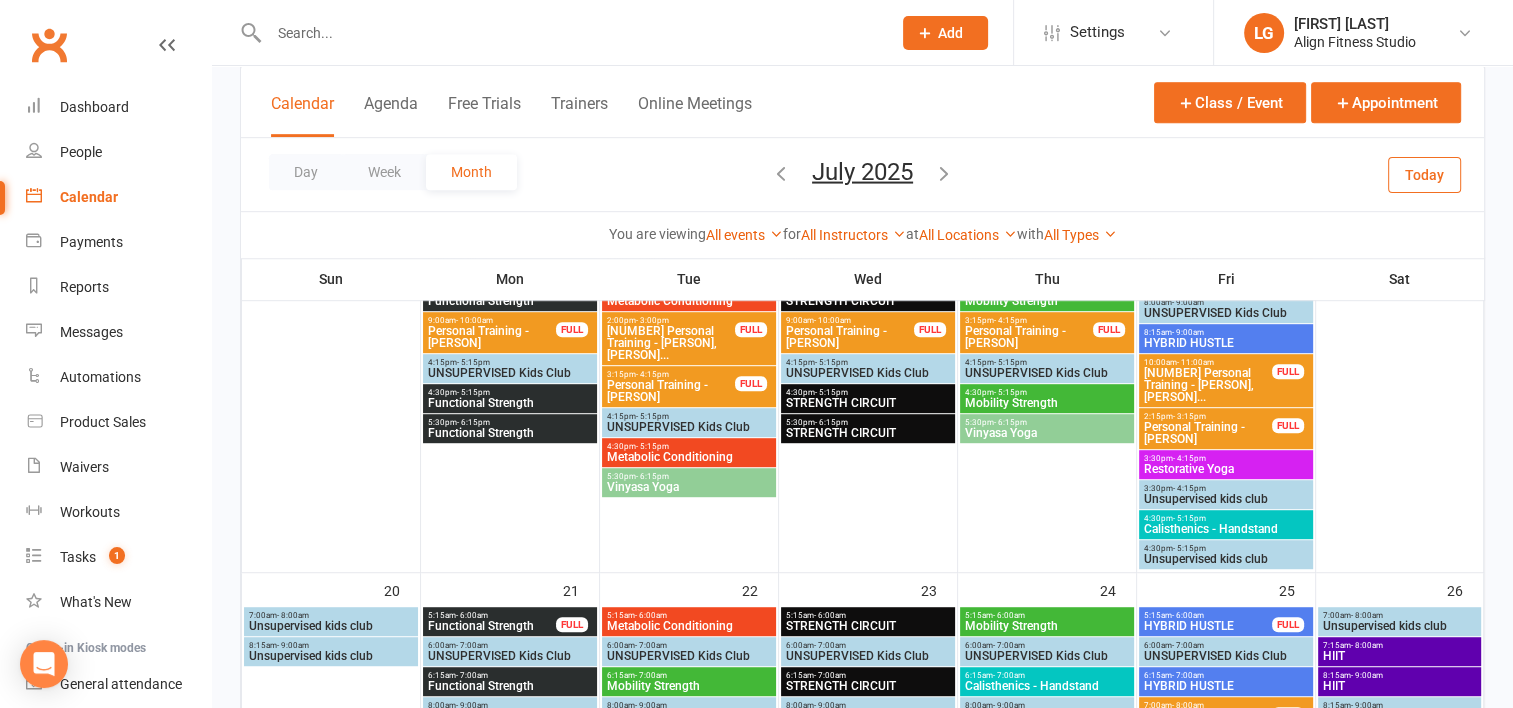 scroll, scrollTop: 1110, scrollLeft: 0, axis: vertical 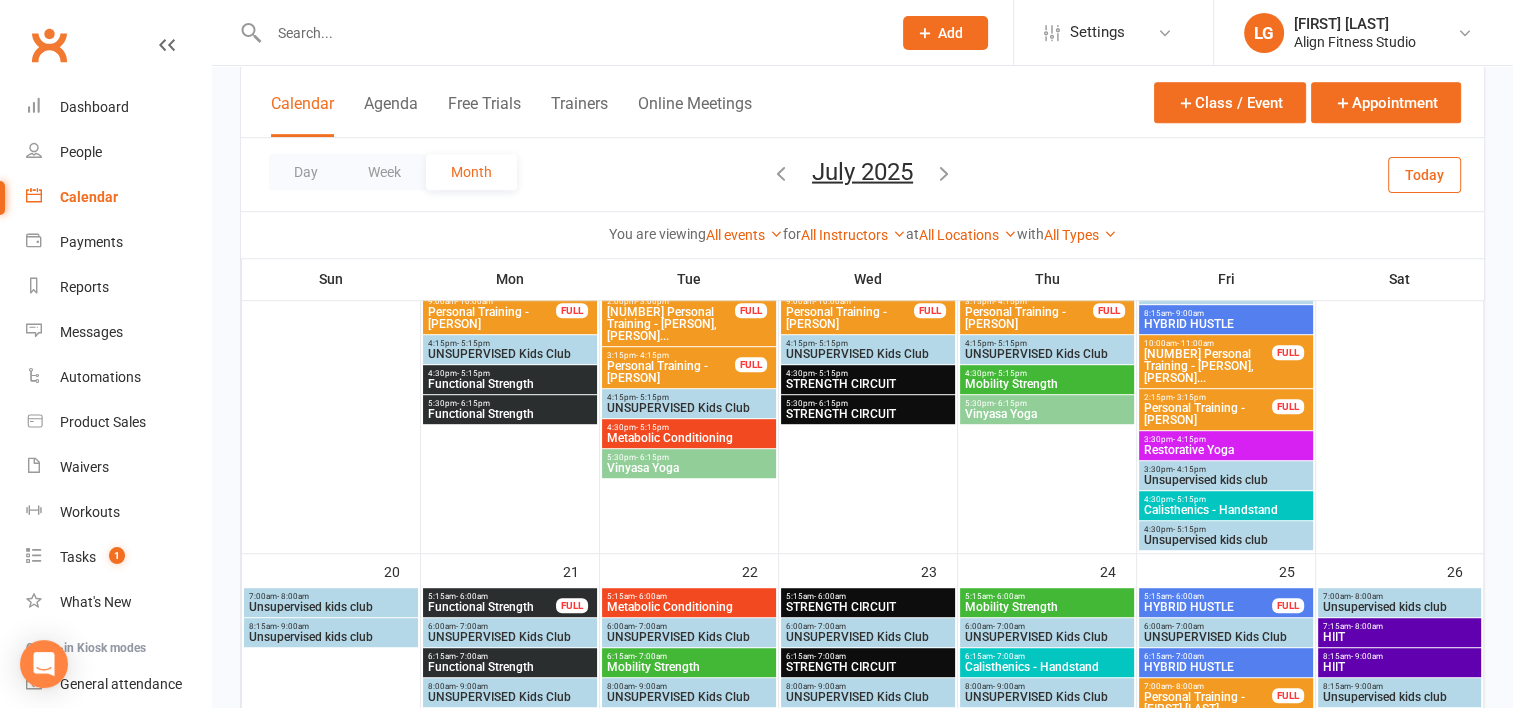 click on "Restorative Yoga" at bounding box center (1226, 450) 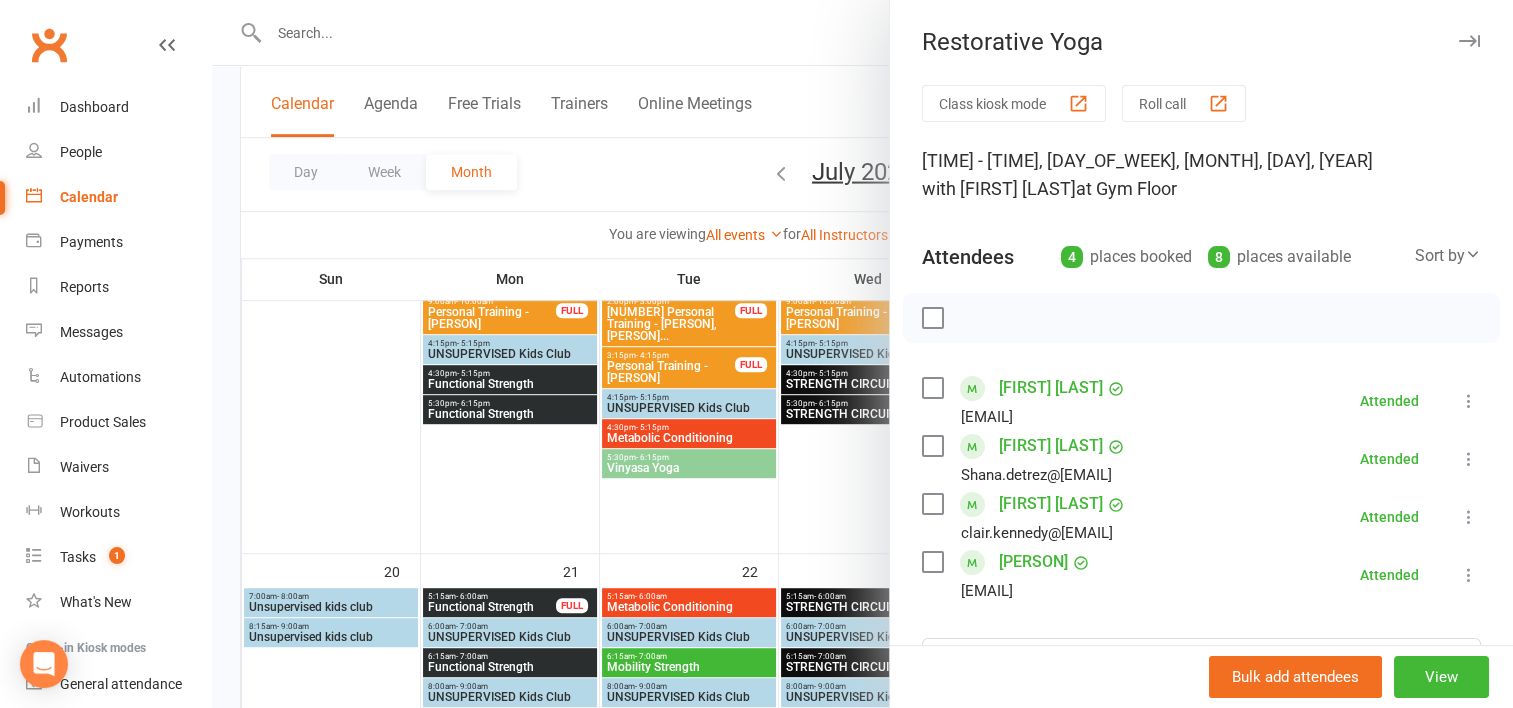 click at bounding box center (862, 354) 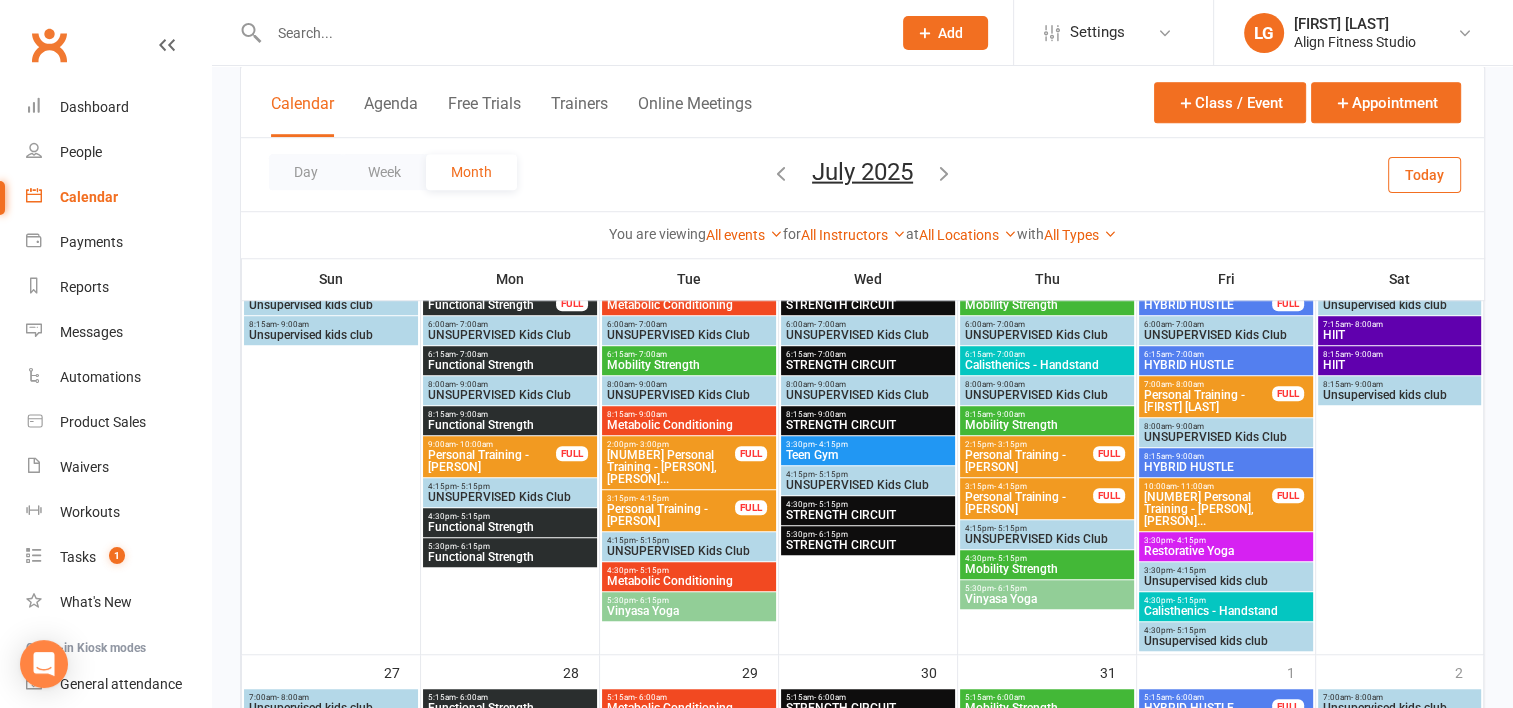scroll, scrollTop: 1416, scrollLeft: 0, axis: vertical 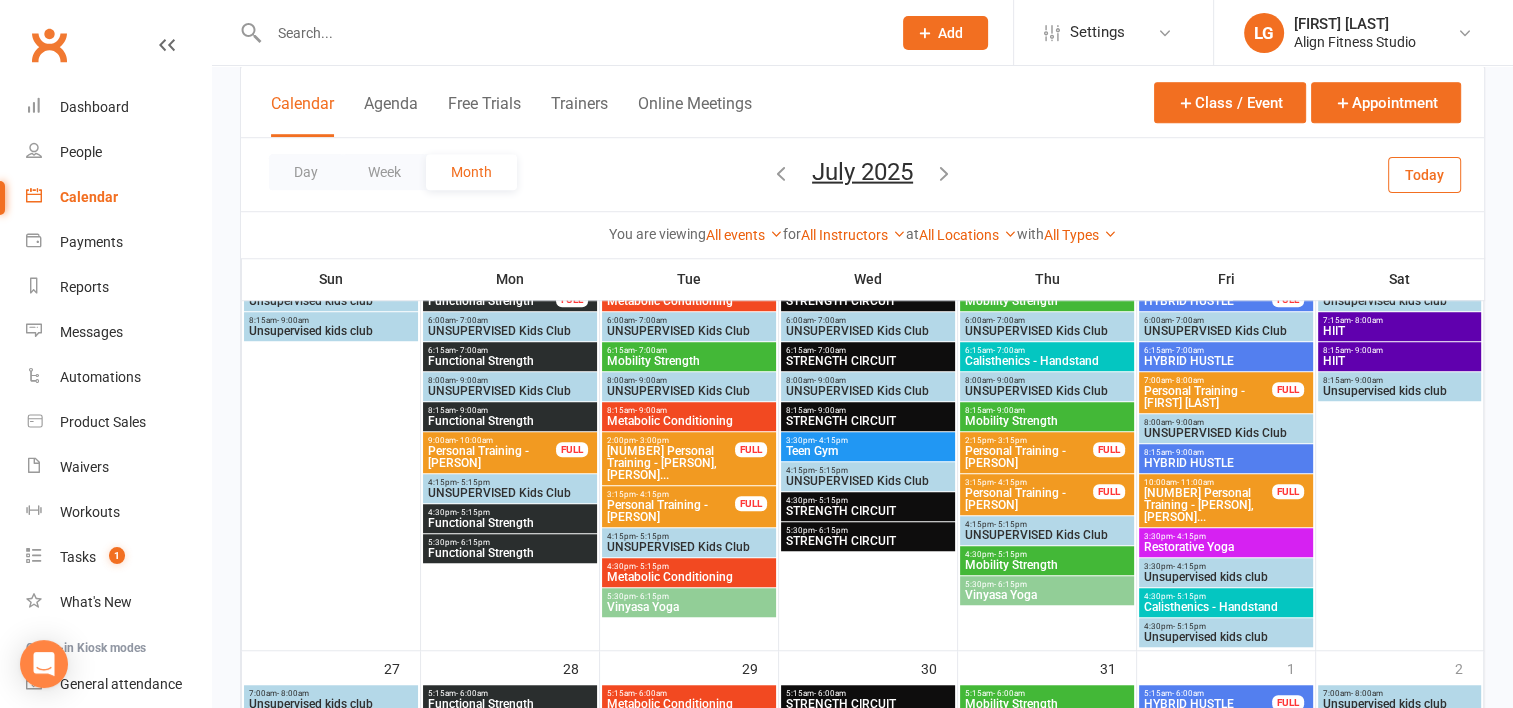 click on "Restorative Yoga" at bounding box center [1226, 547] 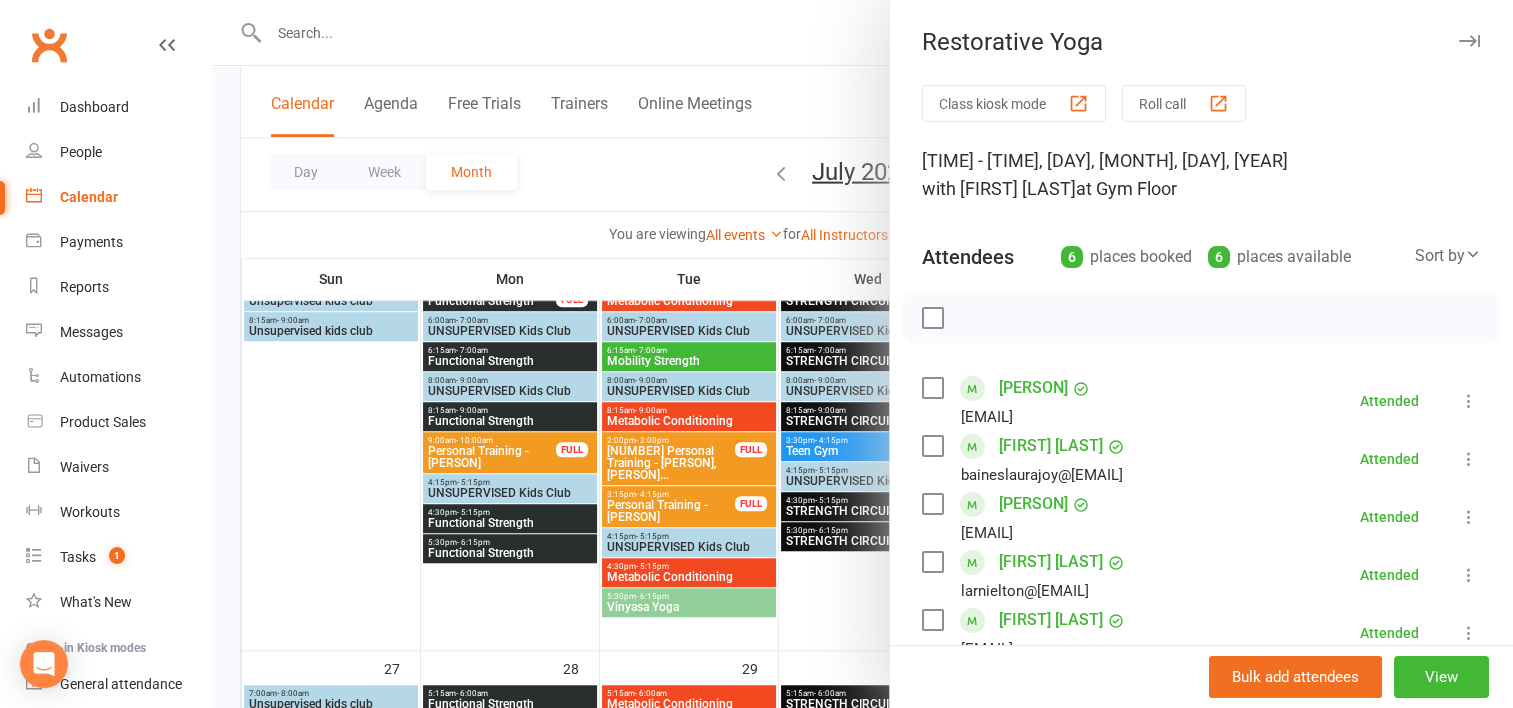 scroll, scrollTop: 172, scrollLeft: 0, axis: vertical 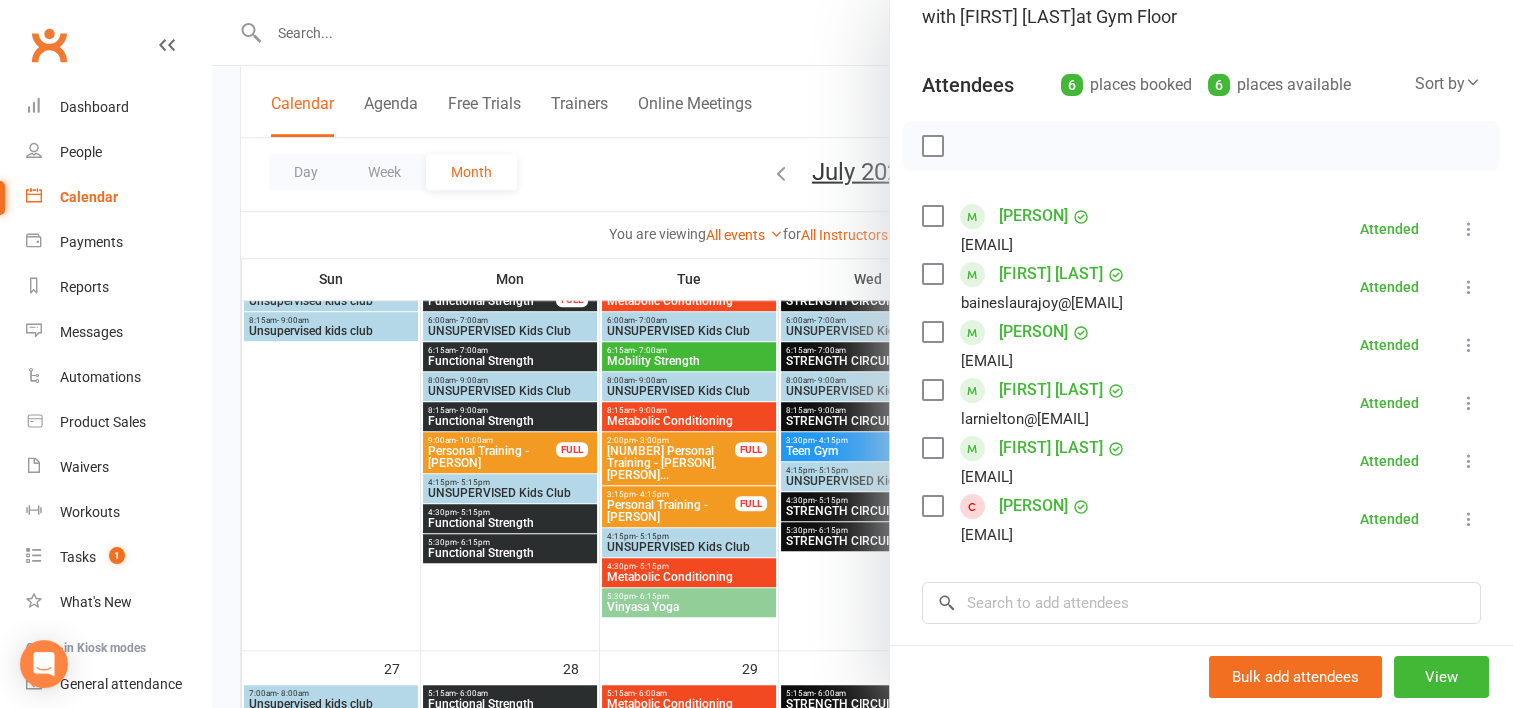 click at bounding box center [862, 354] 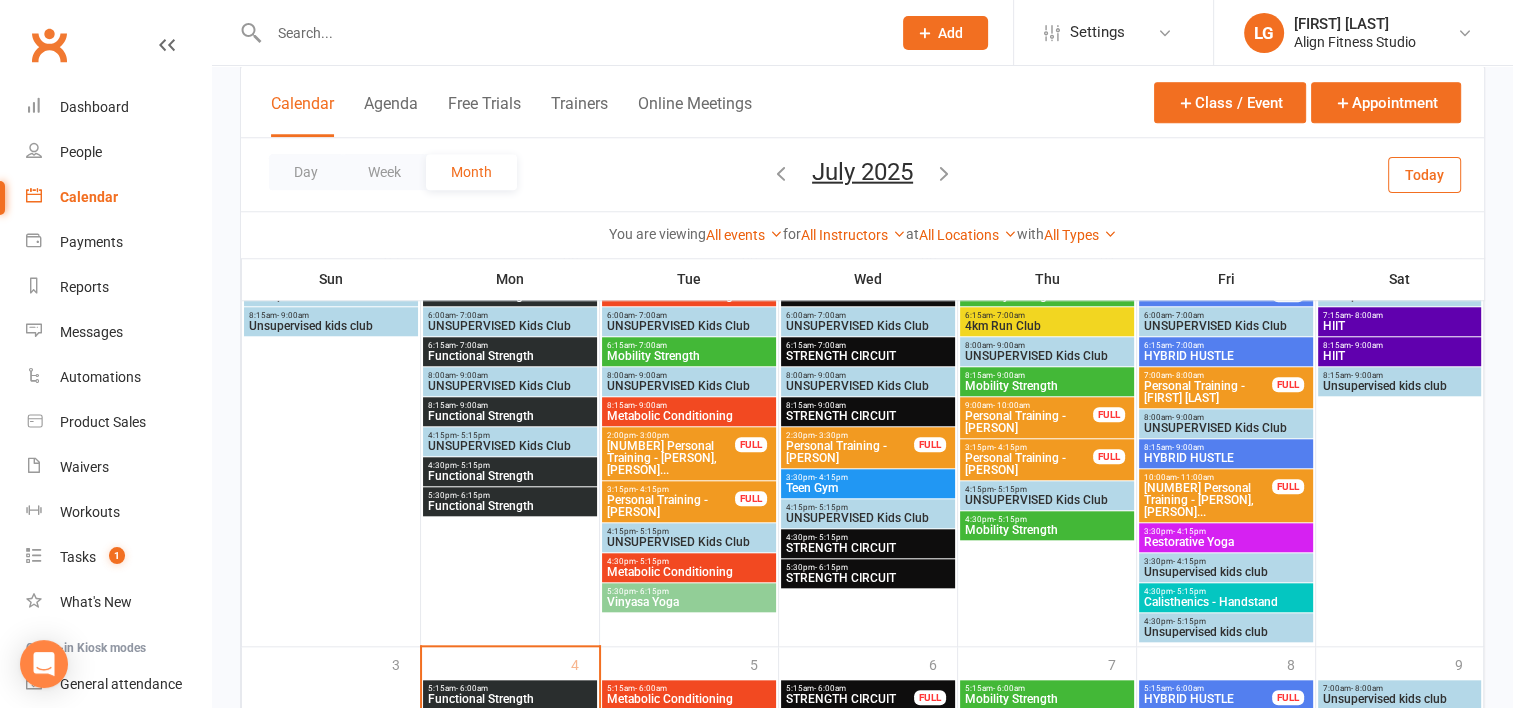 scroll, scrollTop: 1828, scrollLeft: 0, axis: vertical 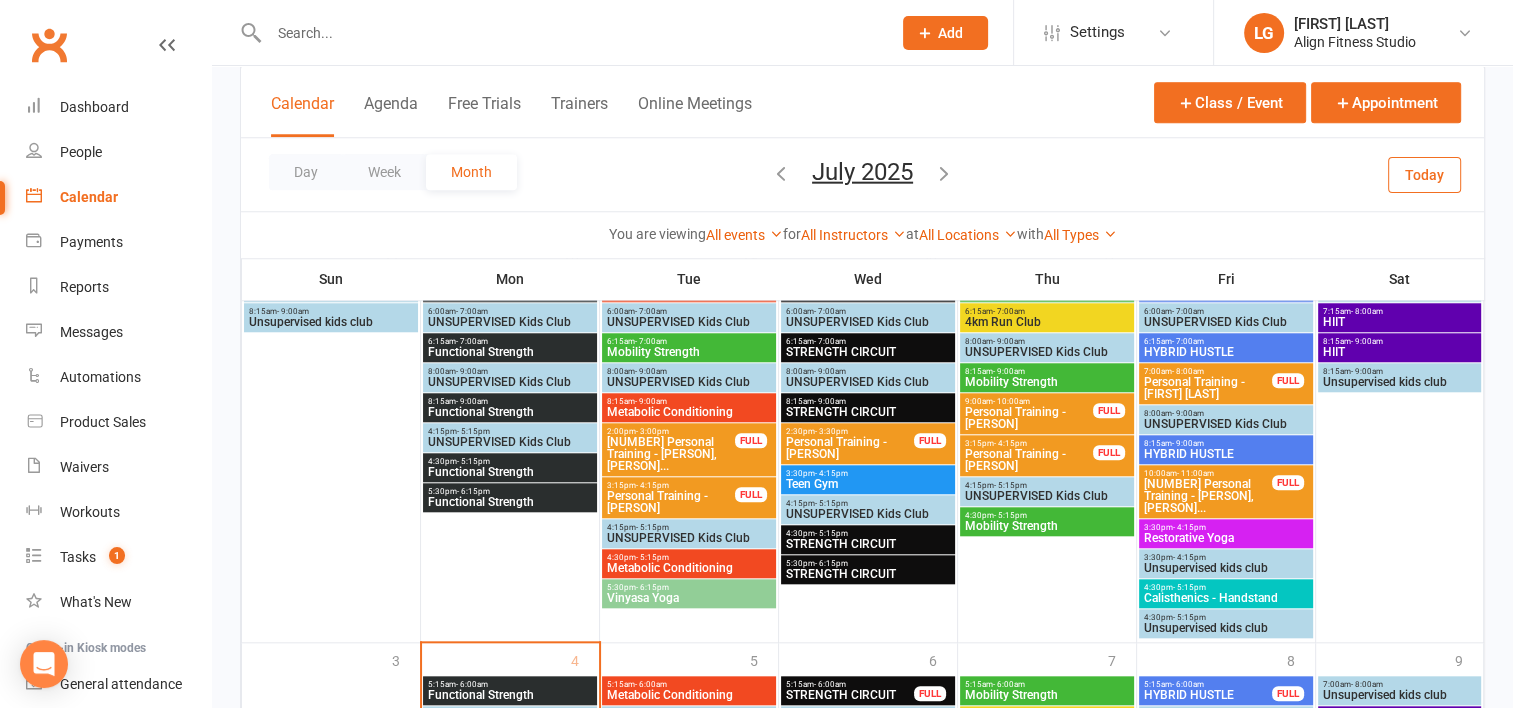 click on "Restorative Yoga" at bounding box center [1226, 538] 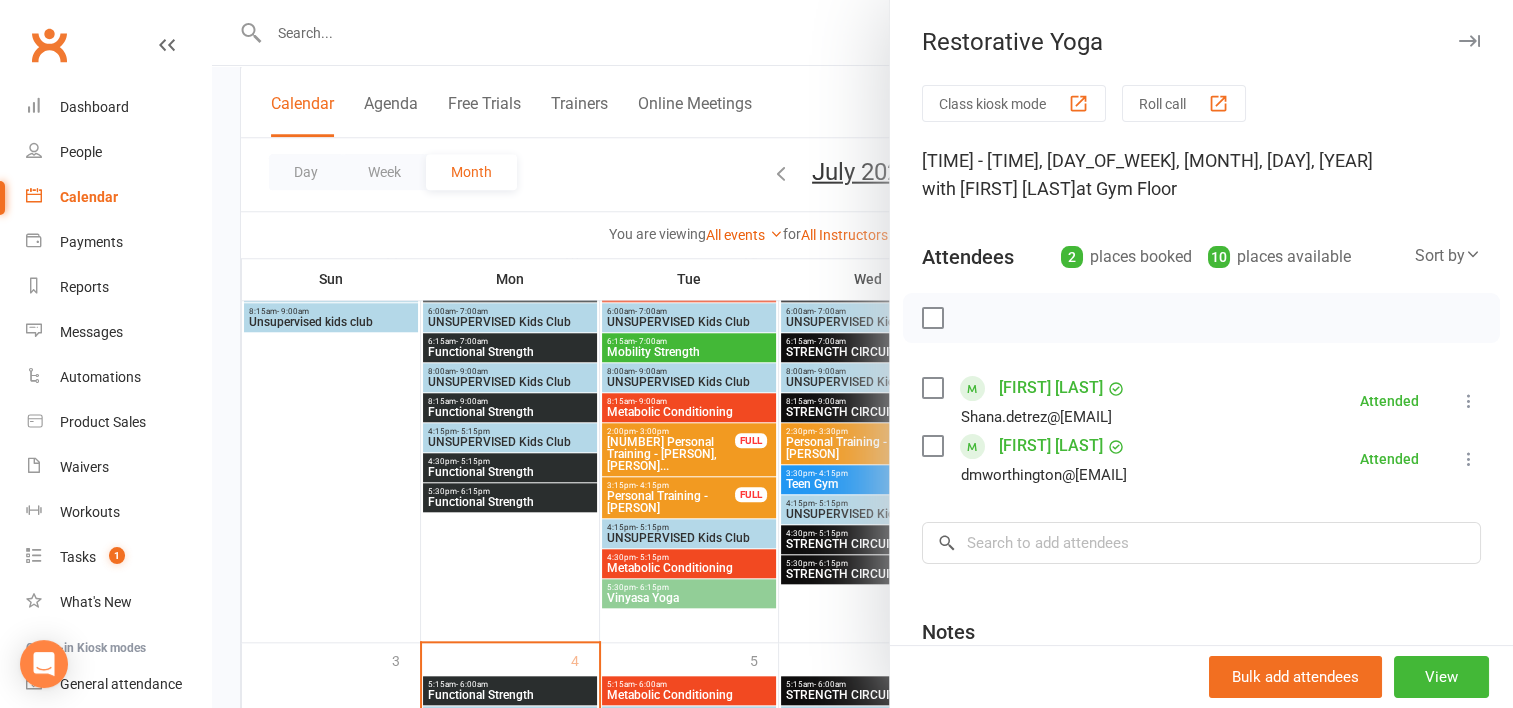click at bounding box center (862, 354) 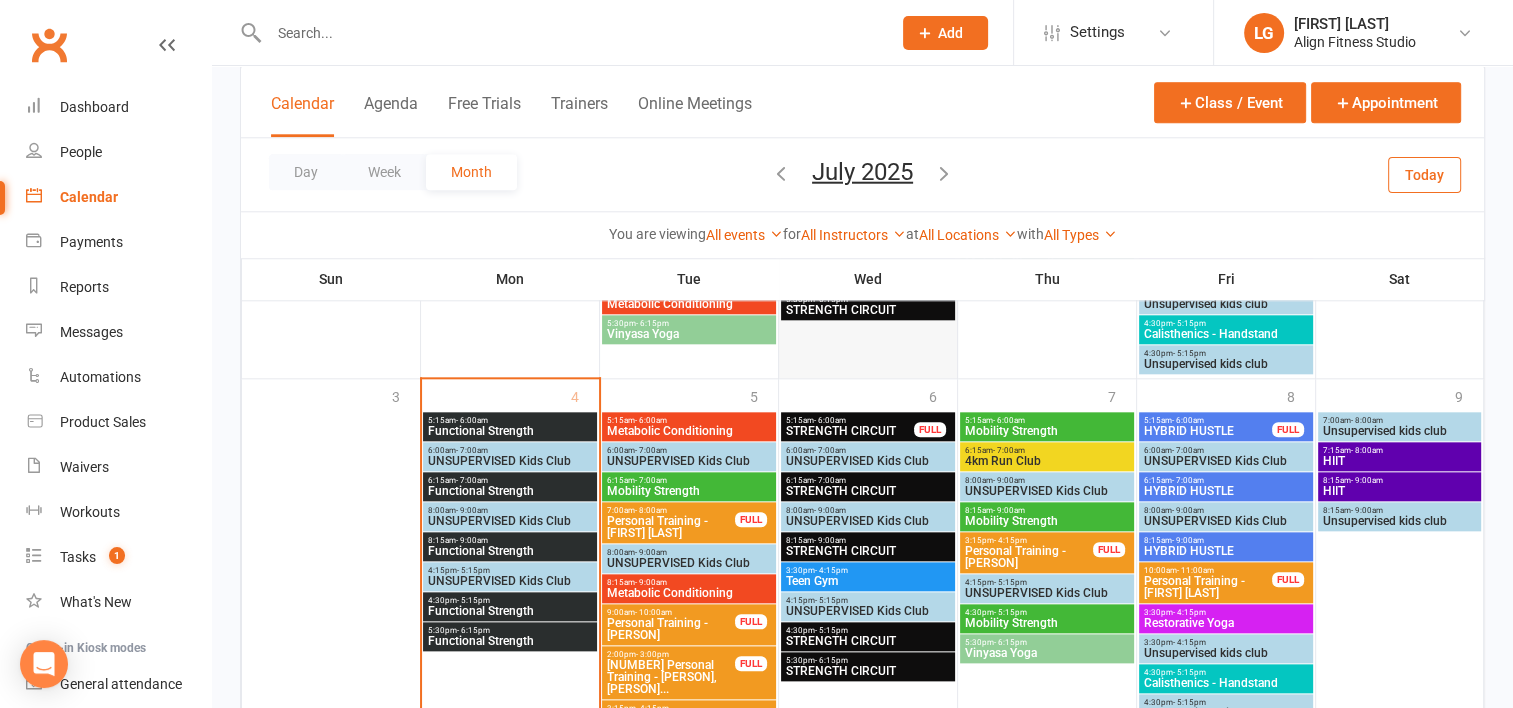 scroll, scrollTop: 2195, scrollLeft: 0, axis: vertical 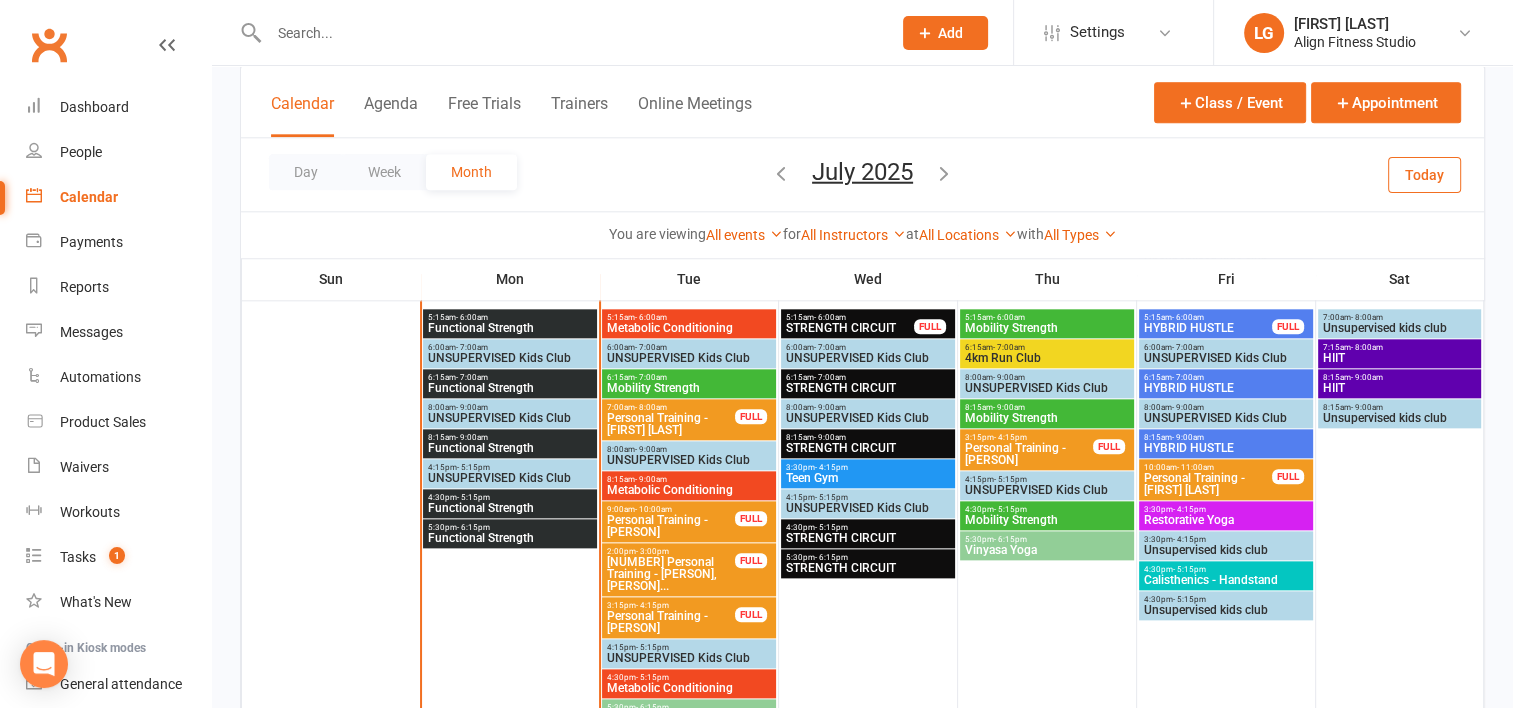 click on "- 6:15pm" at bounding box center (1010, 539) 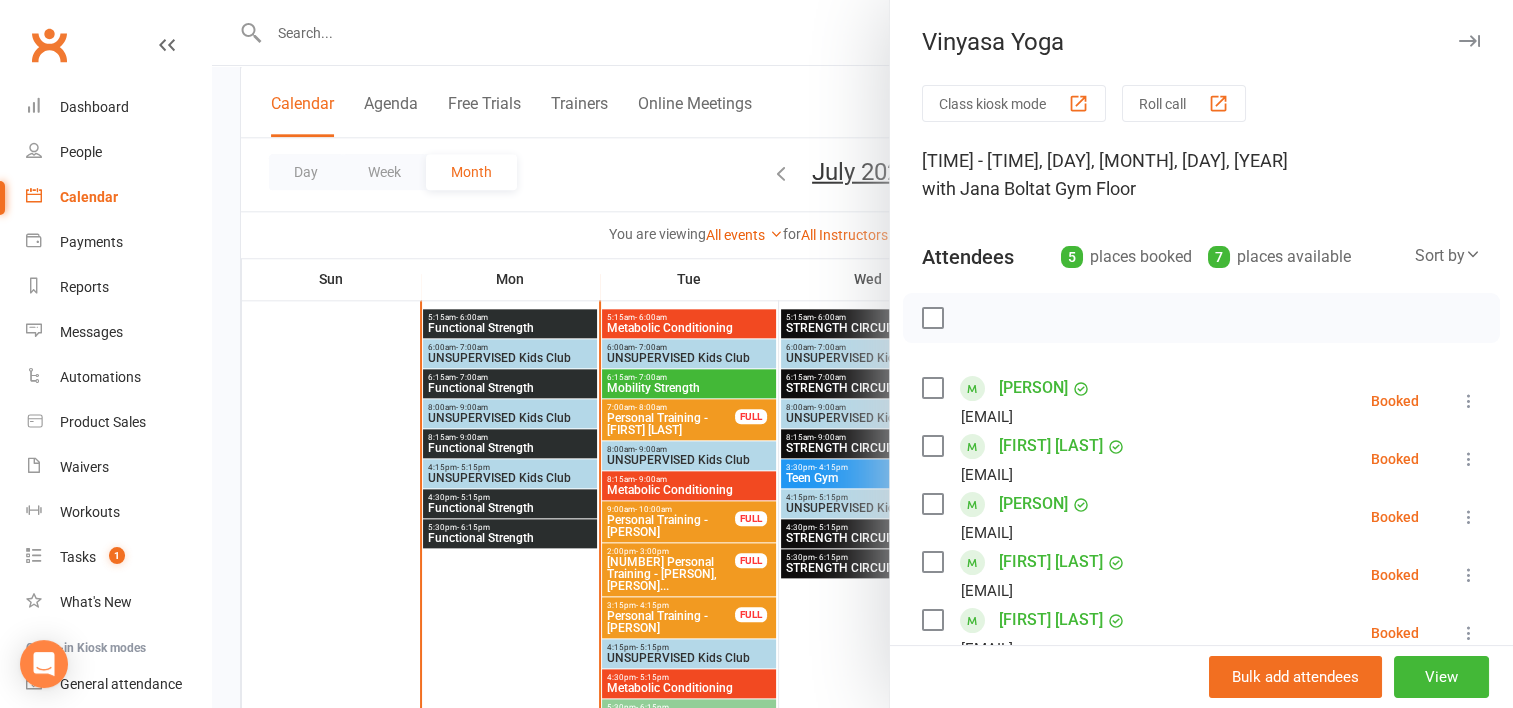 click at bounding box center [862, 354] 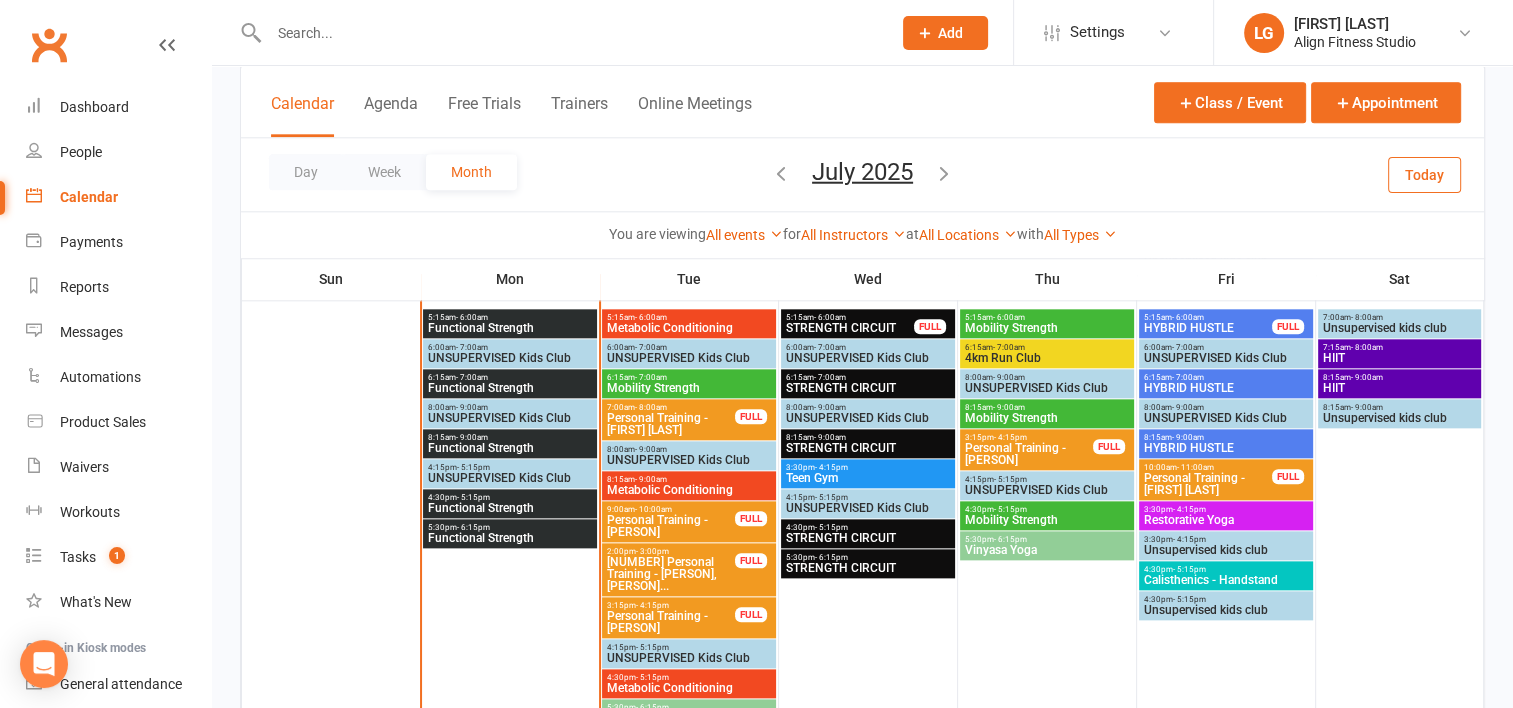 click on "STRENGTH CIRCUIT" at bounding box center (868, 568) 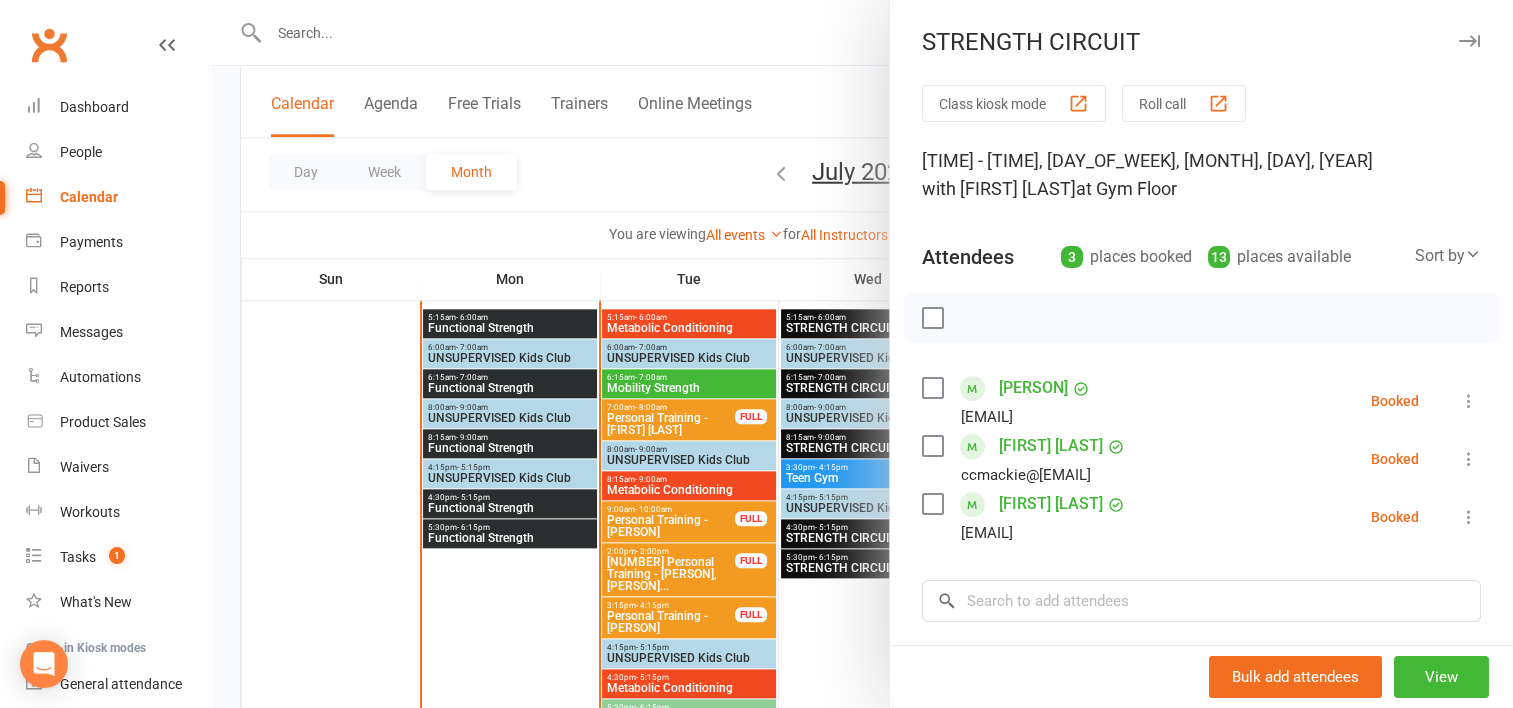 click at bounding box center [862, 354] 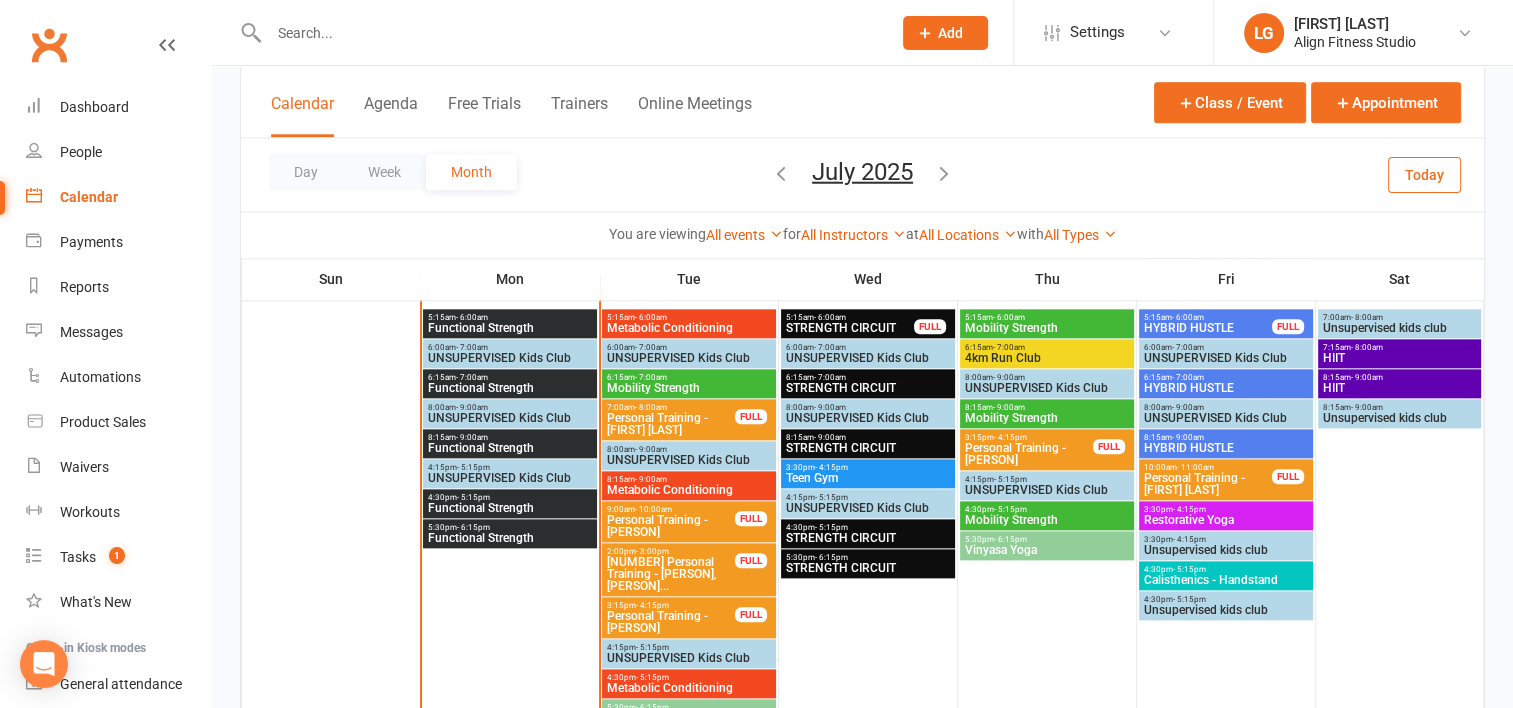 scroll, scrollTop: 2171, scrollLeft: 0, axis: vertical 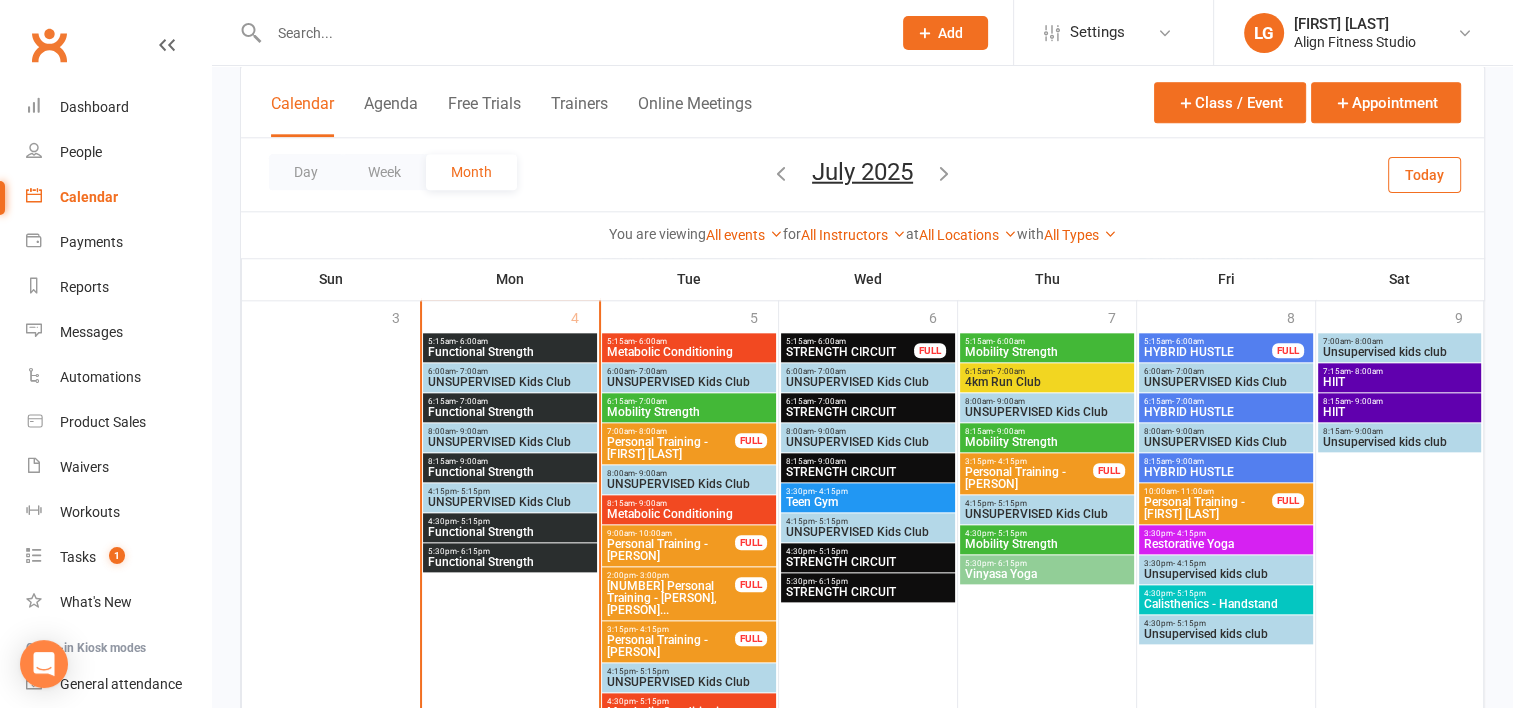 click on "5:30pm  - 6:15pm" at bounding box center [510, 551] 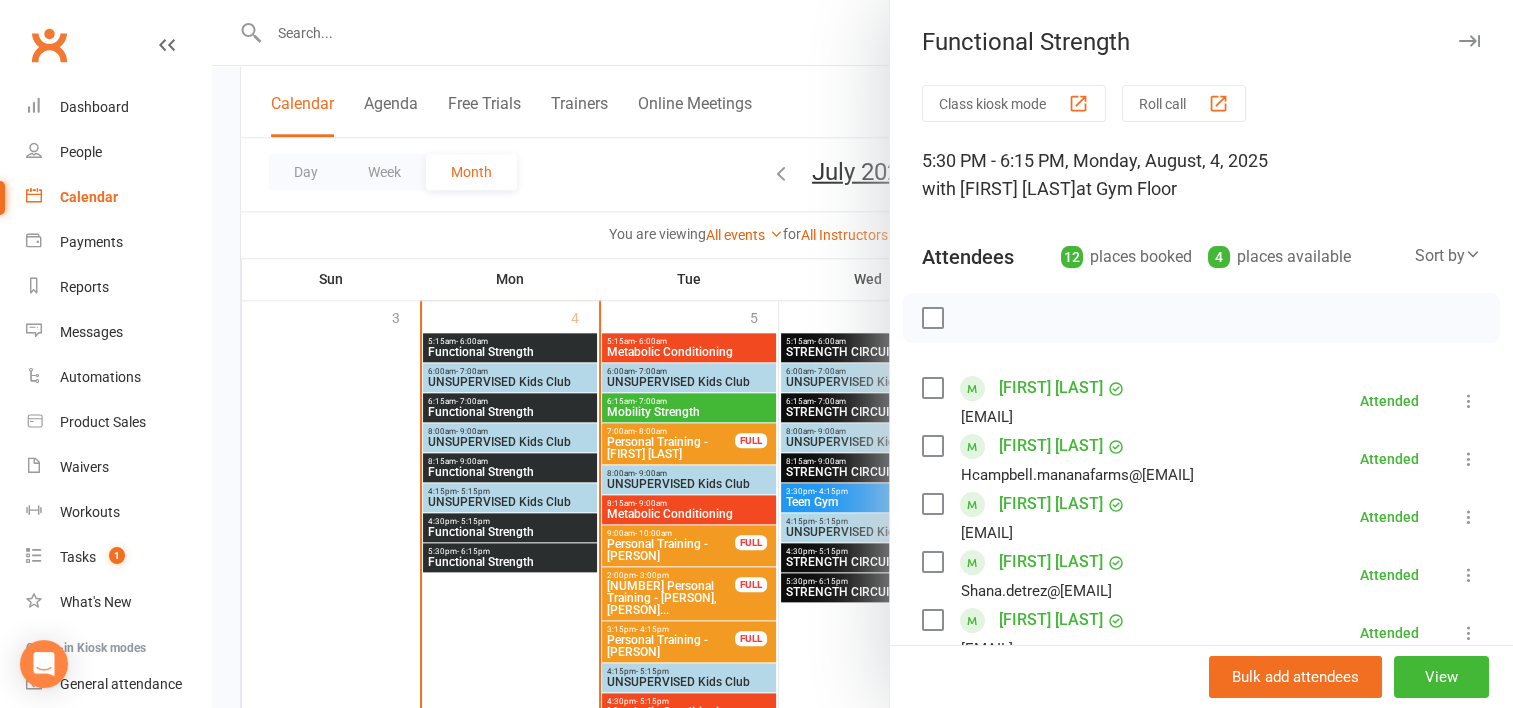 click at bounding box center (862, 354) 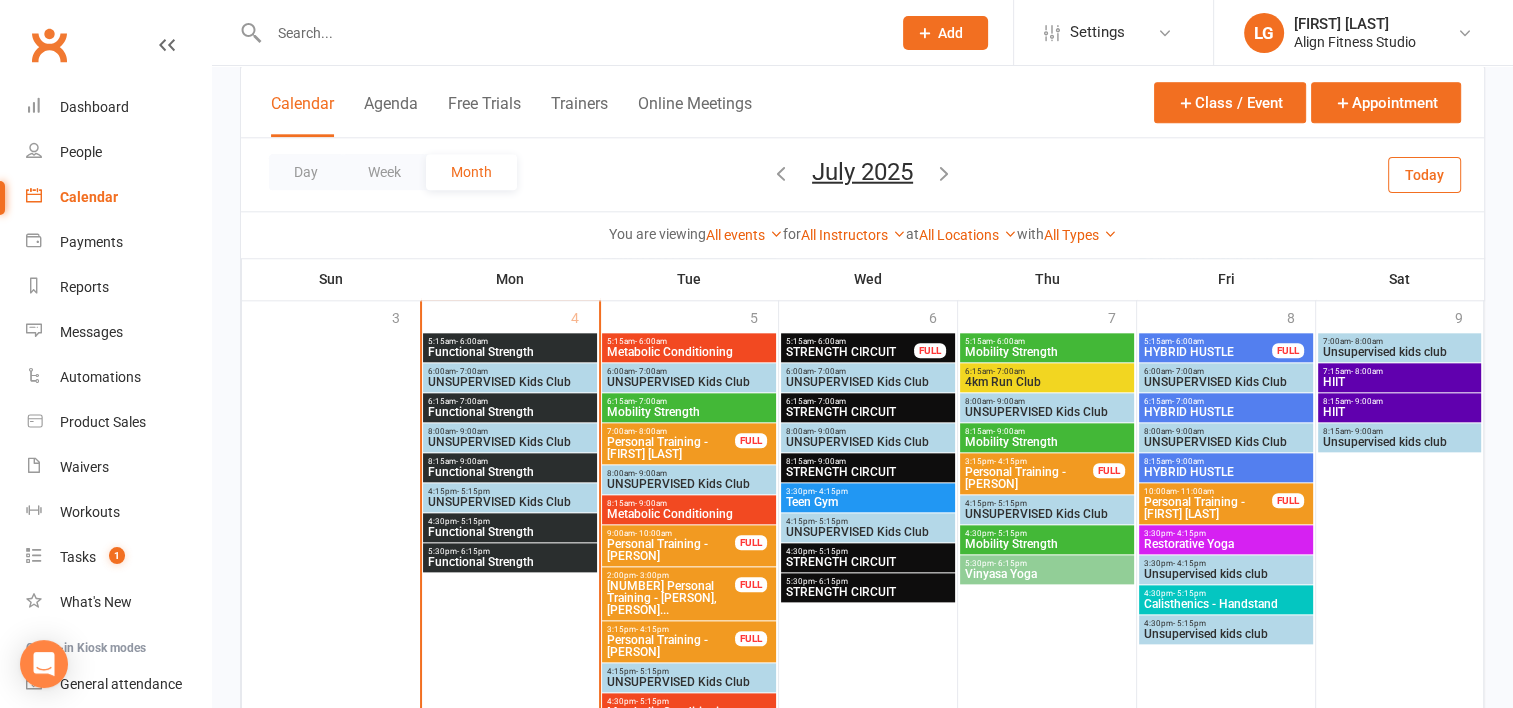 click on "5:15am  - 6:00am" at bounding box center (510, 341) 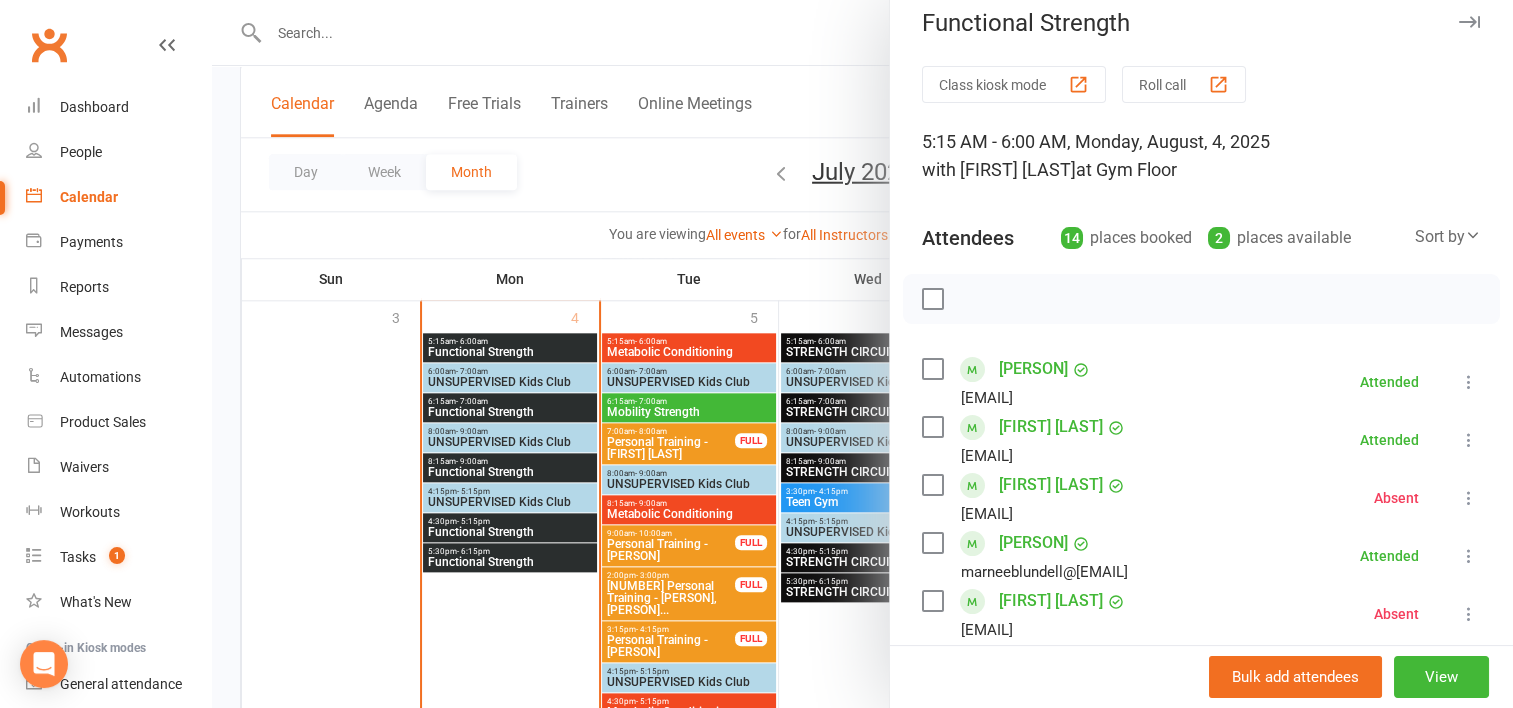 scroll, scrollTop: 20, scrollLeft: 0, axis: vertical 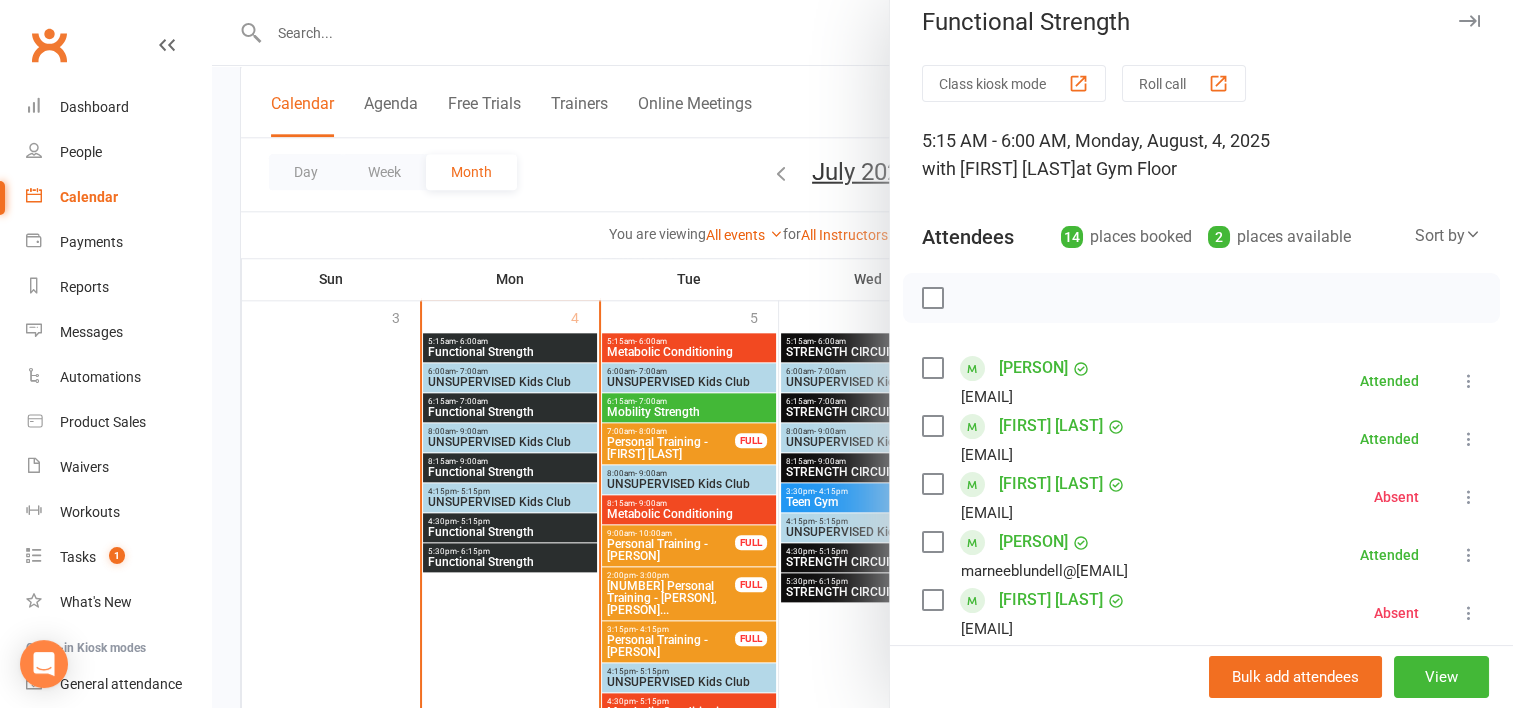 click at bounding box center [862, 354] 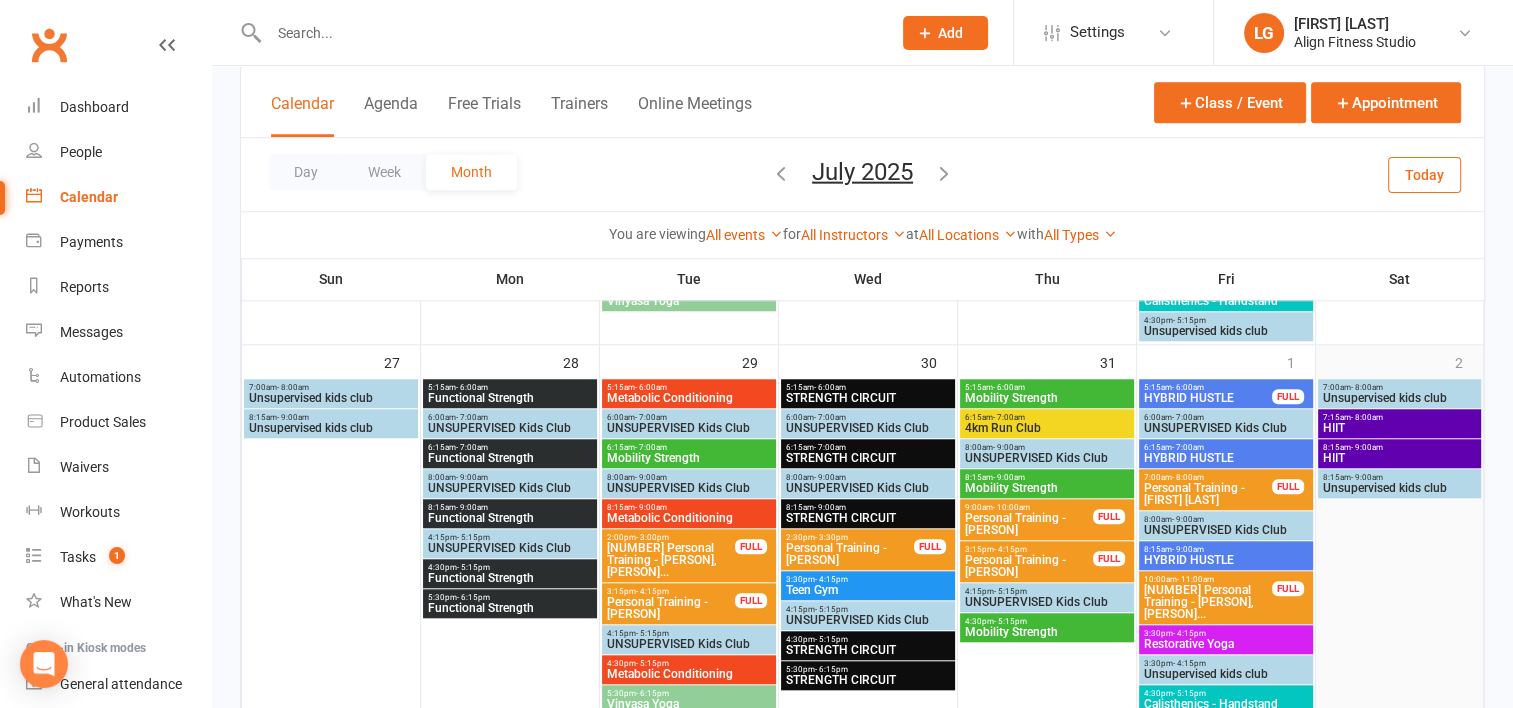 scroll, scrollTop: 1720, scrollLeft: 0, axis: vertical 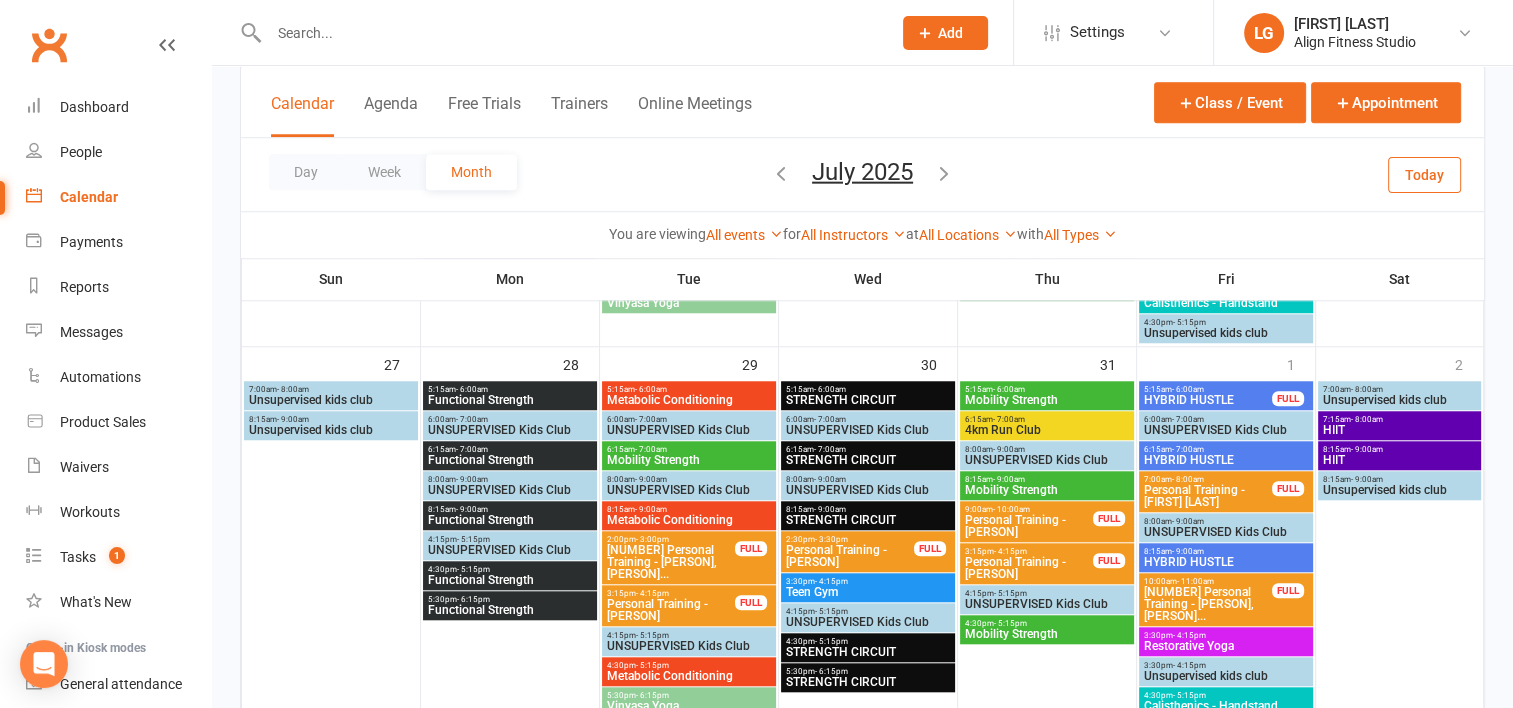 click on "- 9:00am" at bounding box center (1367, 449) 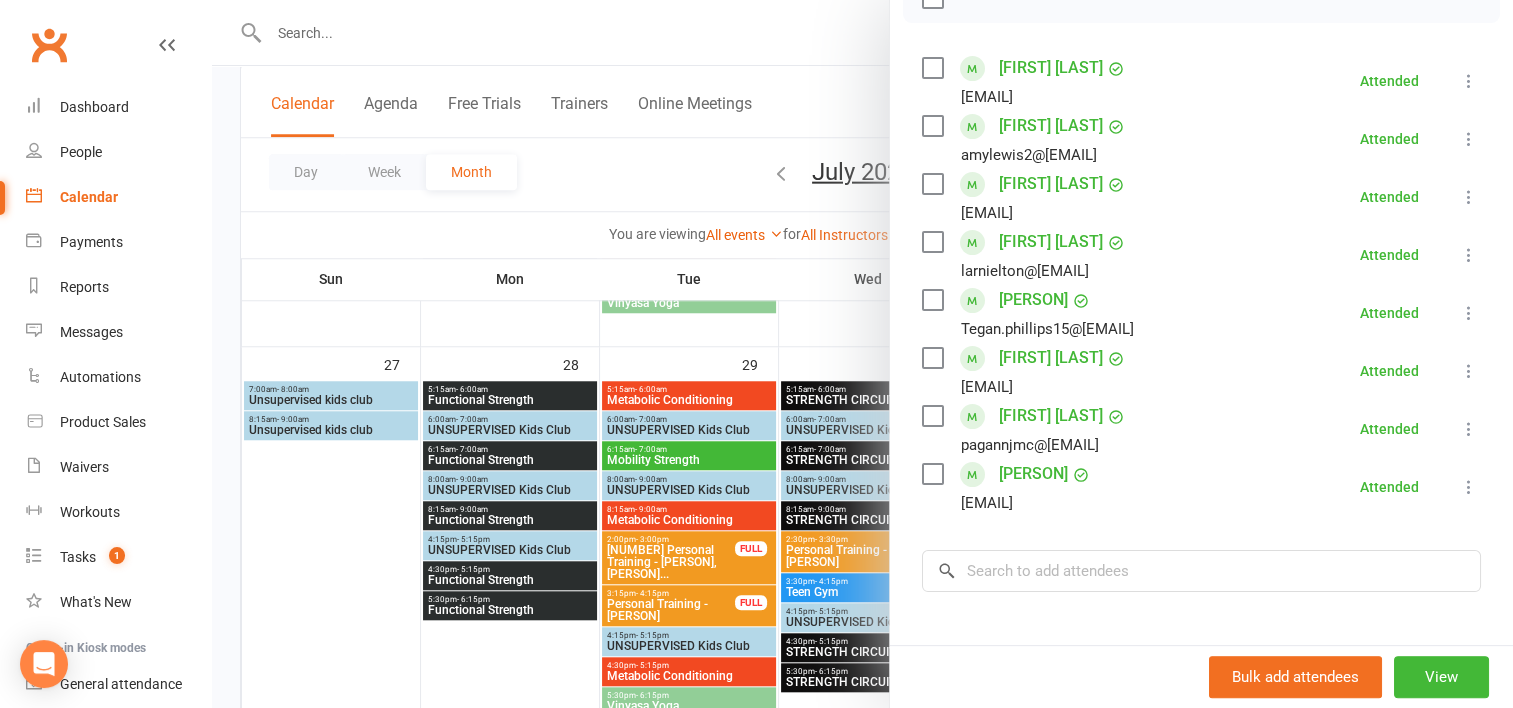 scroll, scrollTop: 323, scrollLeft: 0, axis: vertical 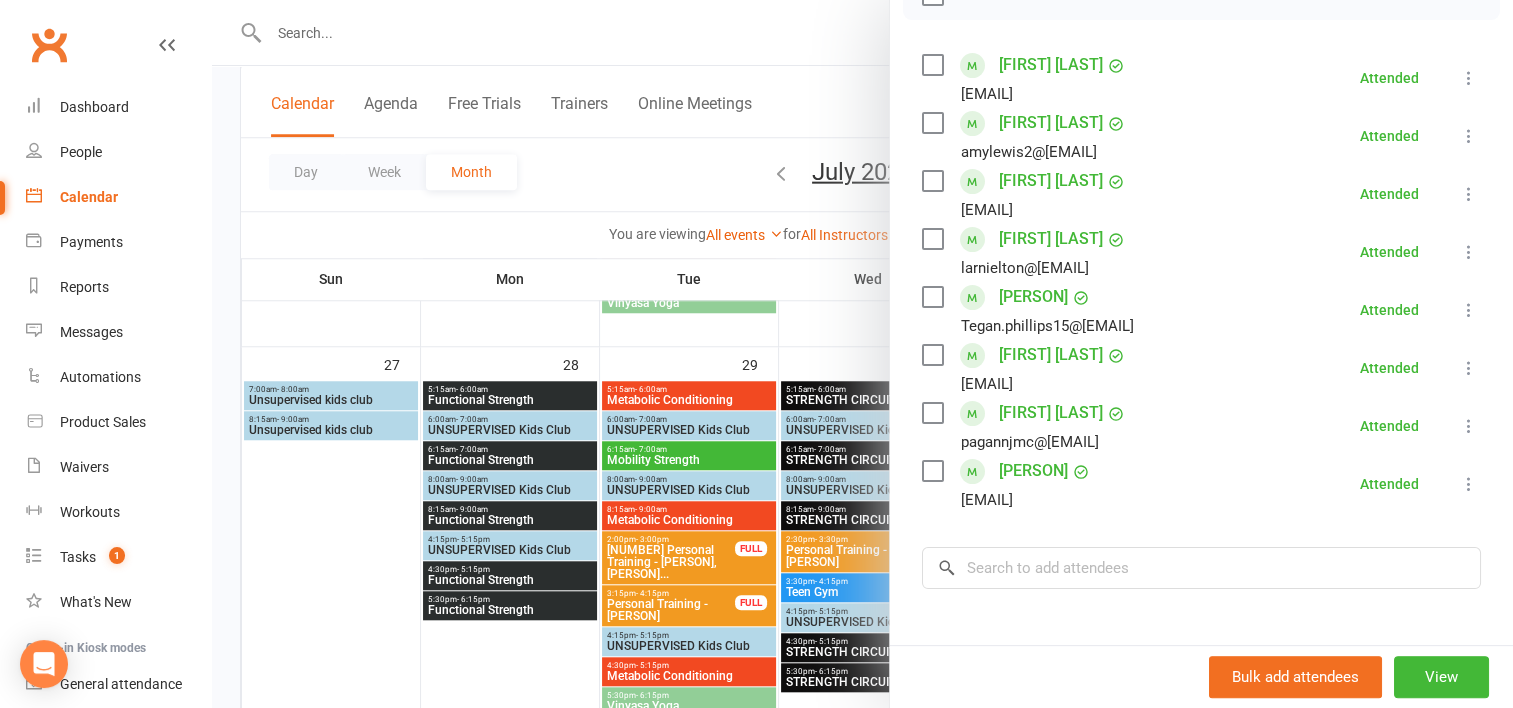 click at bounding box center (862, 354) 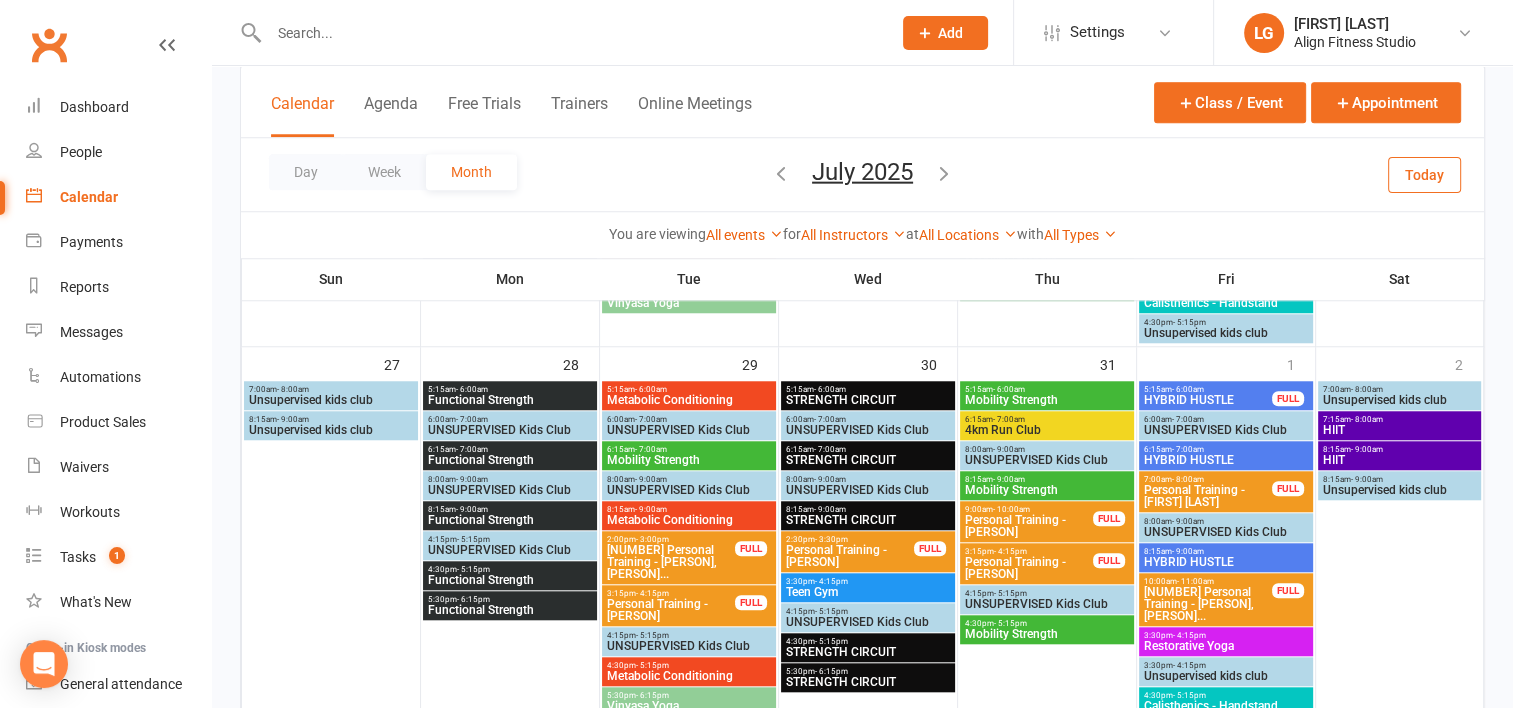 click on "- 8:00am" at bounding box center [1367, 419] 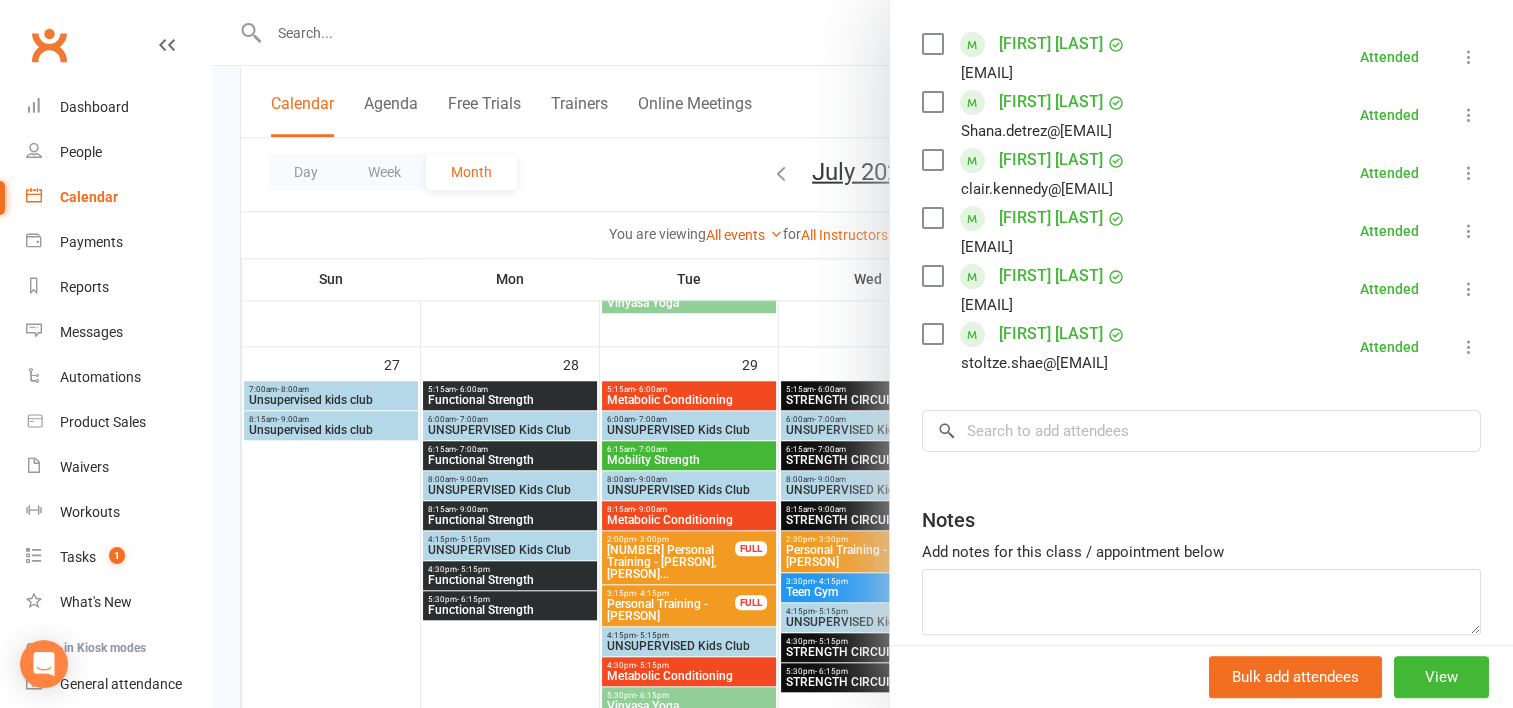 scroll, scrollTop: 346, scrollLeft: 0, axis: vertical 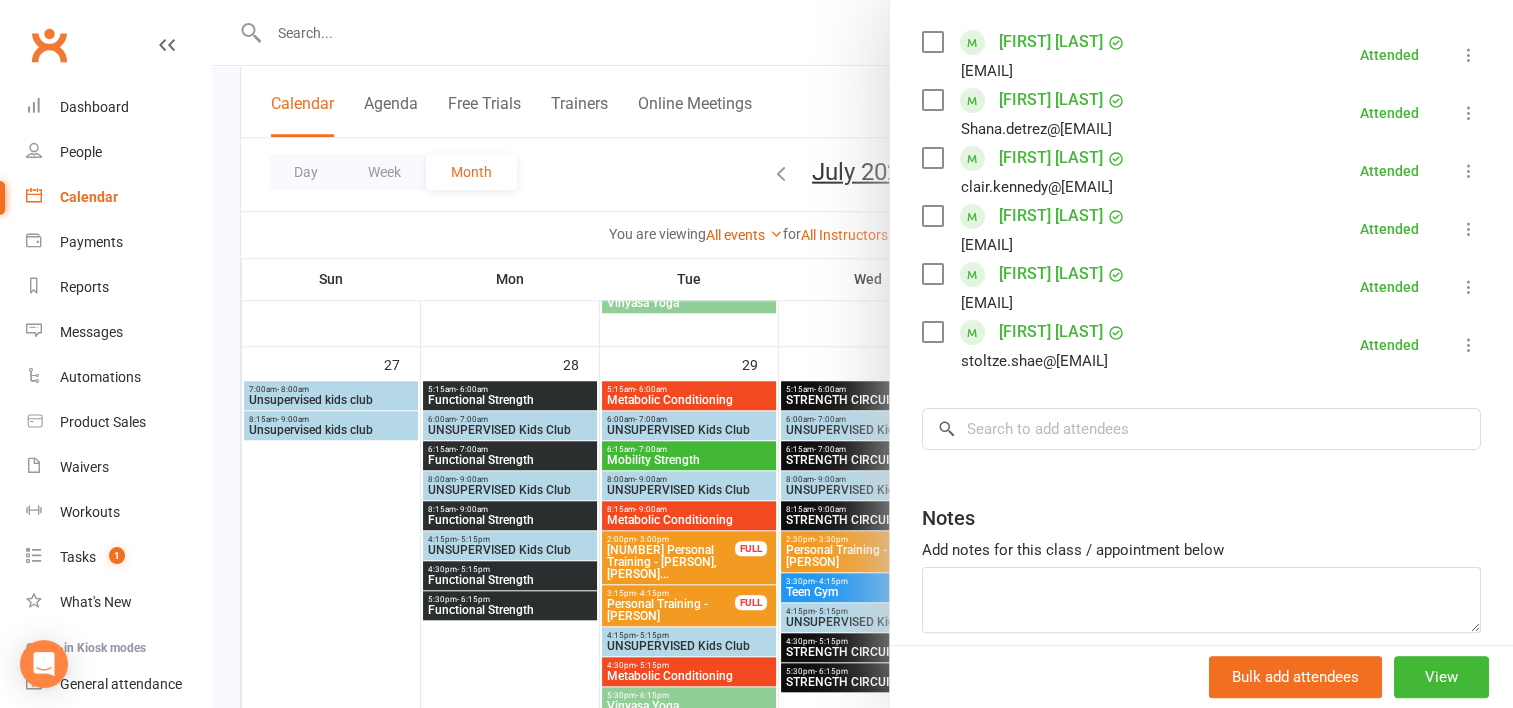 drag, startPoint x: 780, startPoint y: 360, endPoint x: 797, endPoint y: 326, distance: 38.013157 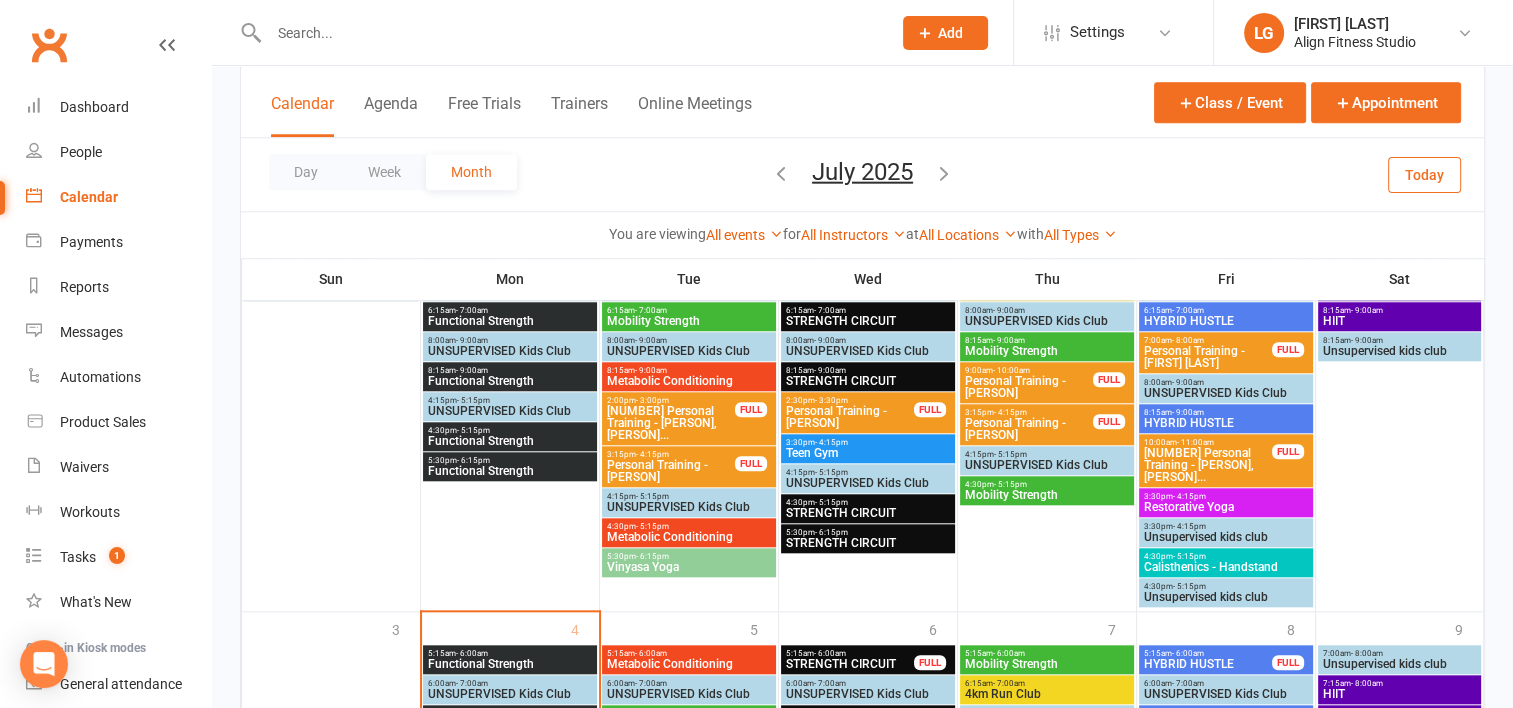 scroll, scrollTop: 1850, scrollLeft: 0, axis: vertical 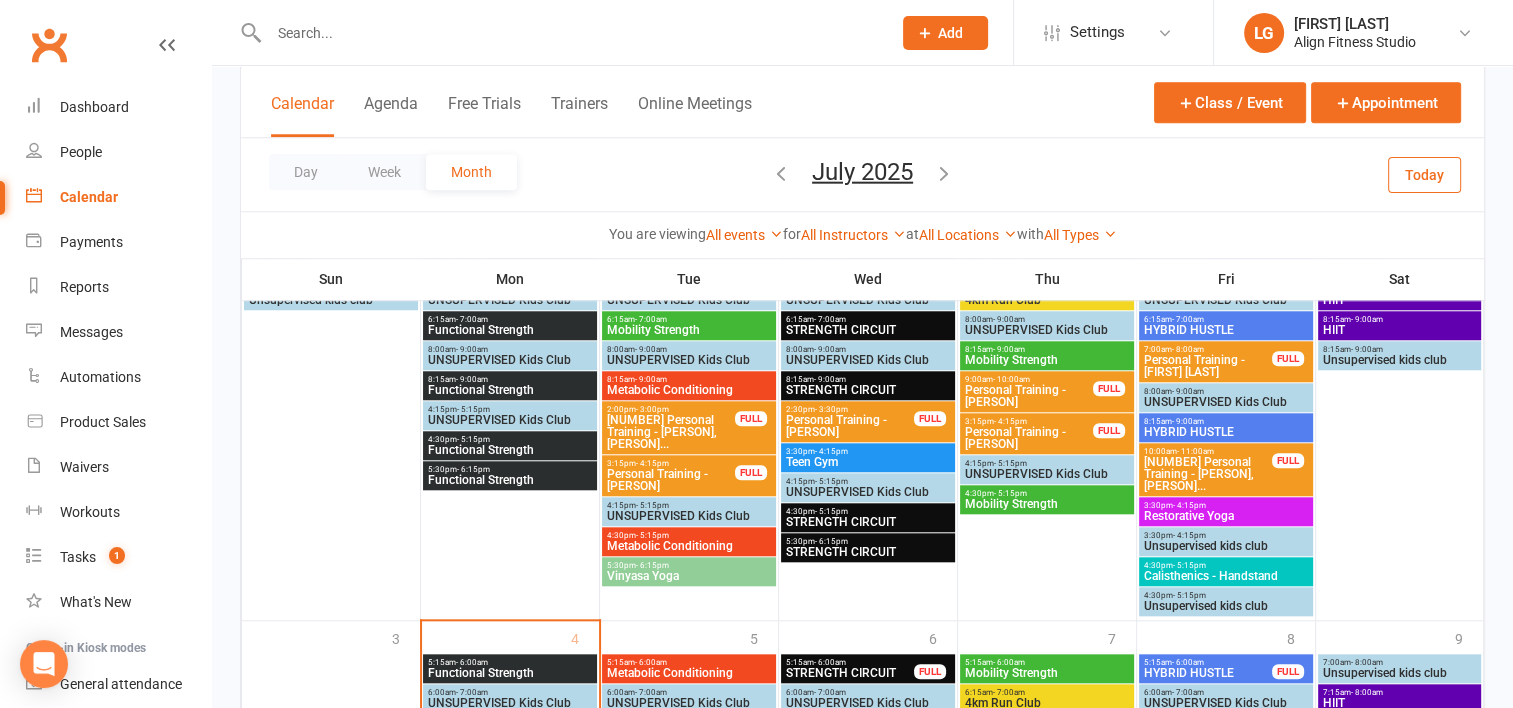 click on "Mobility Strength" at bounding box center [1047, 504] 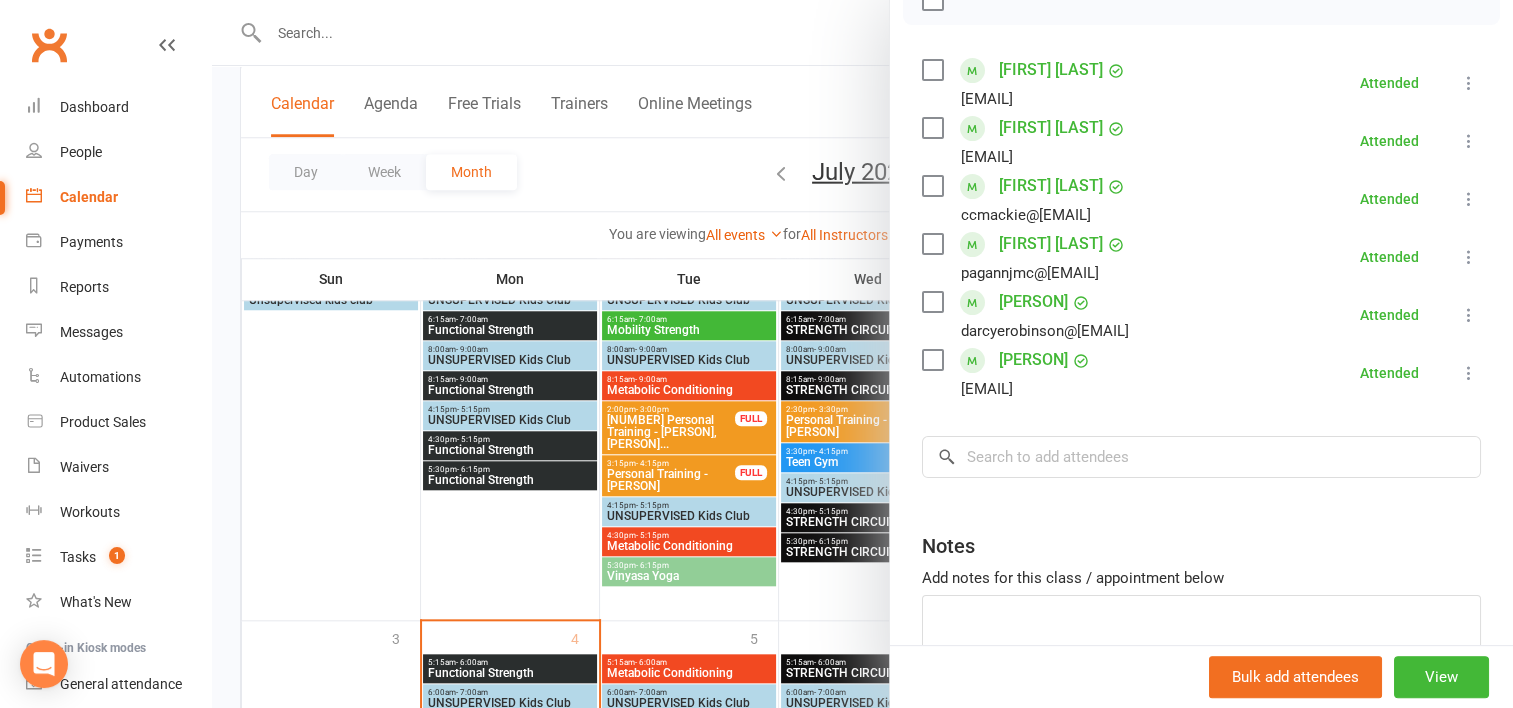 scroll, scrollTop: 320, scrollLeft: 0, axis: vertical 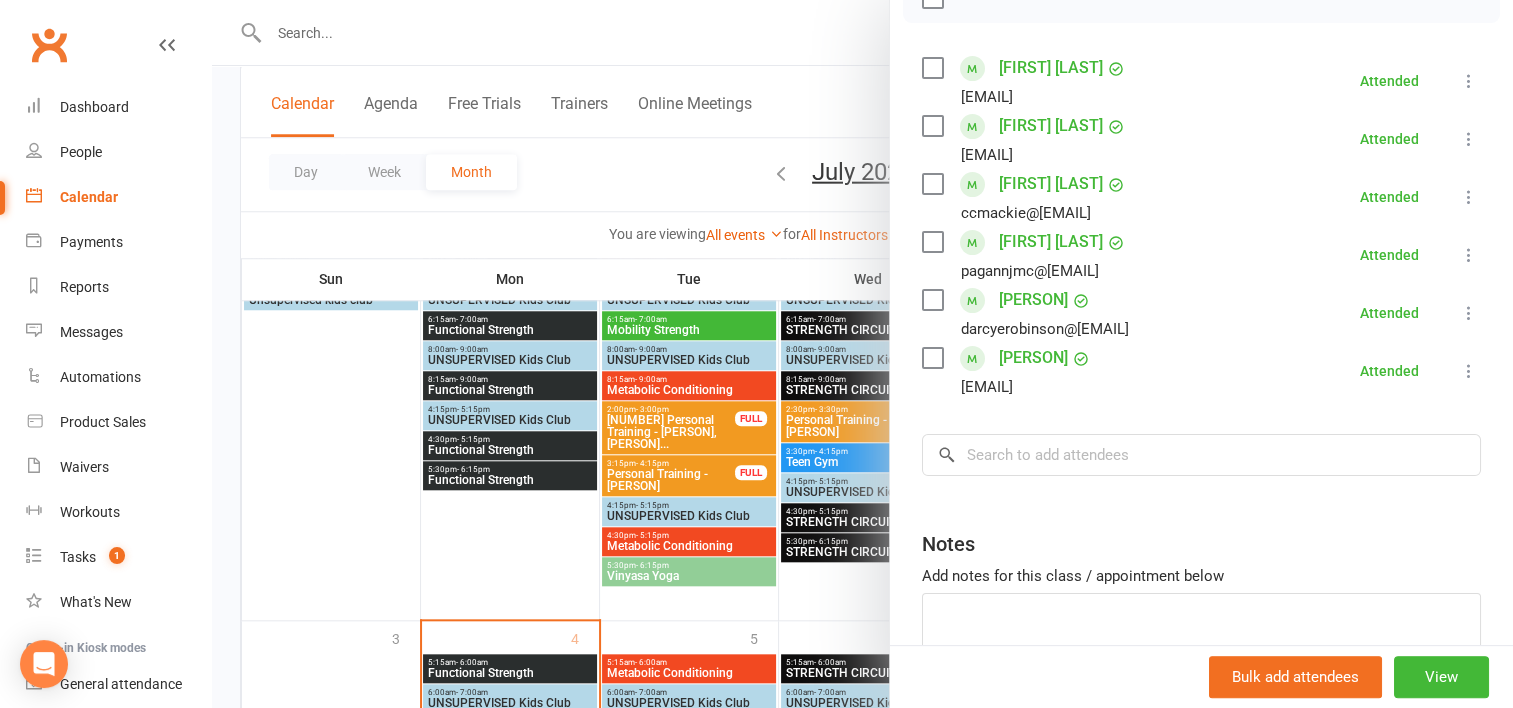 click at bounding box center [862, 354] 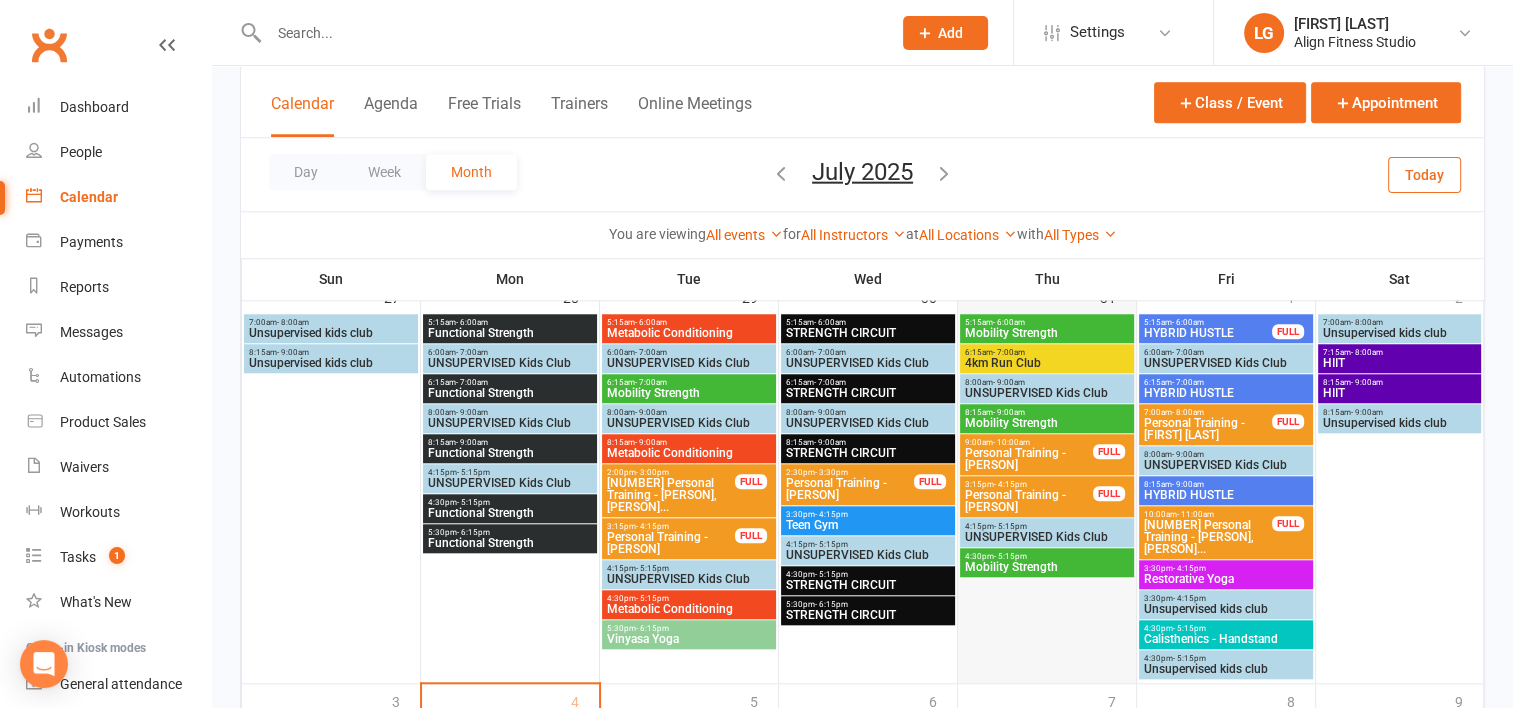 scroll, scrollTop: 1768, scrollLeft: 0, axis: vertical 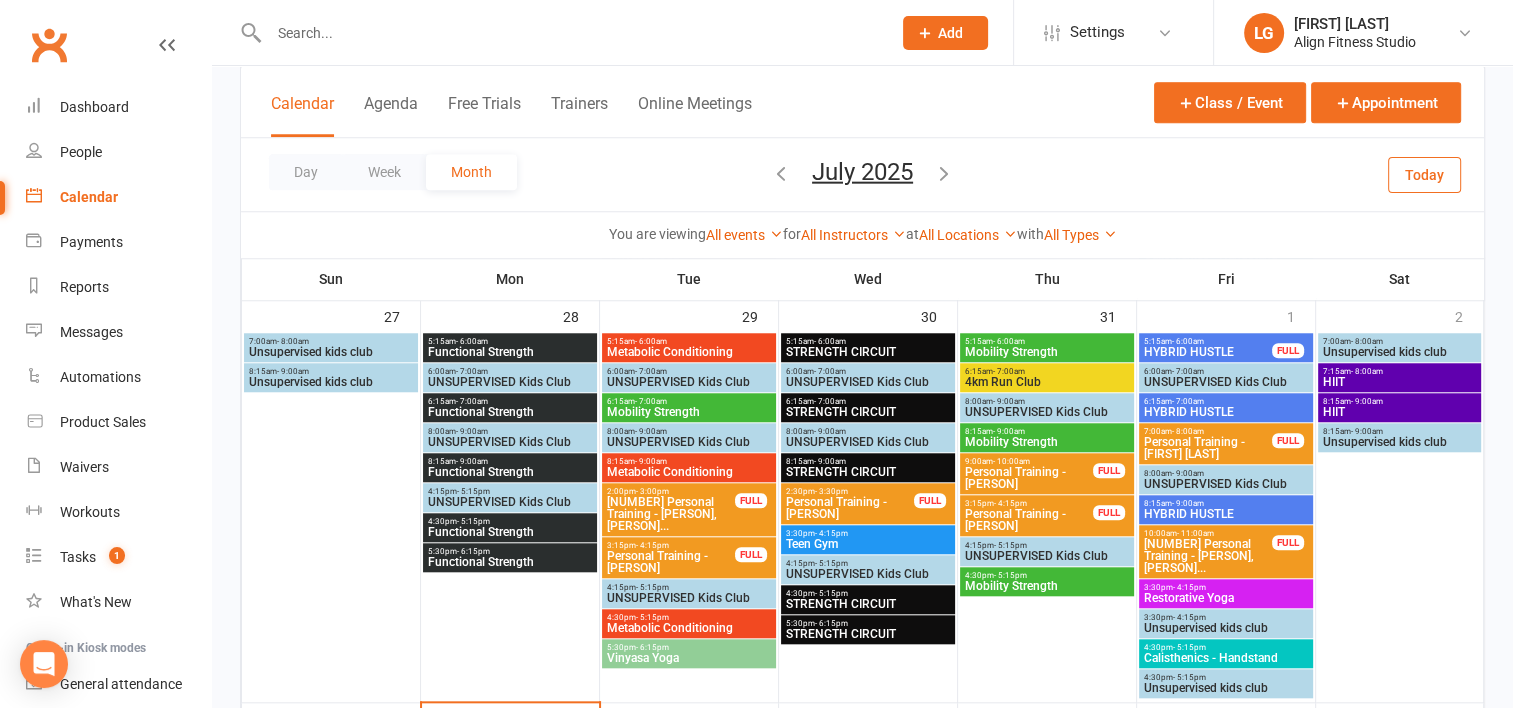 click on "8:15am  - 9:00am" at bounding box center (1047, 431) 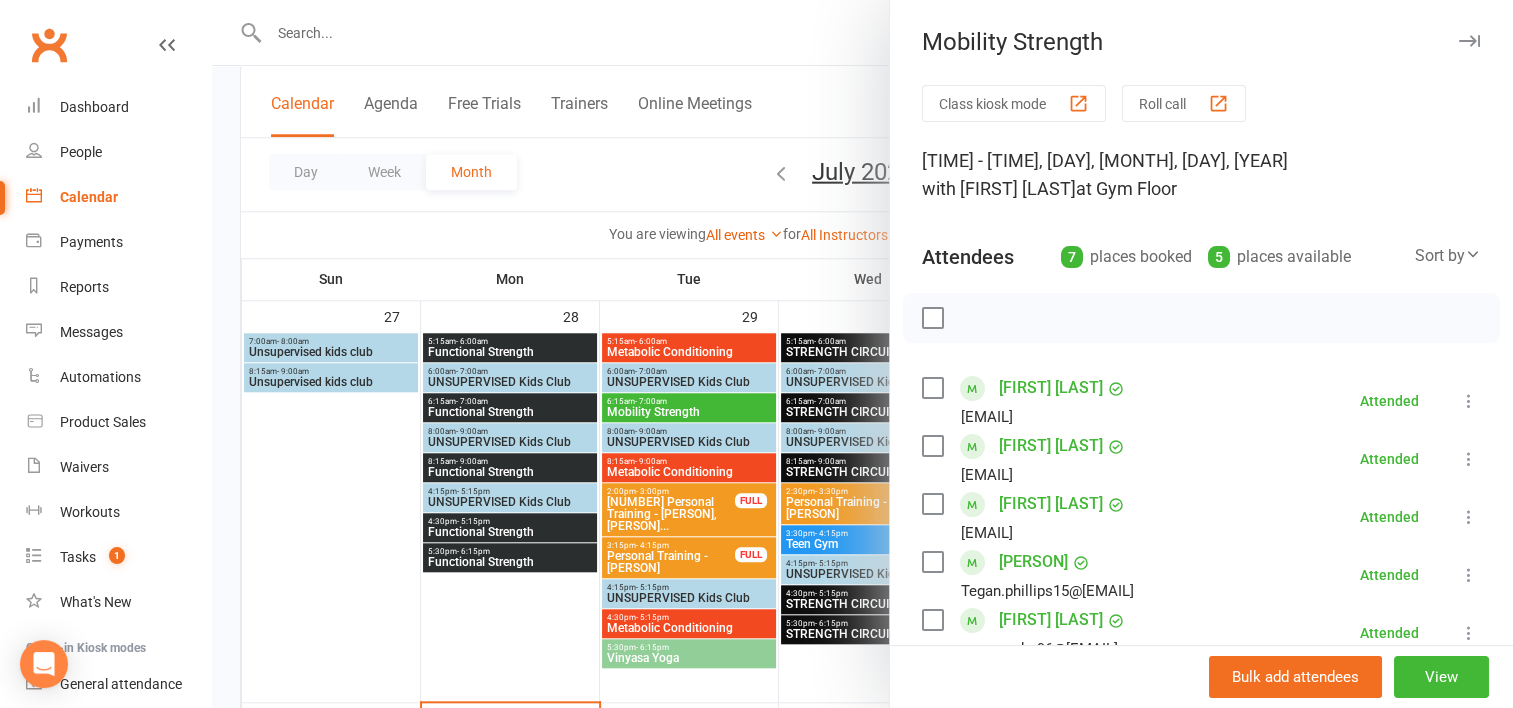 scroll, scrollTop: 240, scrollLeft: 0, axis: vertical 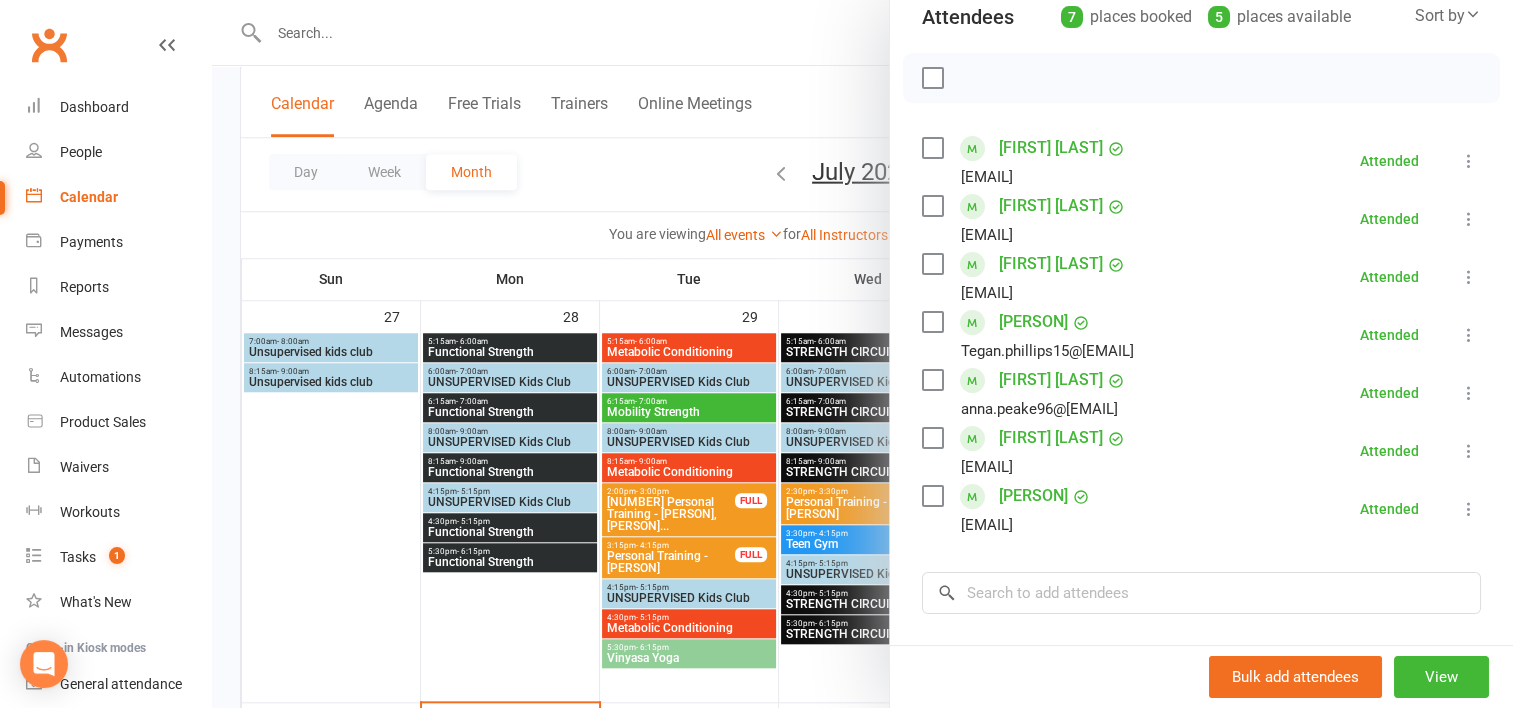 click at bounding box center [862, 354] 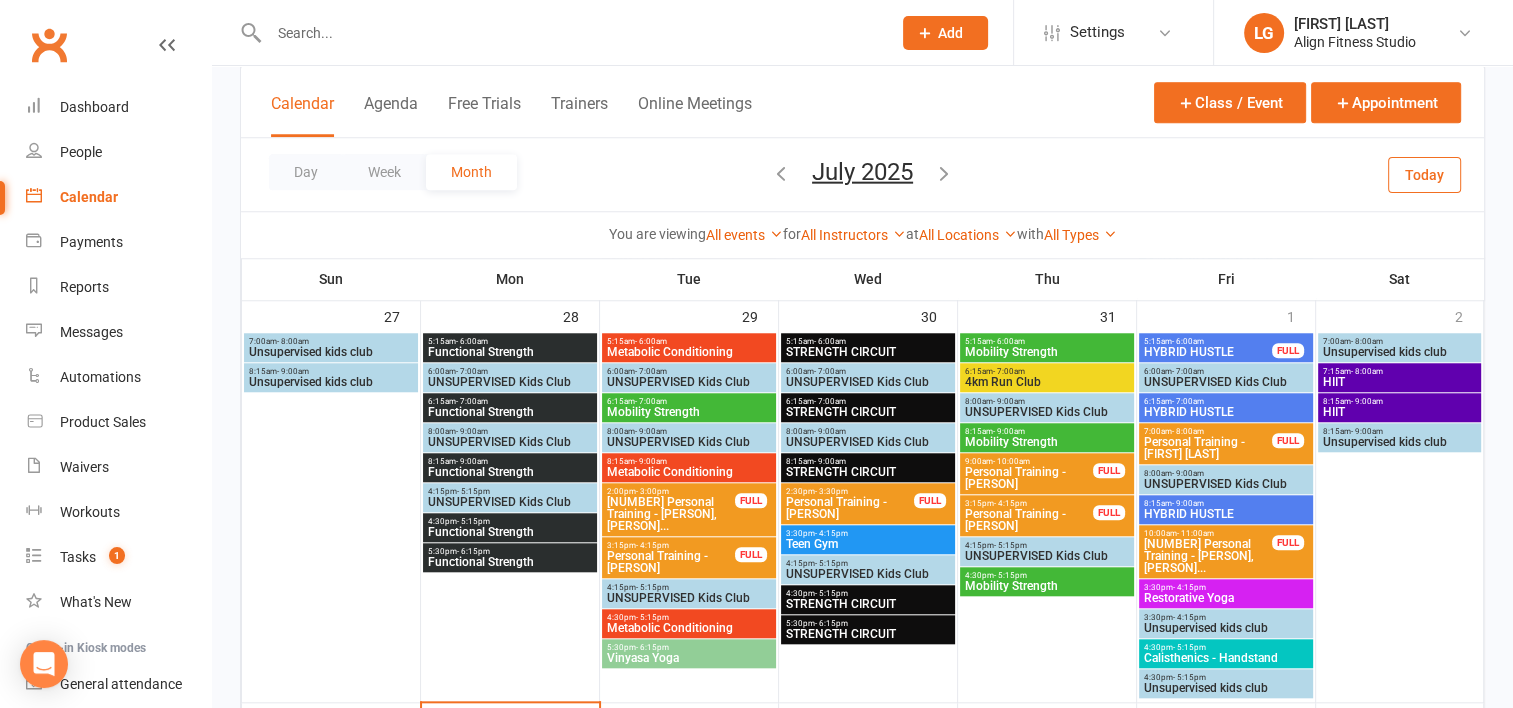 scroll, scrollTop: 1756, scrollLeft: 0, axis: vertical 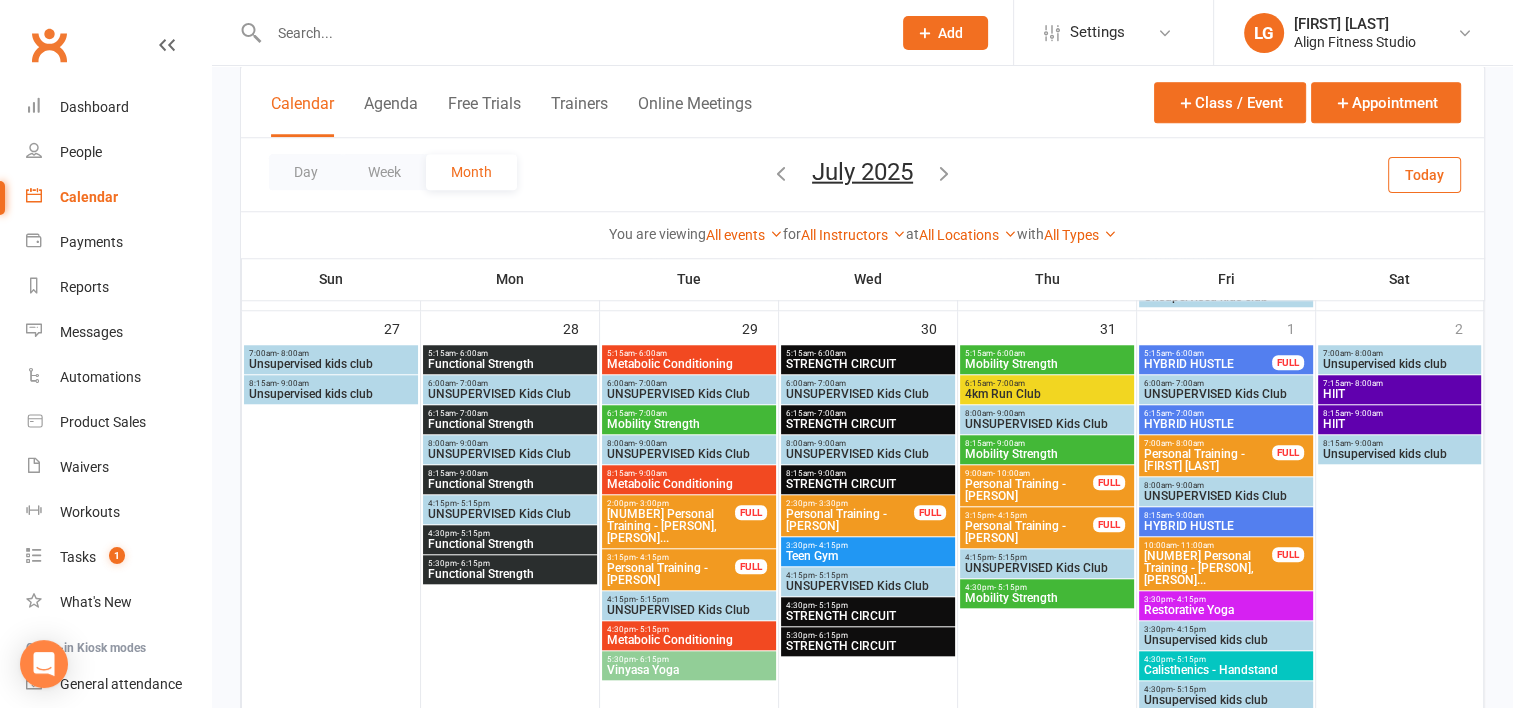 click on "6:15am  - 7:00am" at bounding box center [1047, 383] 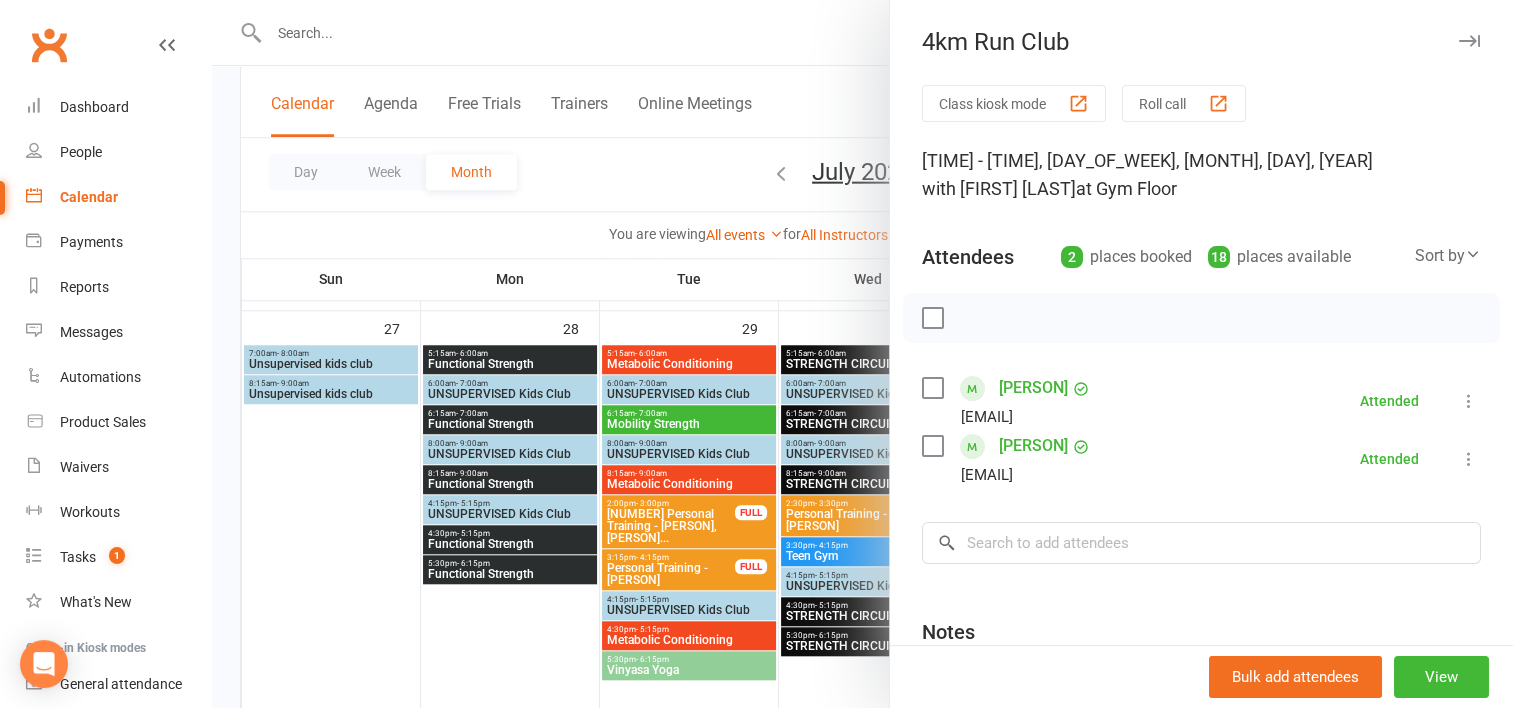 click at bounding box center [862, 354] 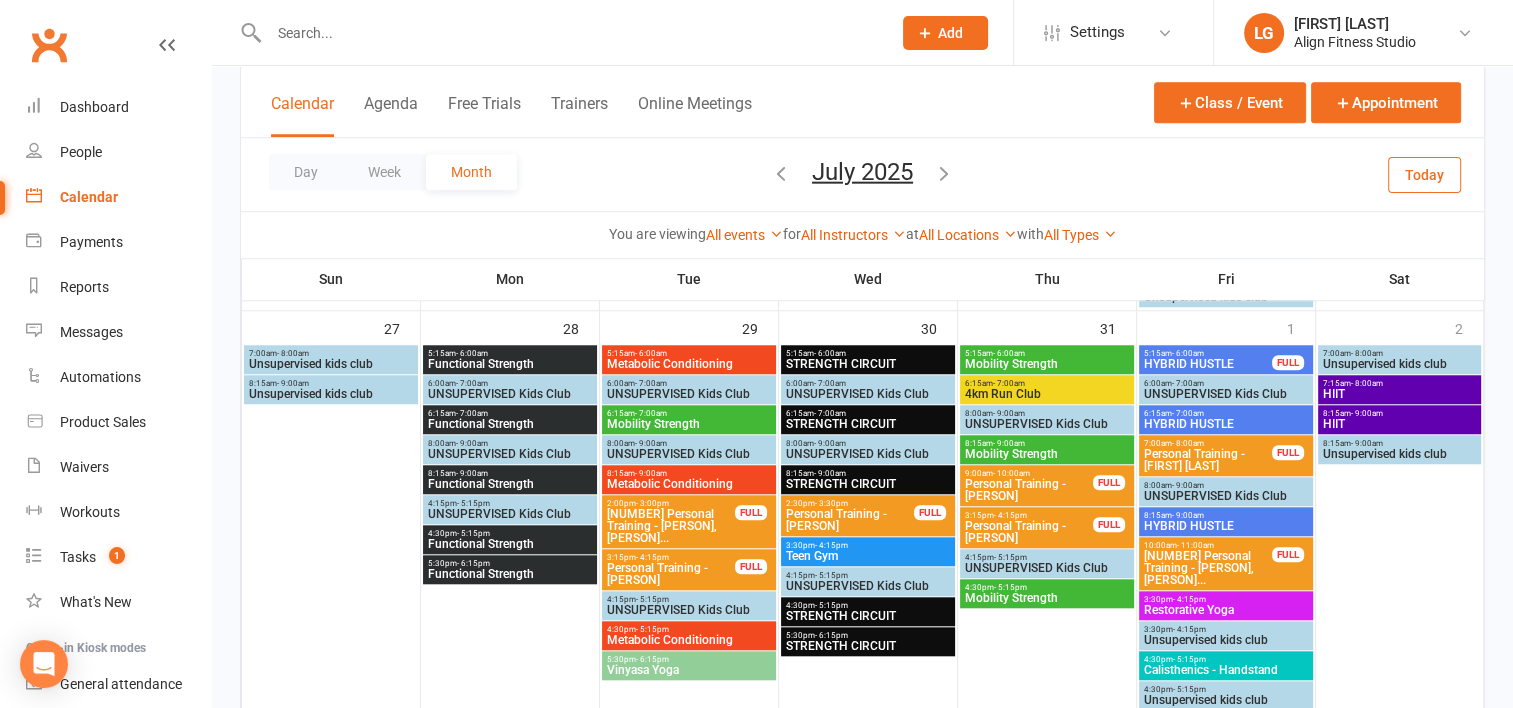 click on "HIIT" at bounding box center (1400, 394) 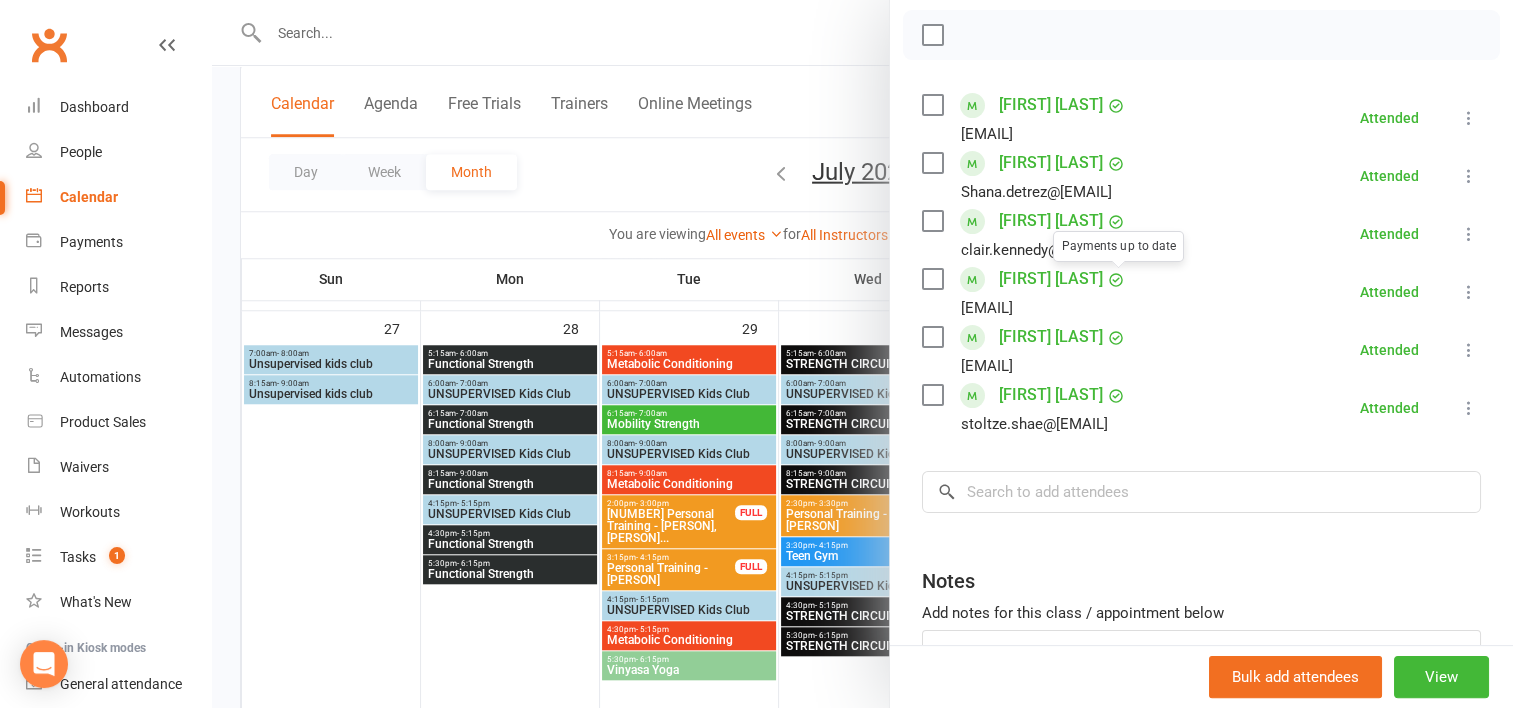 scroll, scrollTop: 284, scrollLeft: 0, axis: vertical 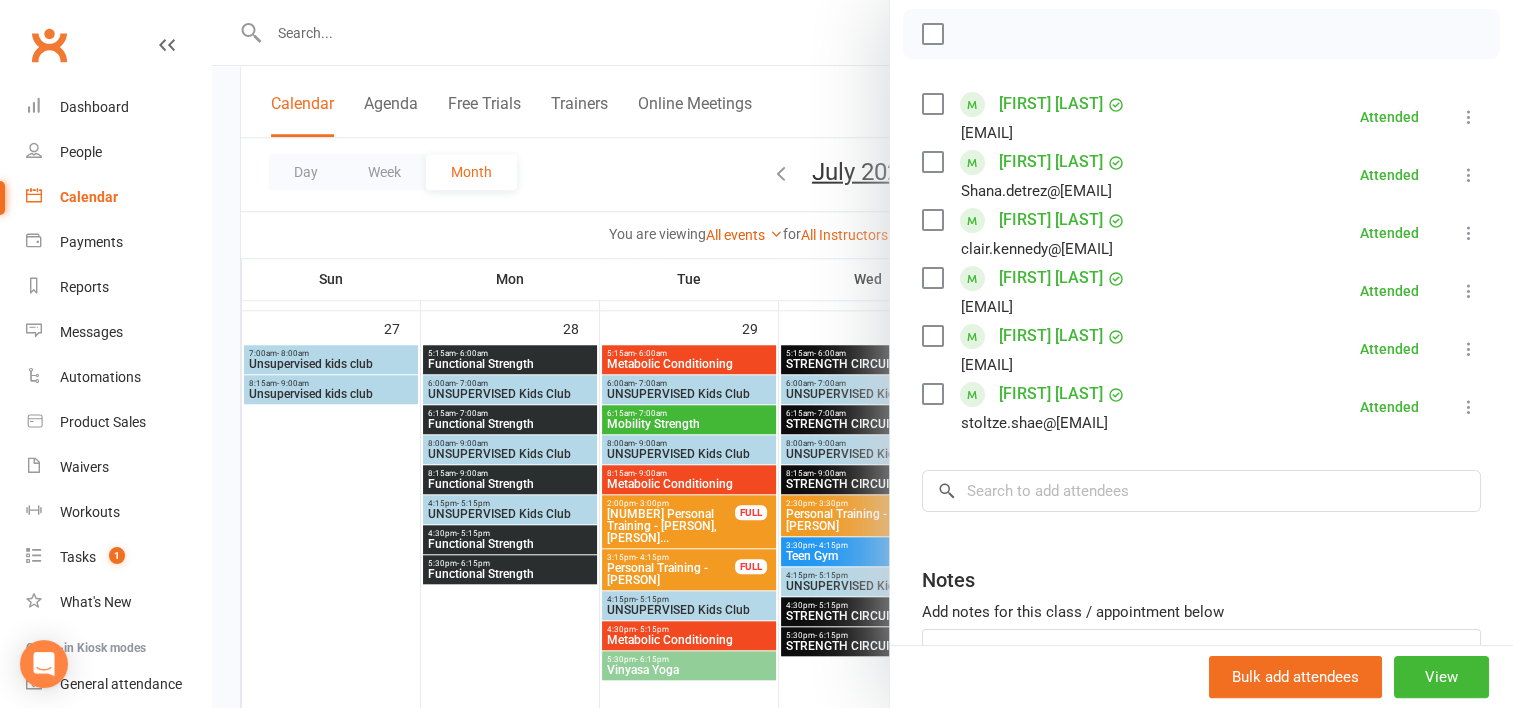 click at bounding box center [862, 354] 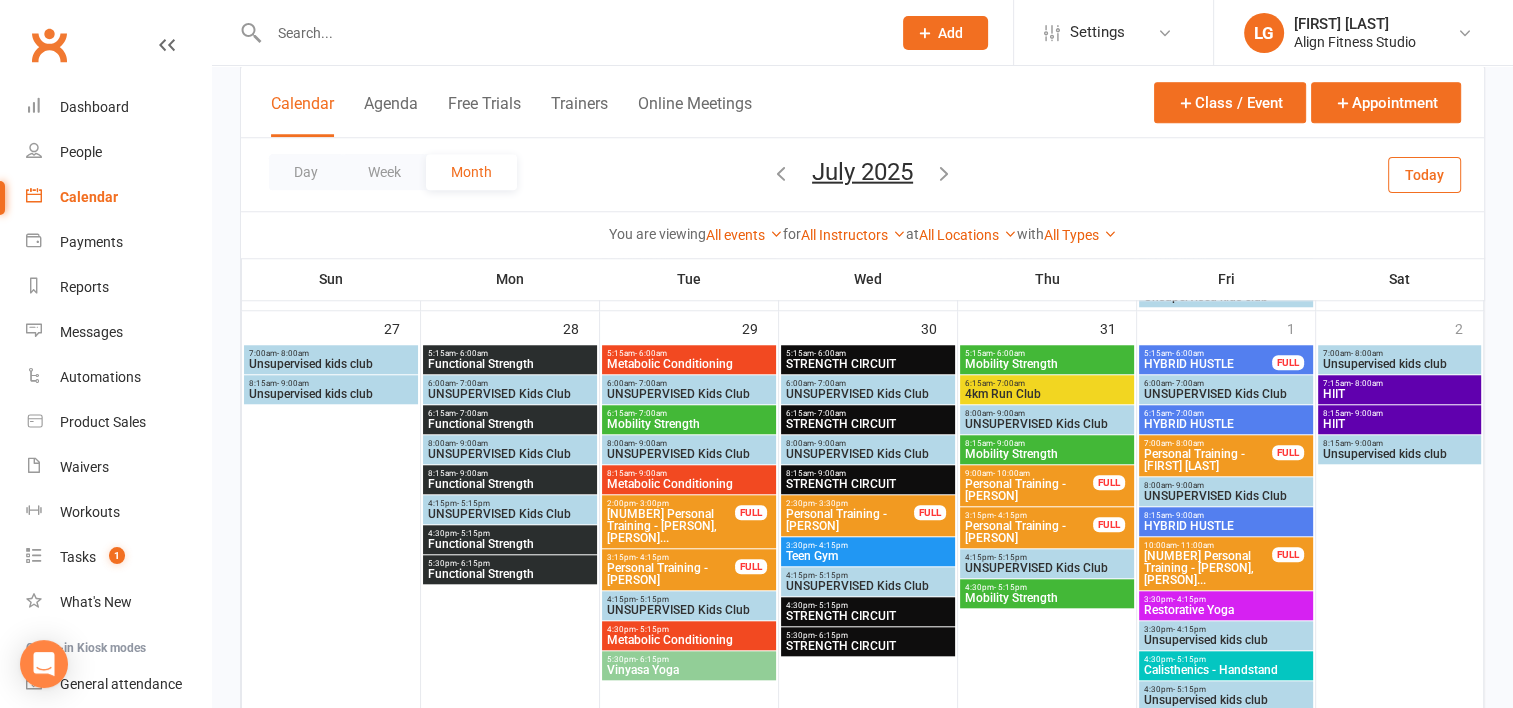 click on "HIIT" at bounding box center (1400, 424) 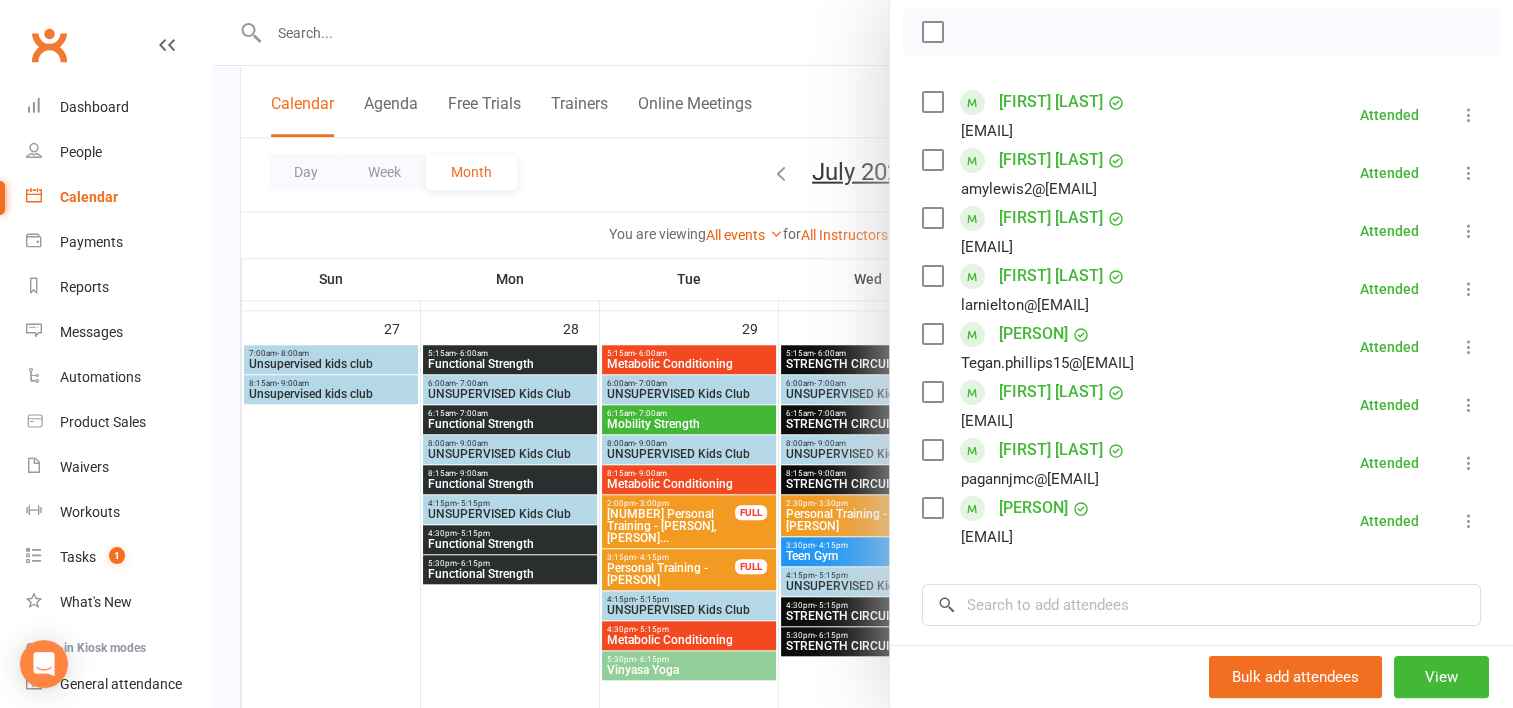 scroll, scrollTop: 296, scrollLeft: 0, axis: vertical 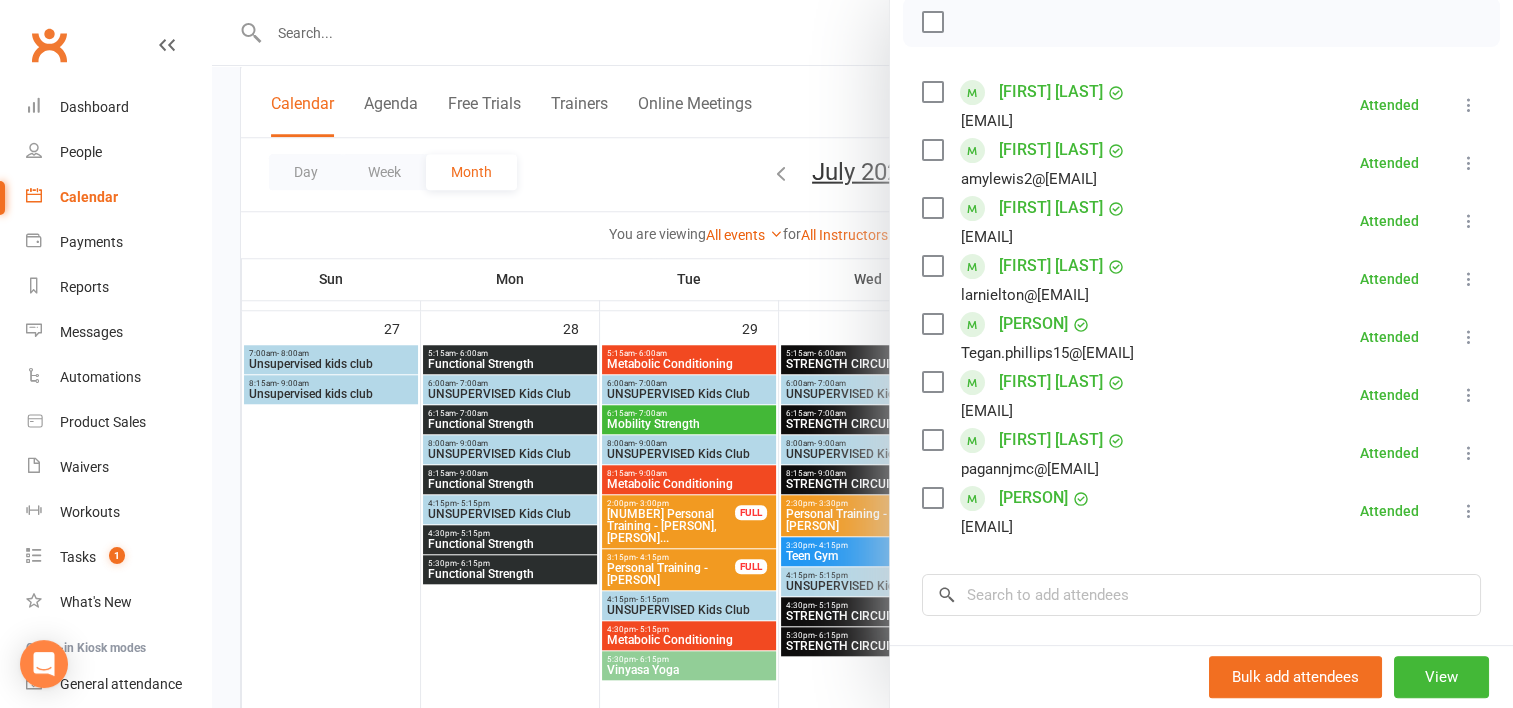 click at bounding box center (862, 354) 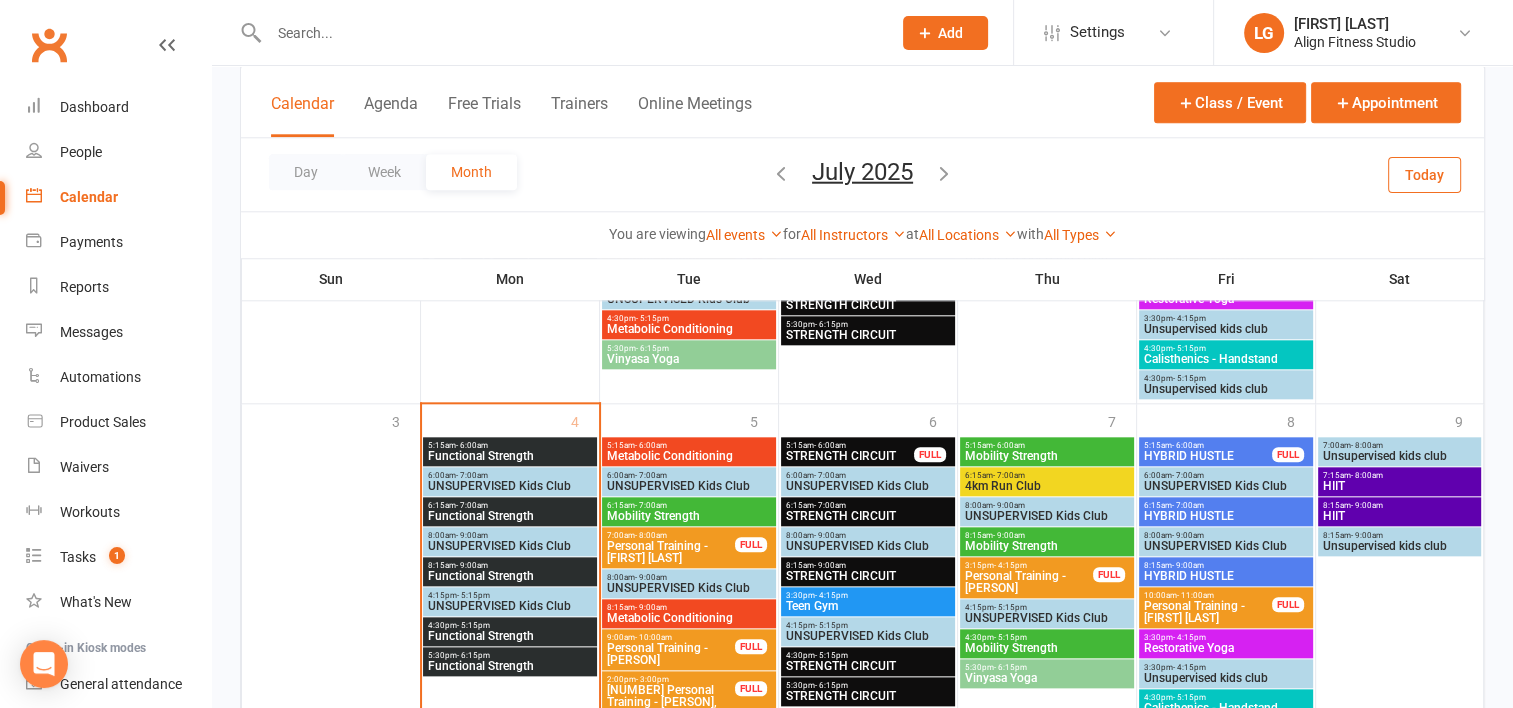 scroll, scrollTop: 2076, scrollLeft: 0, axis: vertical 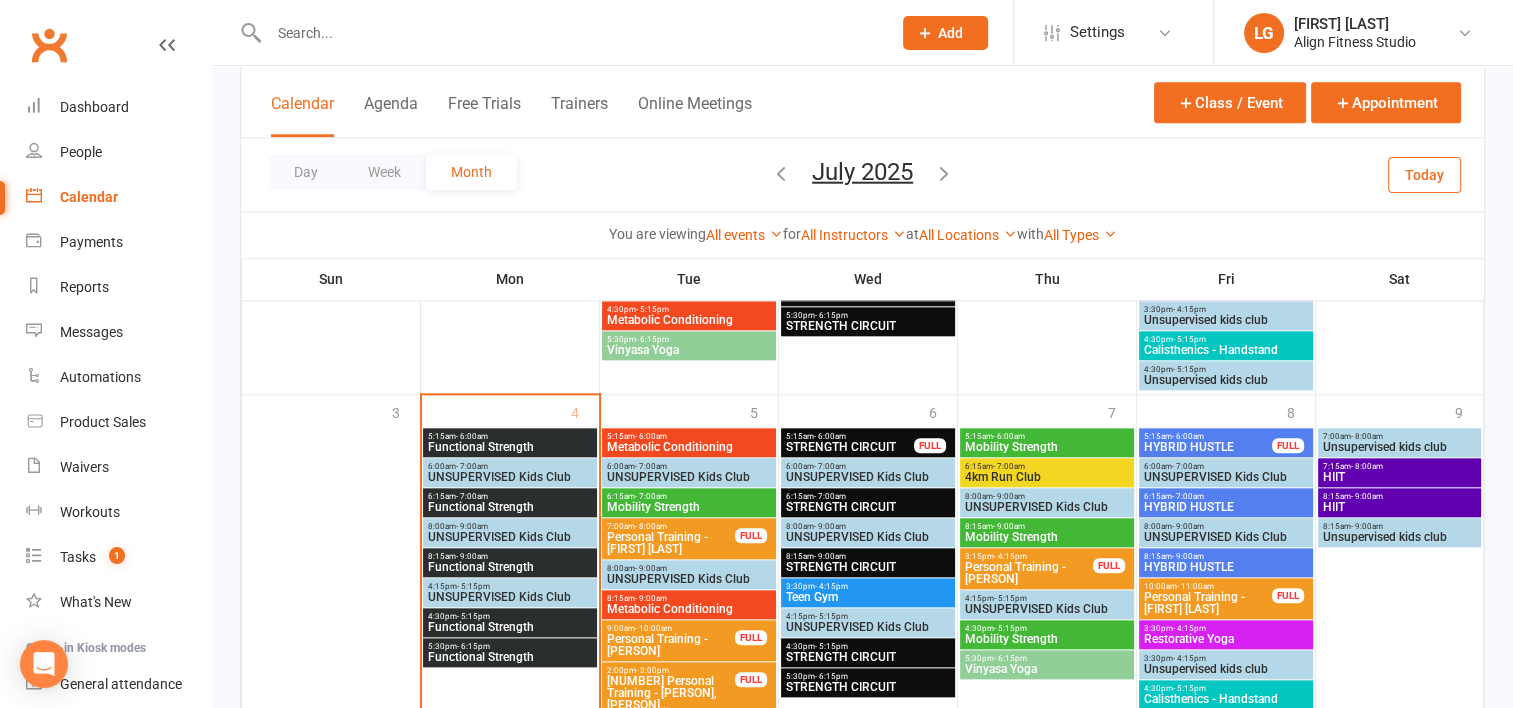 click on "5:15am  - 6:00am" at bounding box center (689, 436) 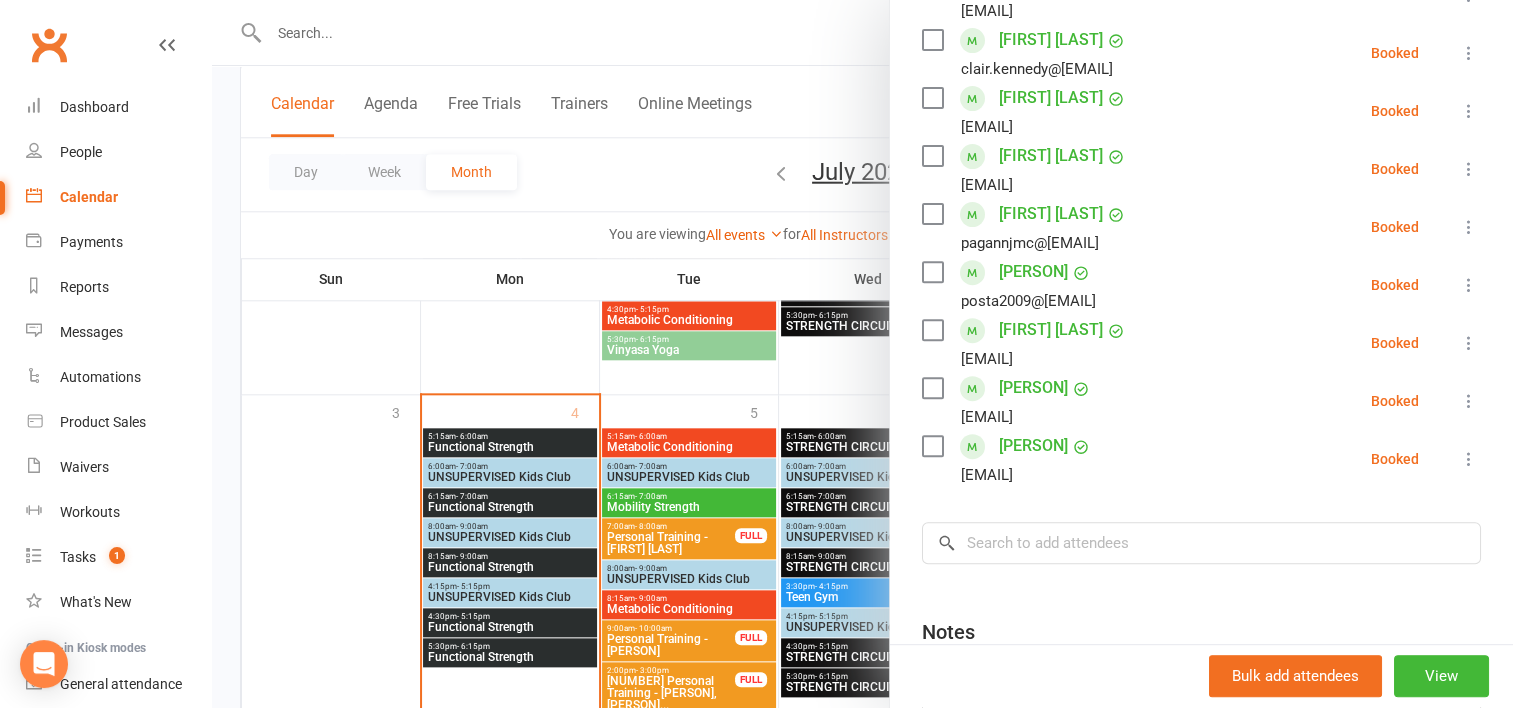 scroll, scrollTop: 699, scrollLeft: 0, axis: vertical 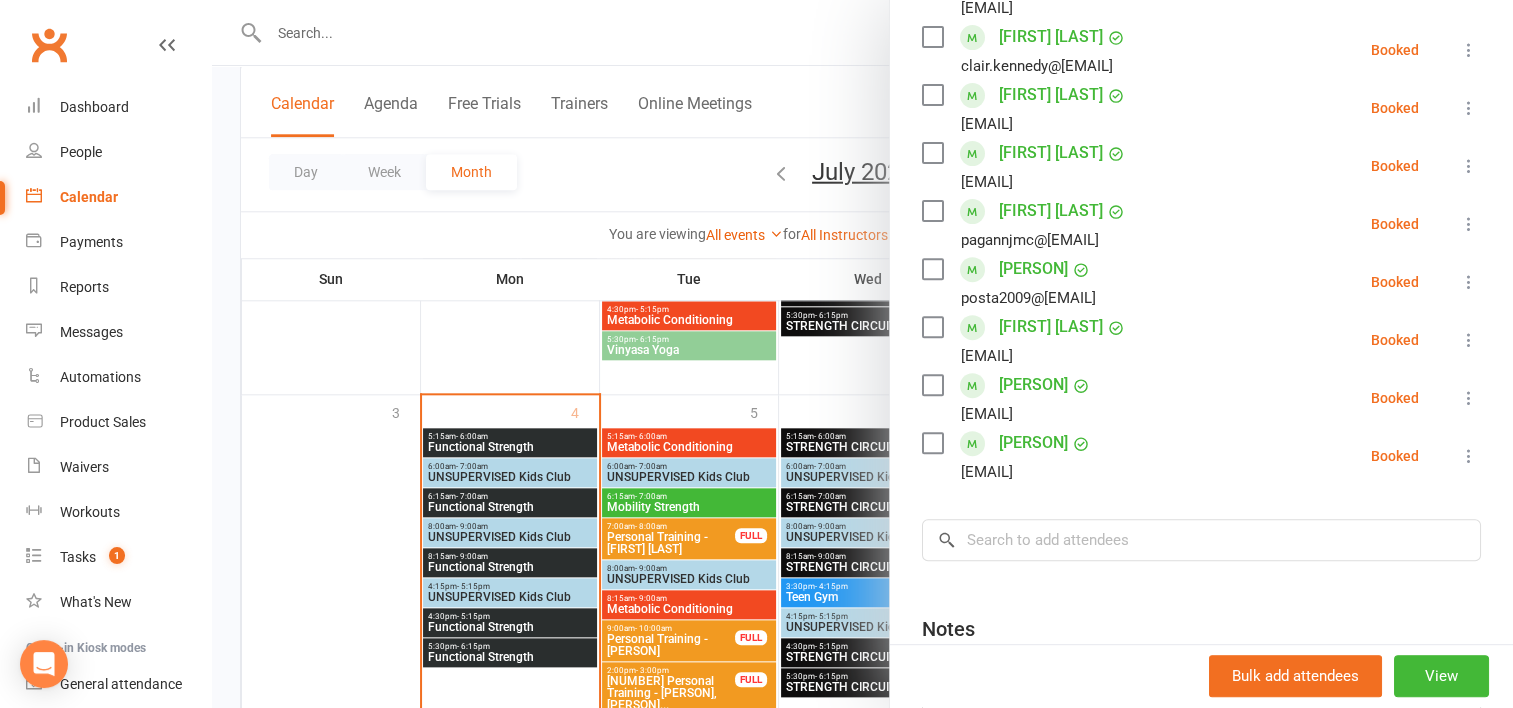 click on "[FIRST] [LAST]" at bounding box center [1051, 211] 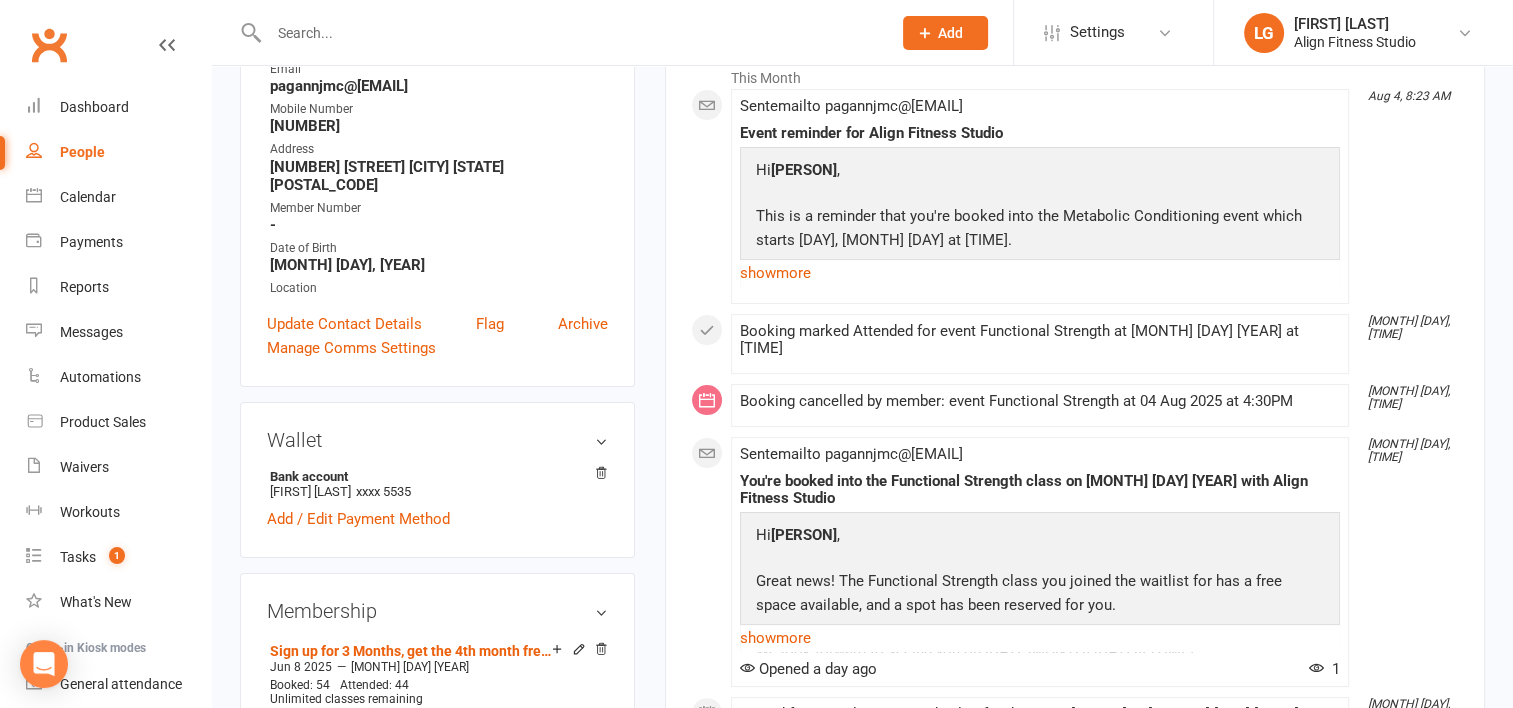 scroll, scrollTop: 0, scrollLeft: 0, axis: both 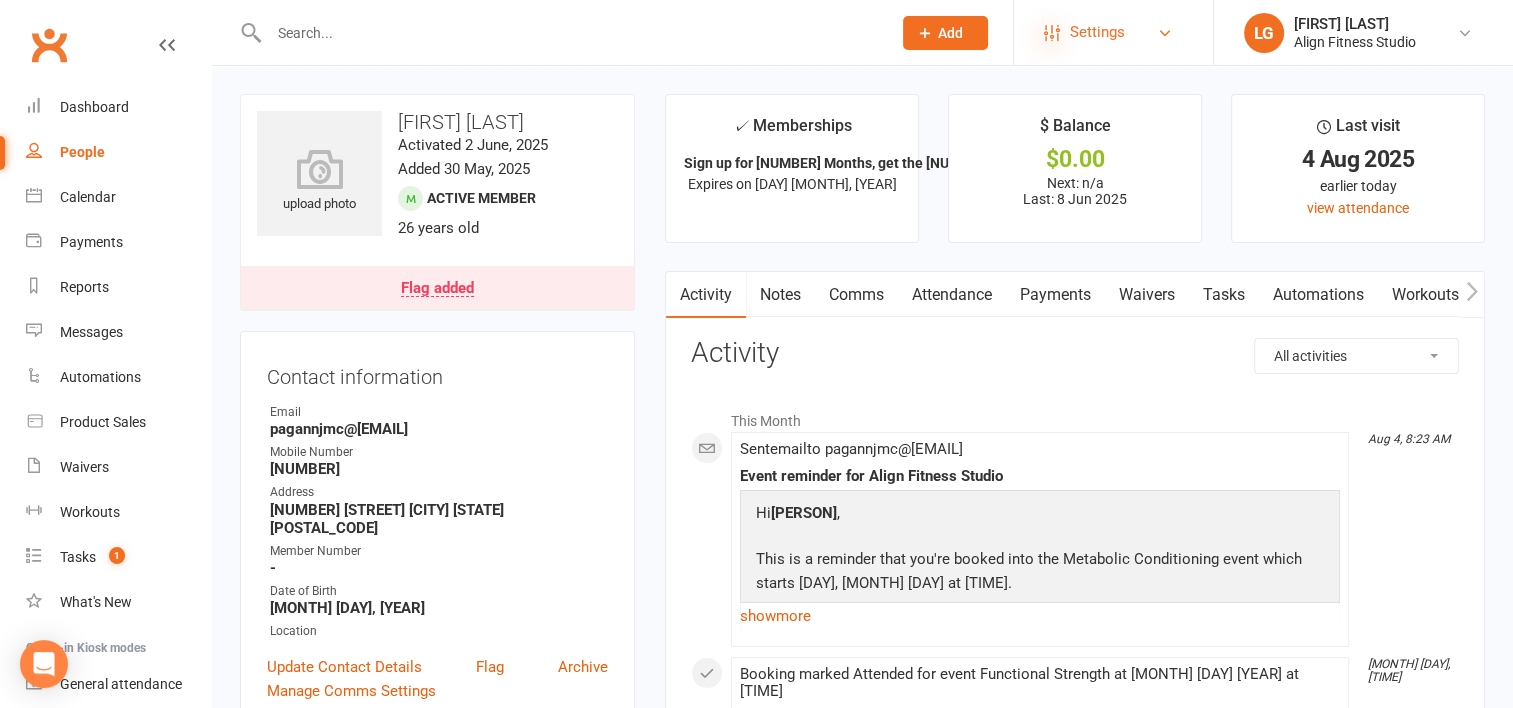 click at bounding box center [1052, 33] 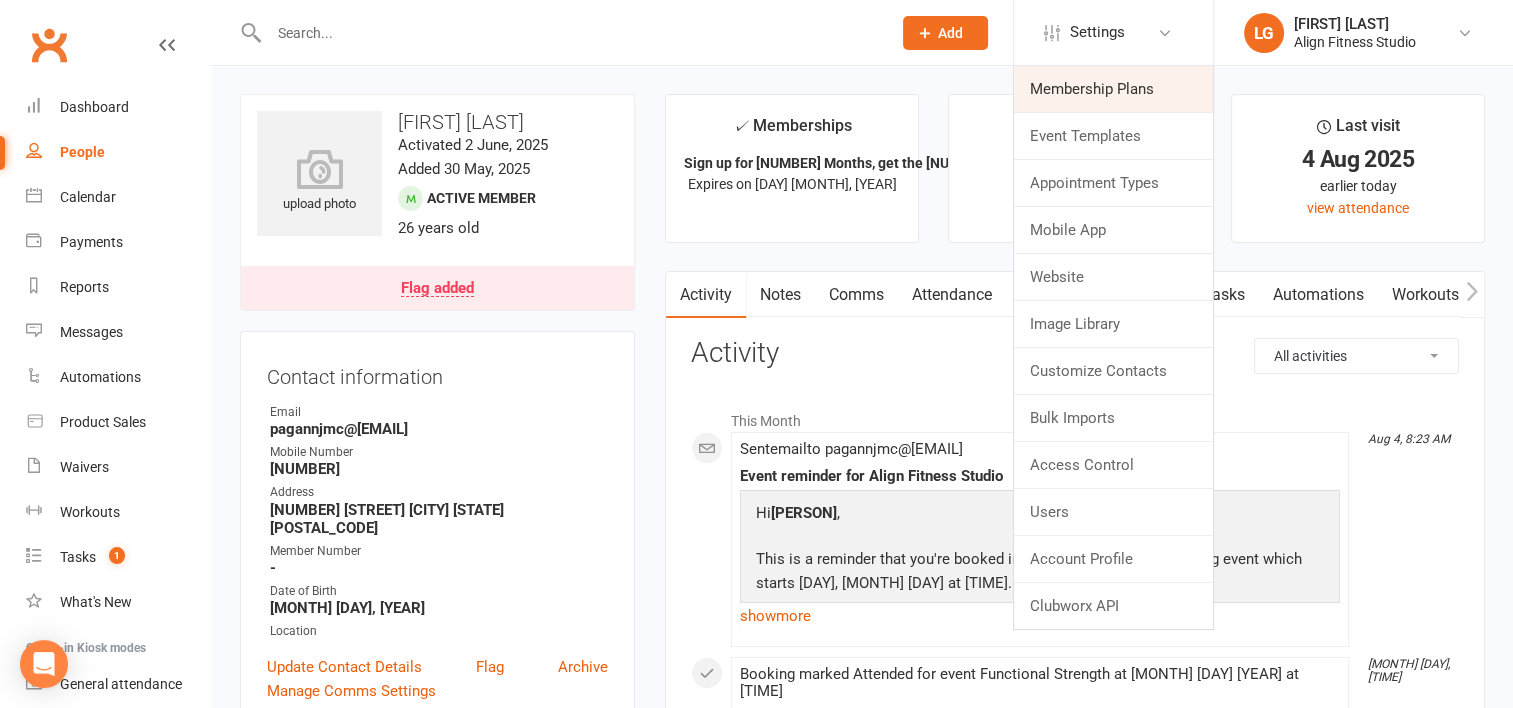 click on "Membership Plans" at bounding box center (1113, 89) 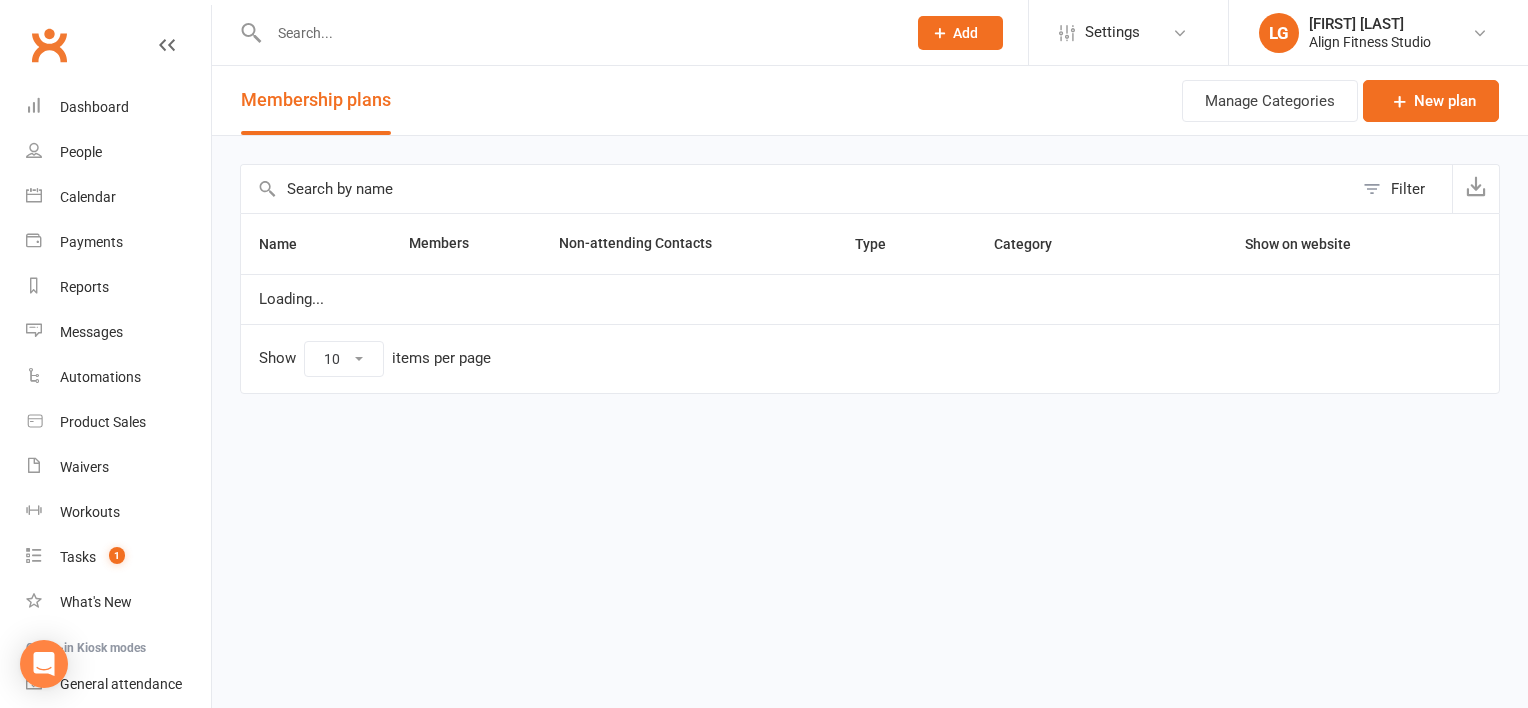 select on "100" 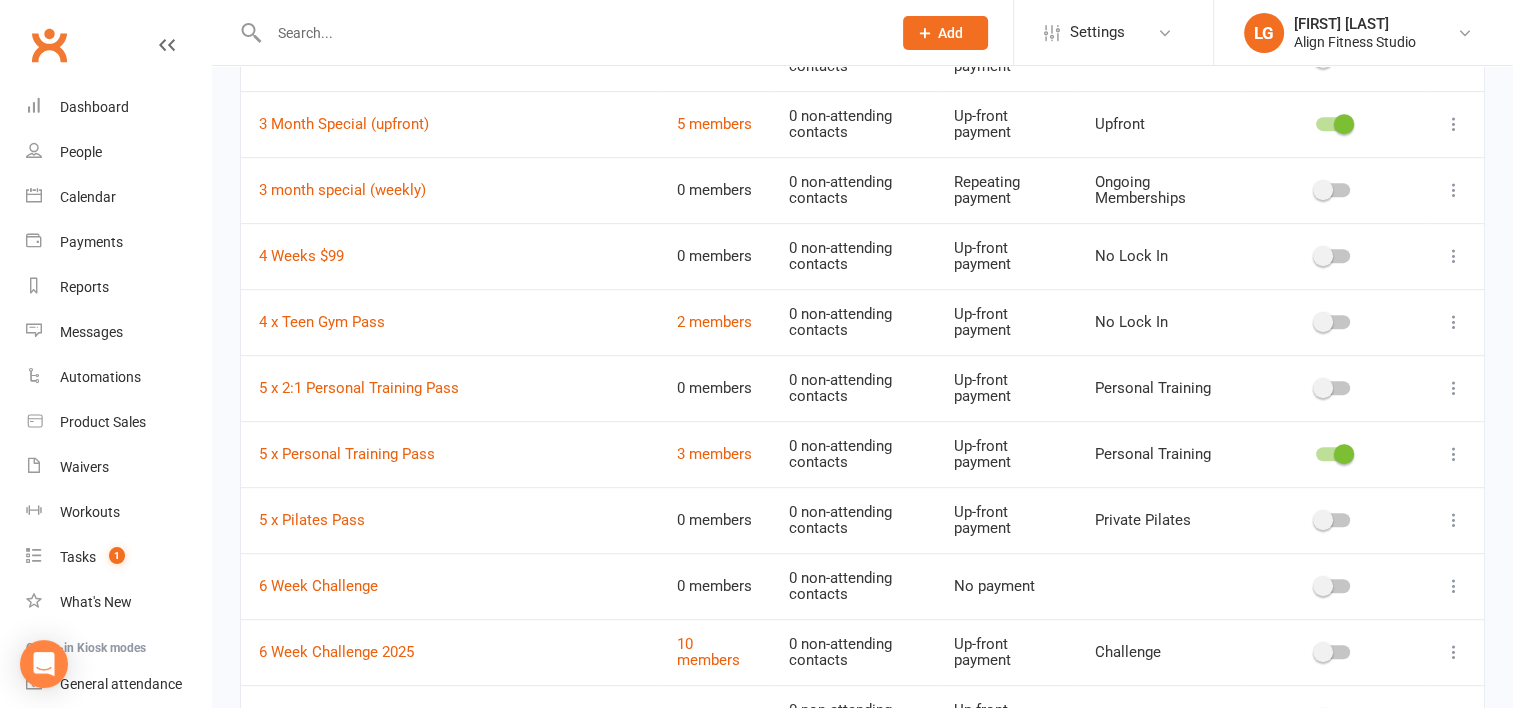 scroll, scrollTop: 1040, scrollLeft: 0, axis: vertical 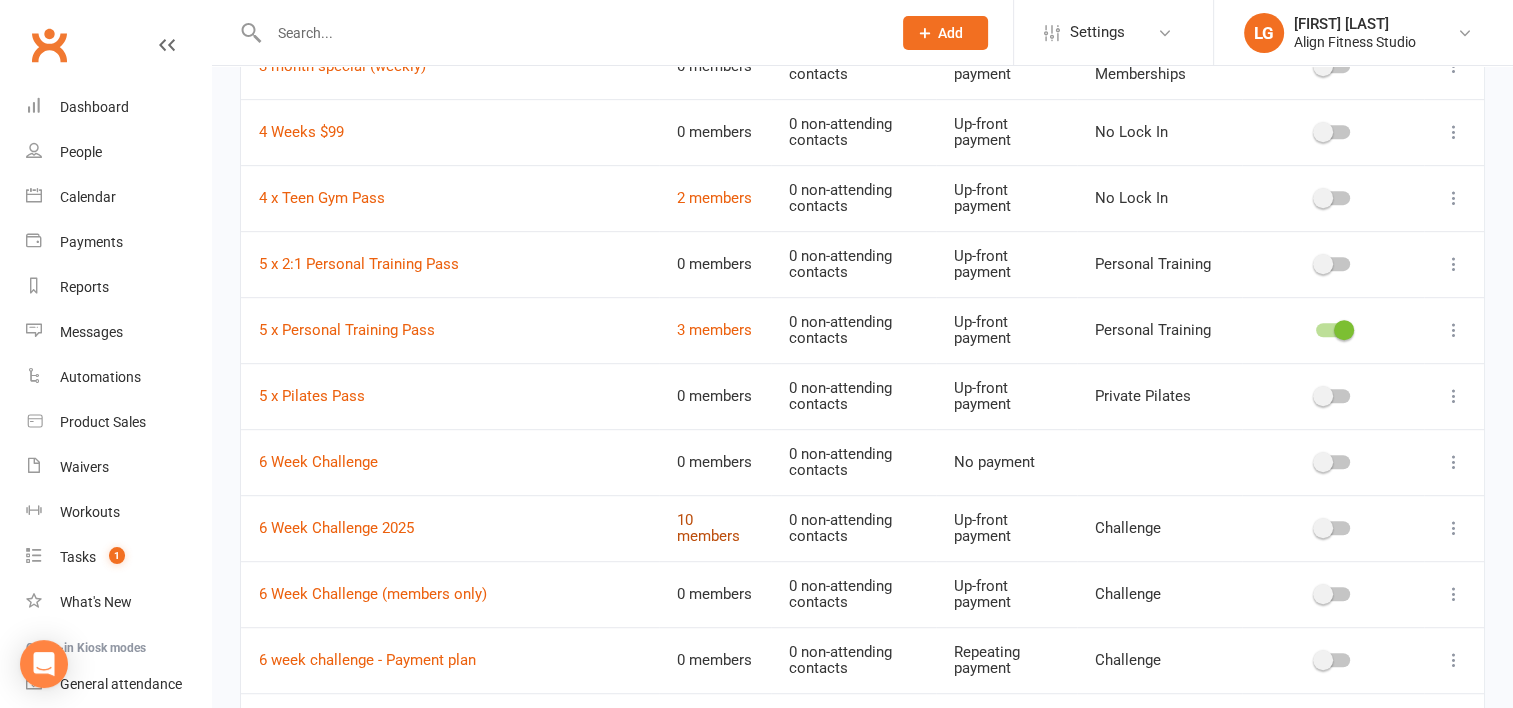 click on "10 members" at bounding box center (708, 528) 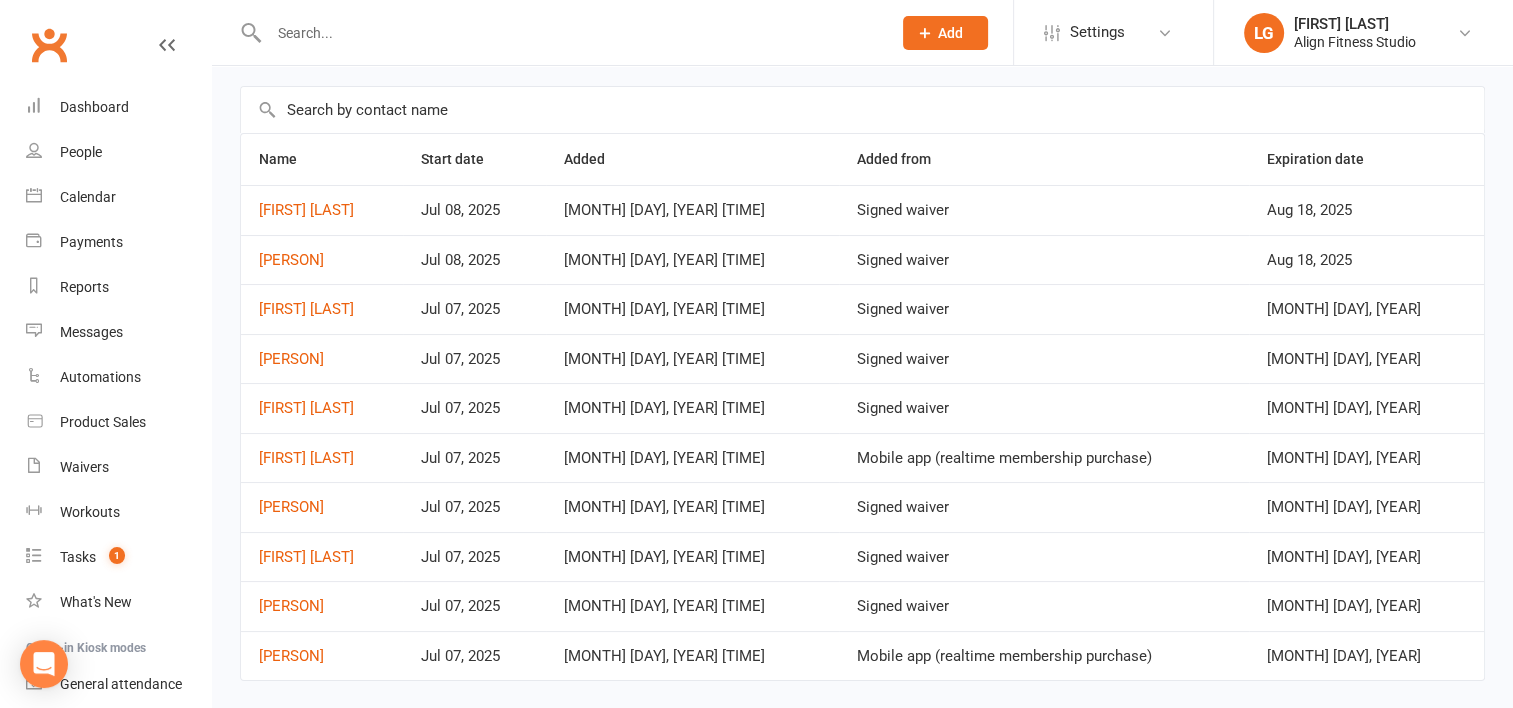 scroll, scrollTop: 77, scrollLeft: 0, axis: vertical 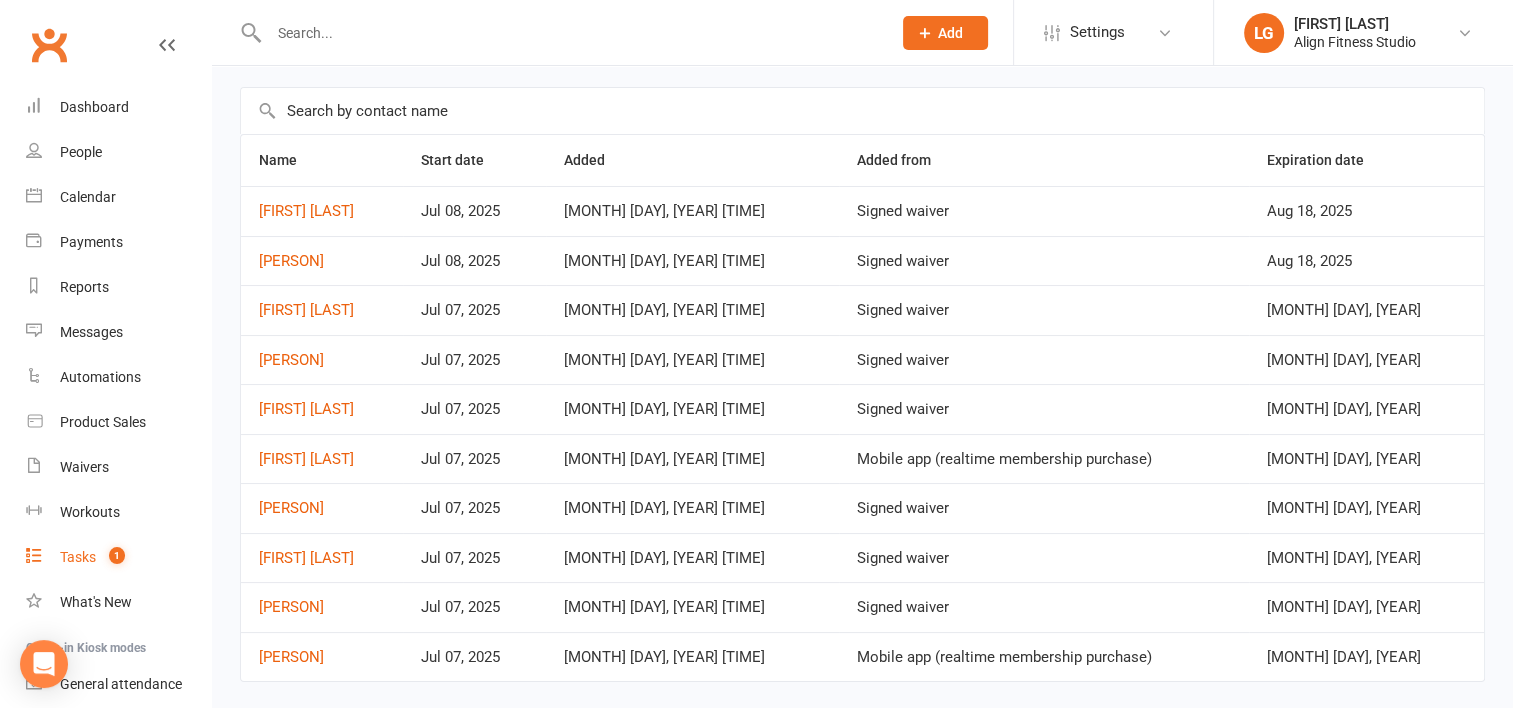 click on "Tasks" at bounding box center (78, 557) 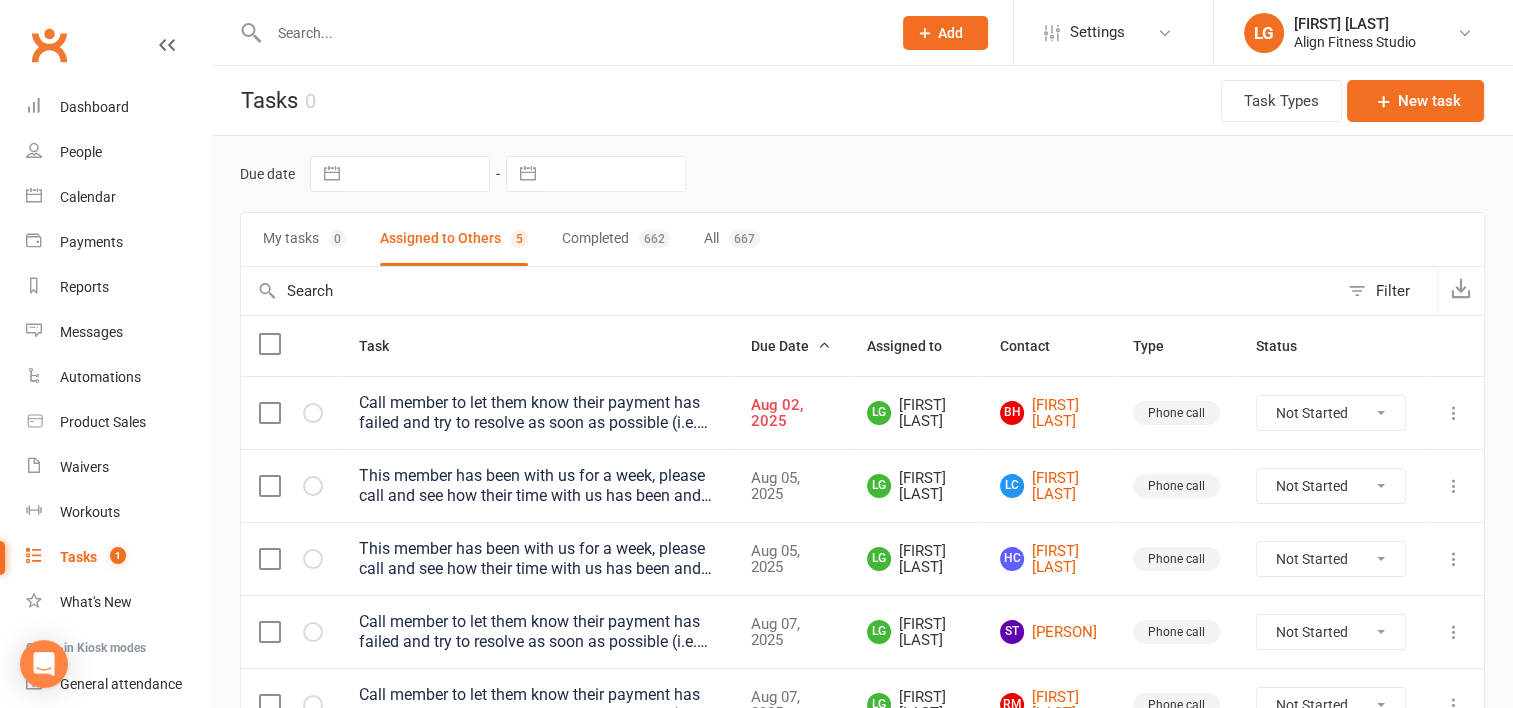 scroll, scrollTop: 116, scrollLeft: 0, axis: vertical 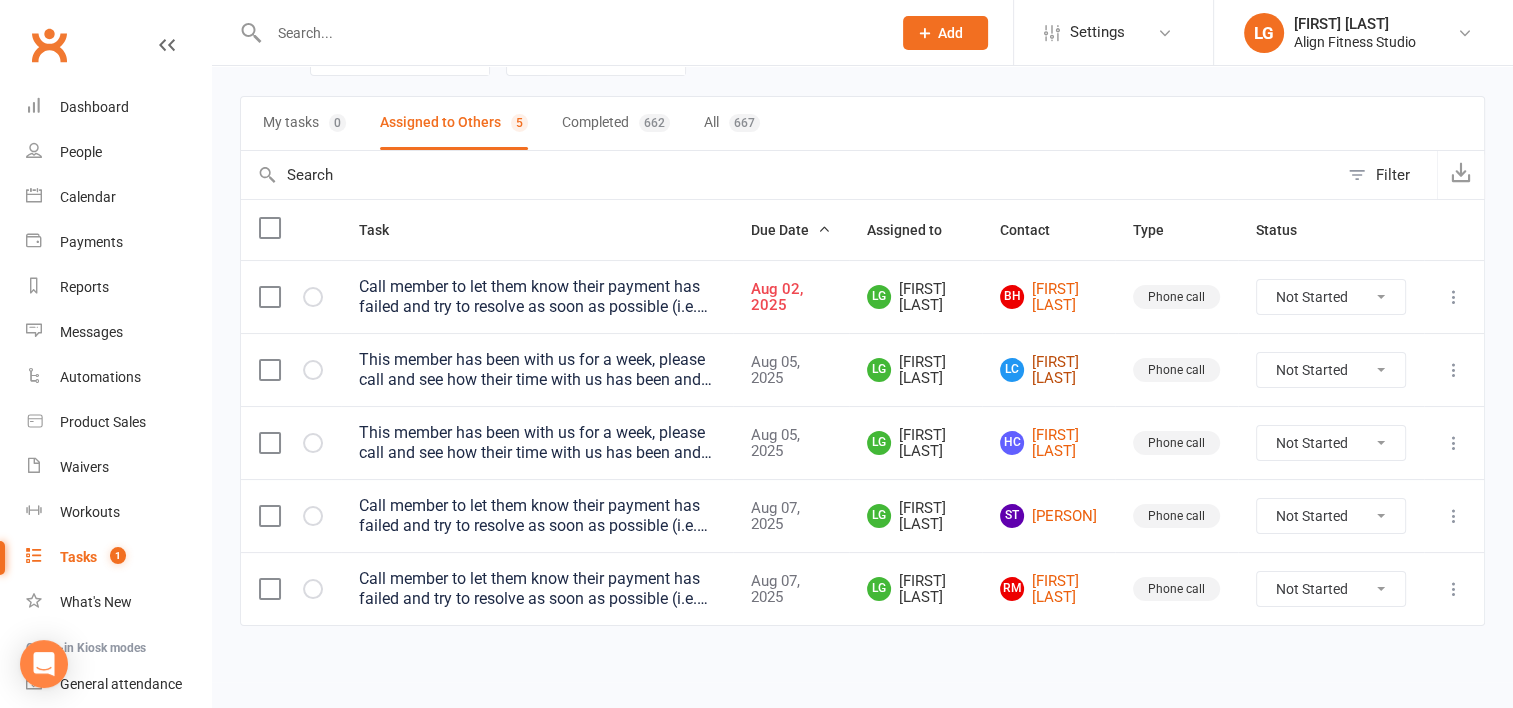 click on "[FIRST] [LAST]" at bounding box center [1048, 370] 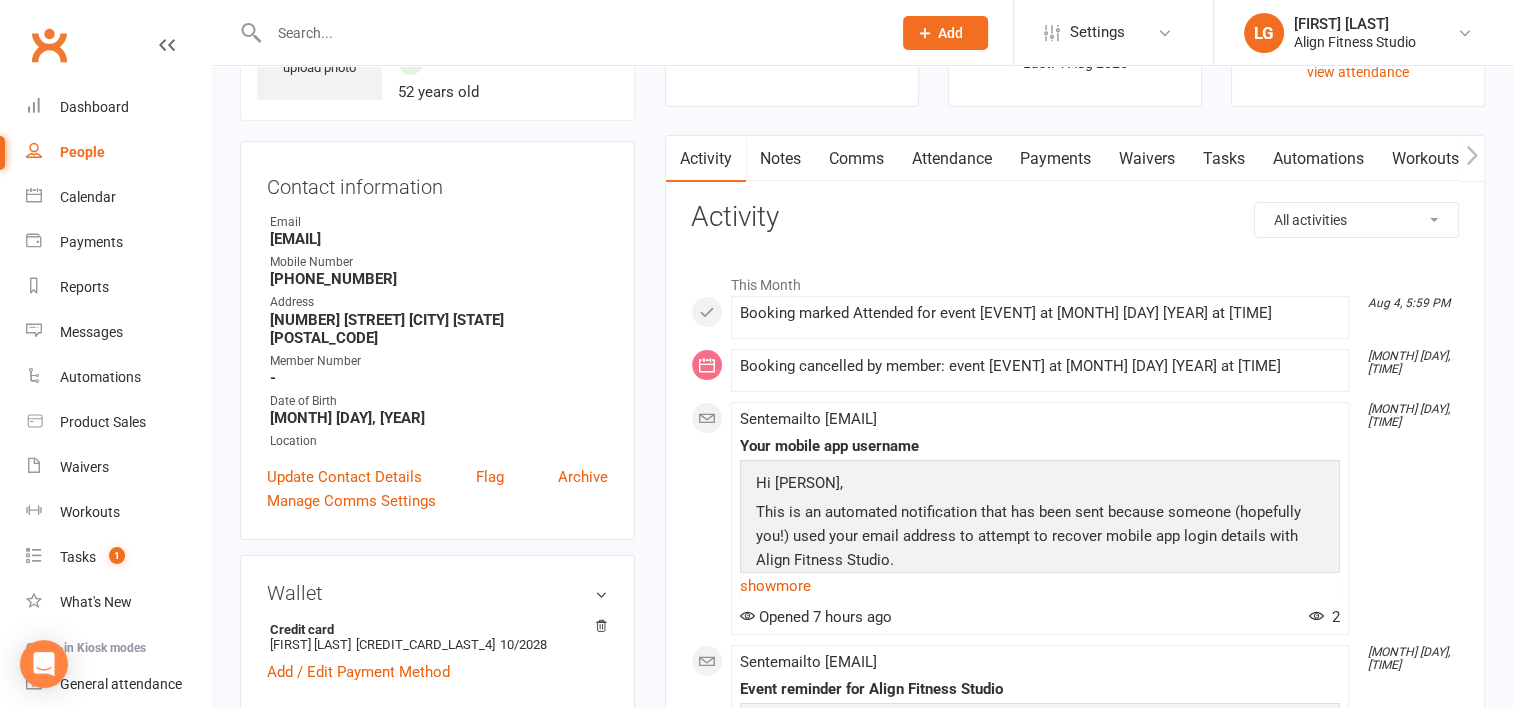 scroll, scrollTop: 0, scrollLeft: 0, axis: both 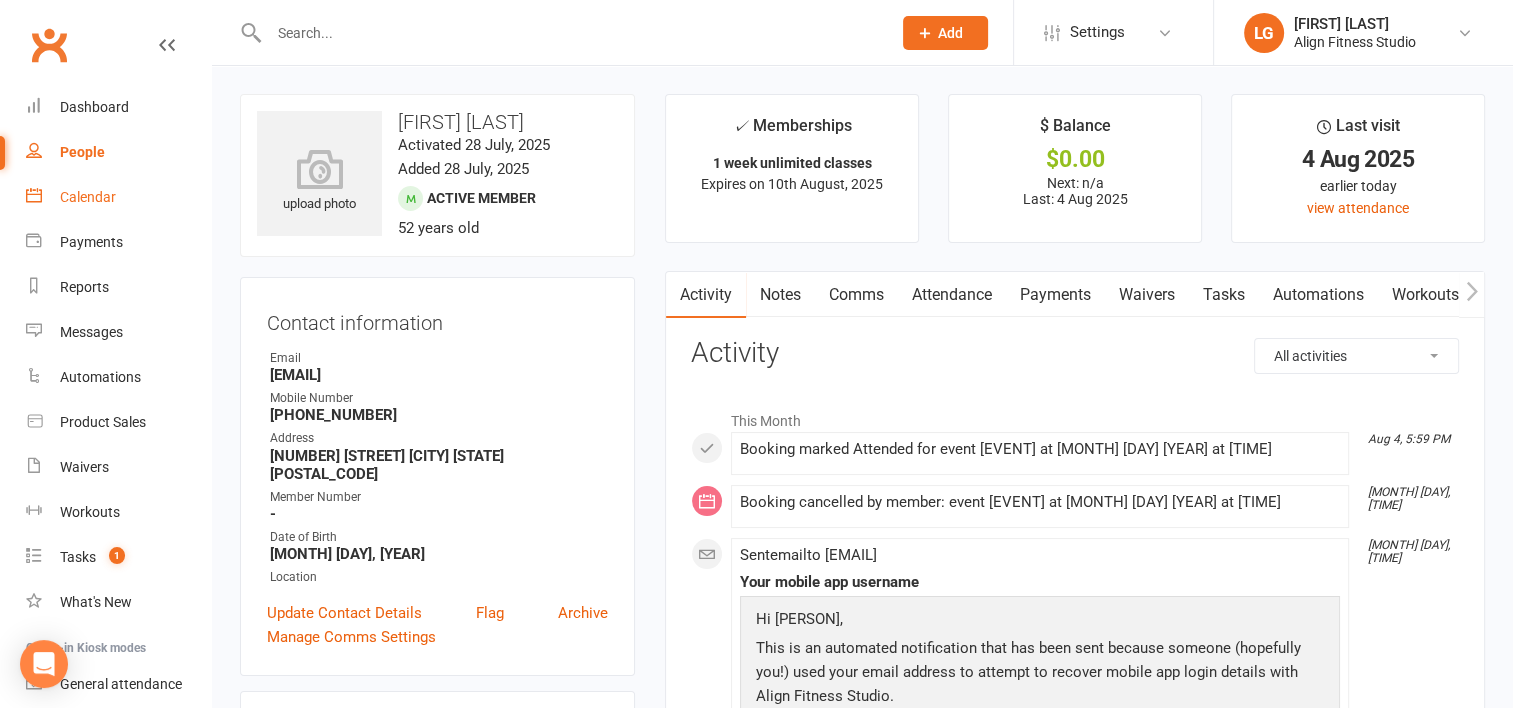 click on "Calendar" at bounding box center [88, 197] 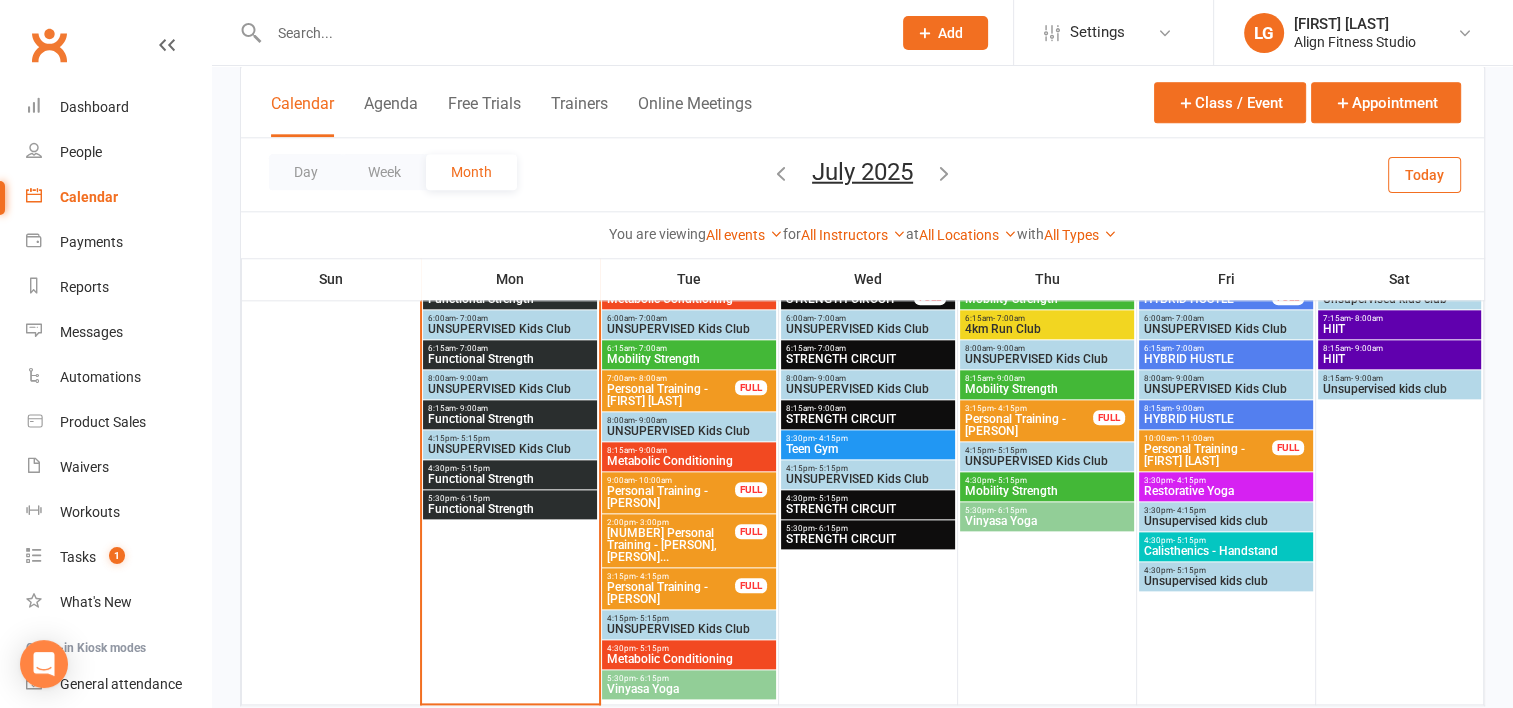 scroll, scrollTop: 2231, scrollLeft: 0, axis: vertical 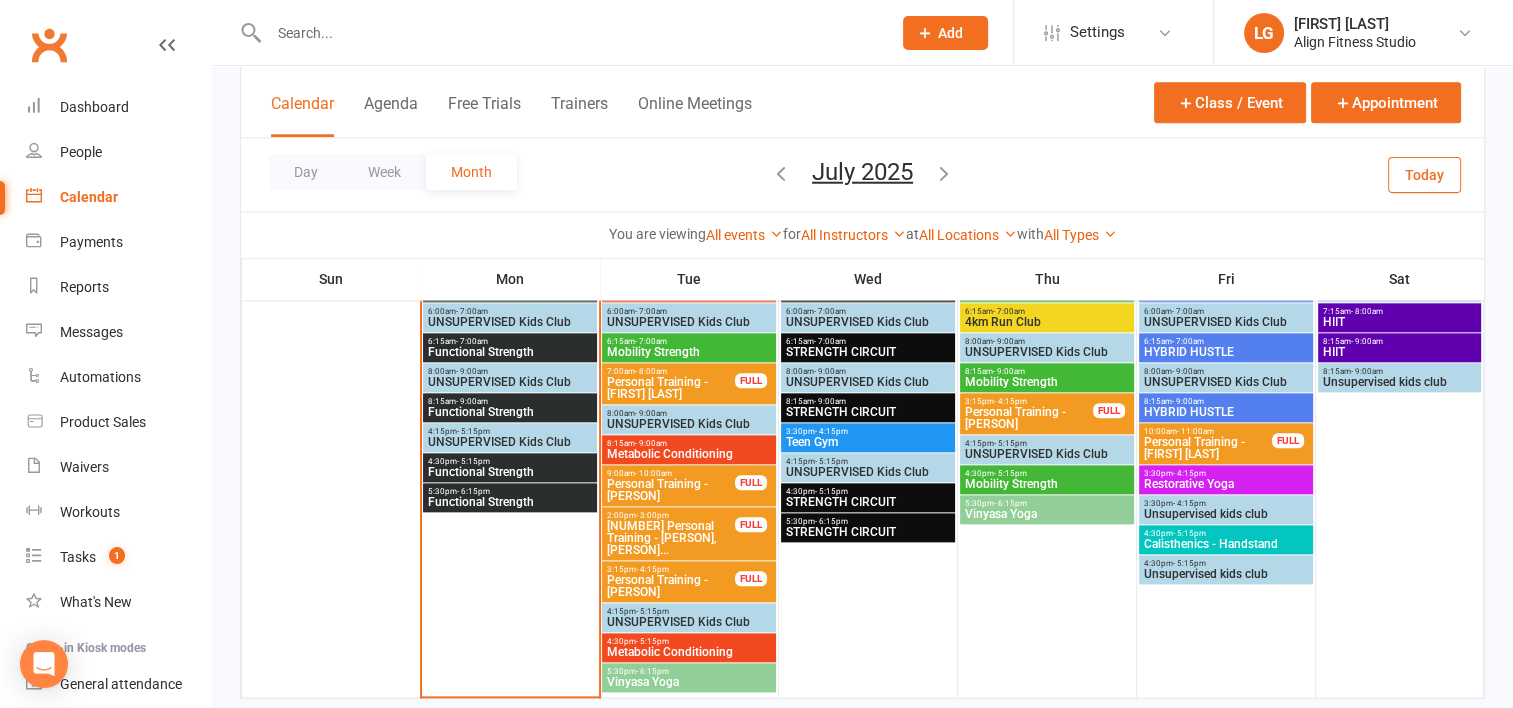 click on "Functional Strength" at bounding box center (510, 502) 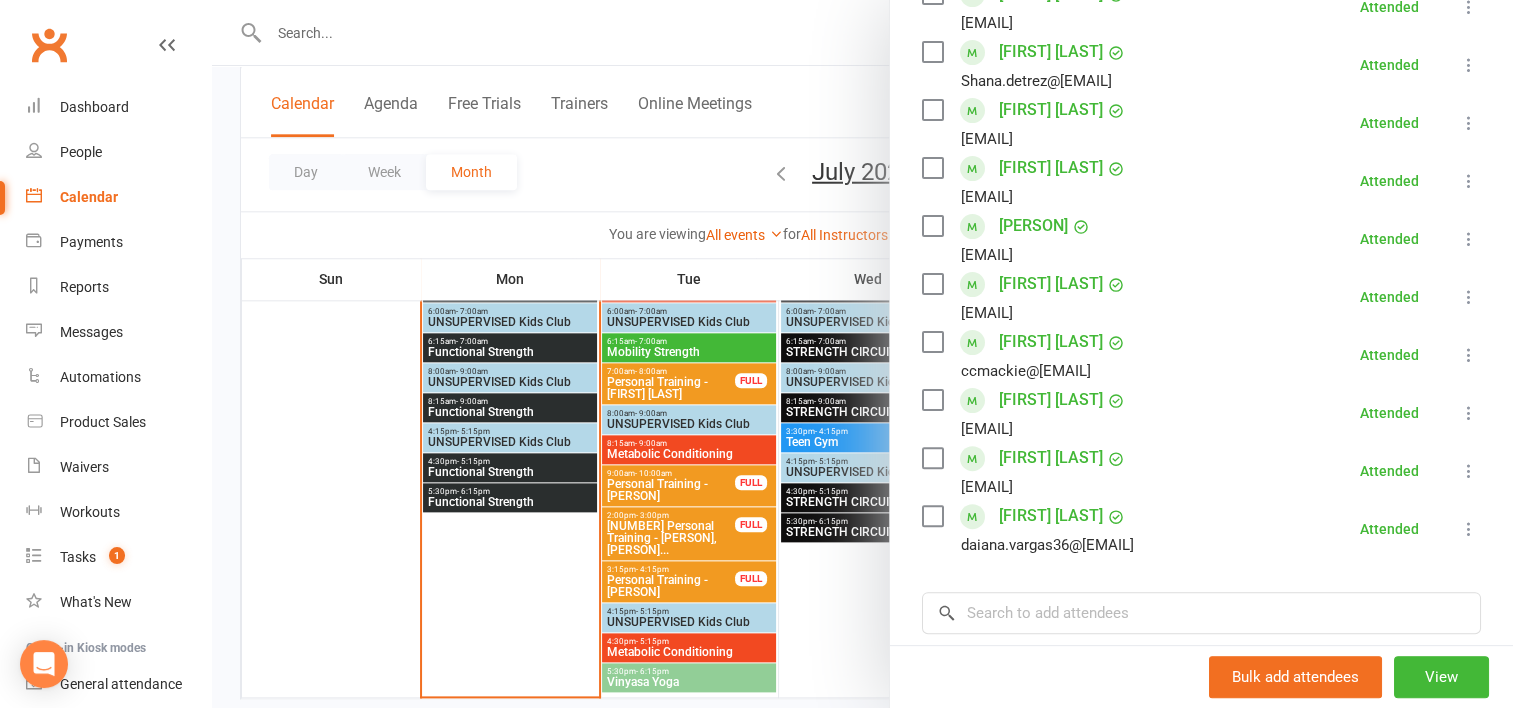 scroll, scrollTop: 547, scrollLeft: 0, axis: vertical 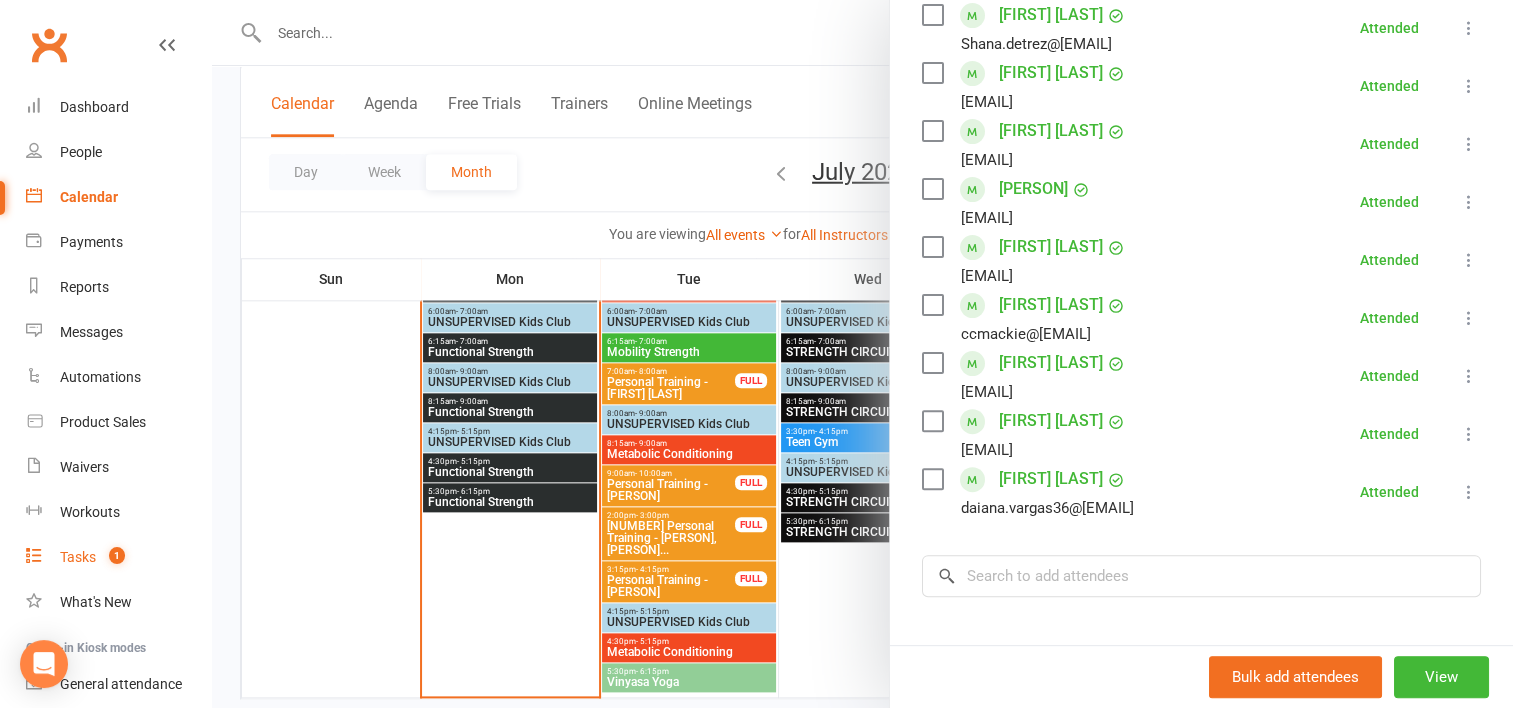 click on "Tasks   1" at bounding box center (118, 557) 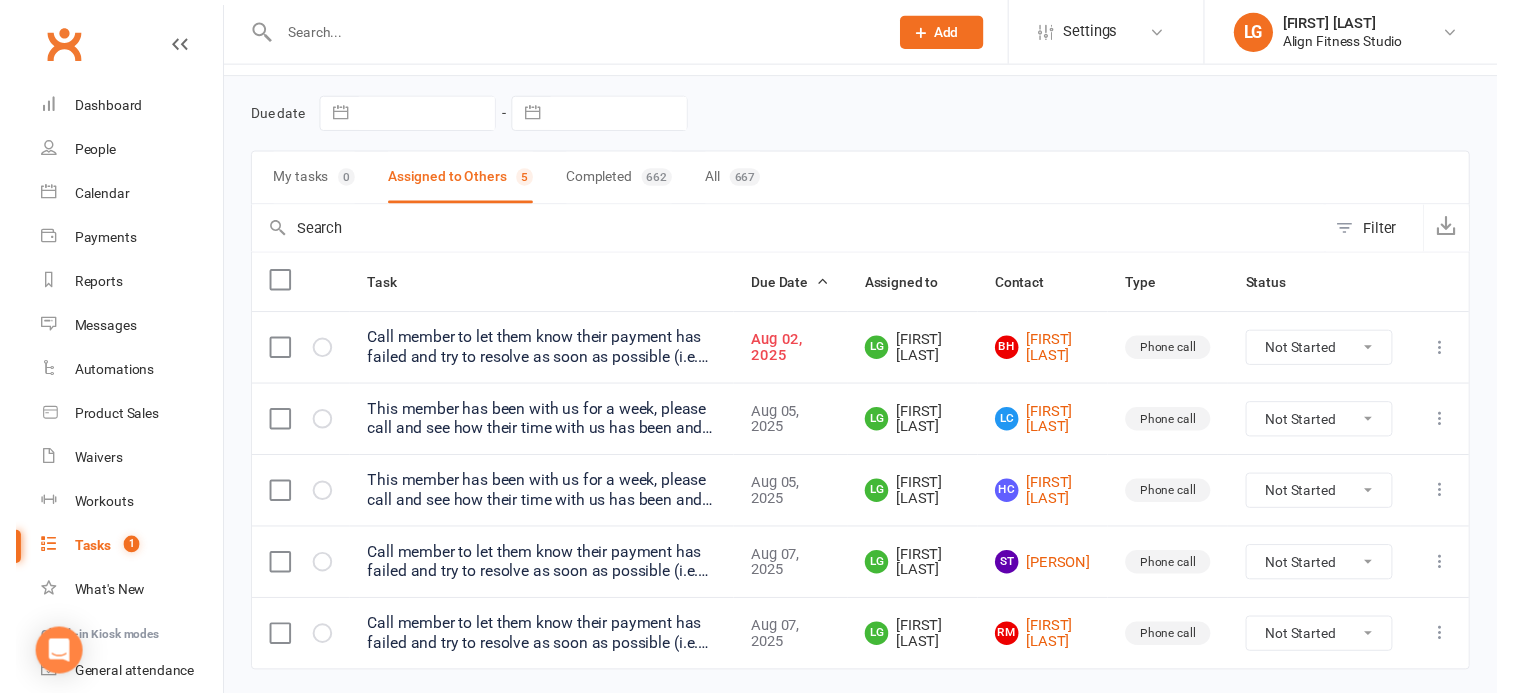 scroll, scrollTop: 70, scrollLeft: 0, axis: vertical 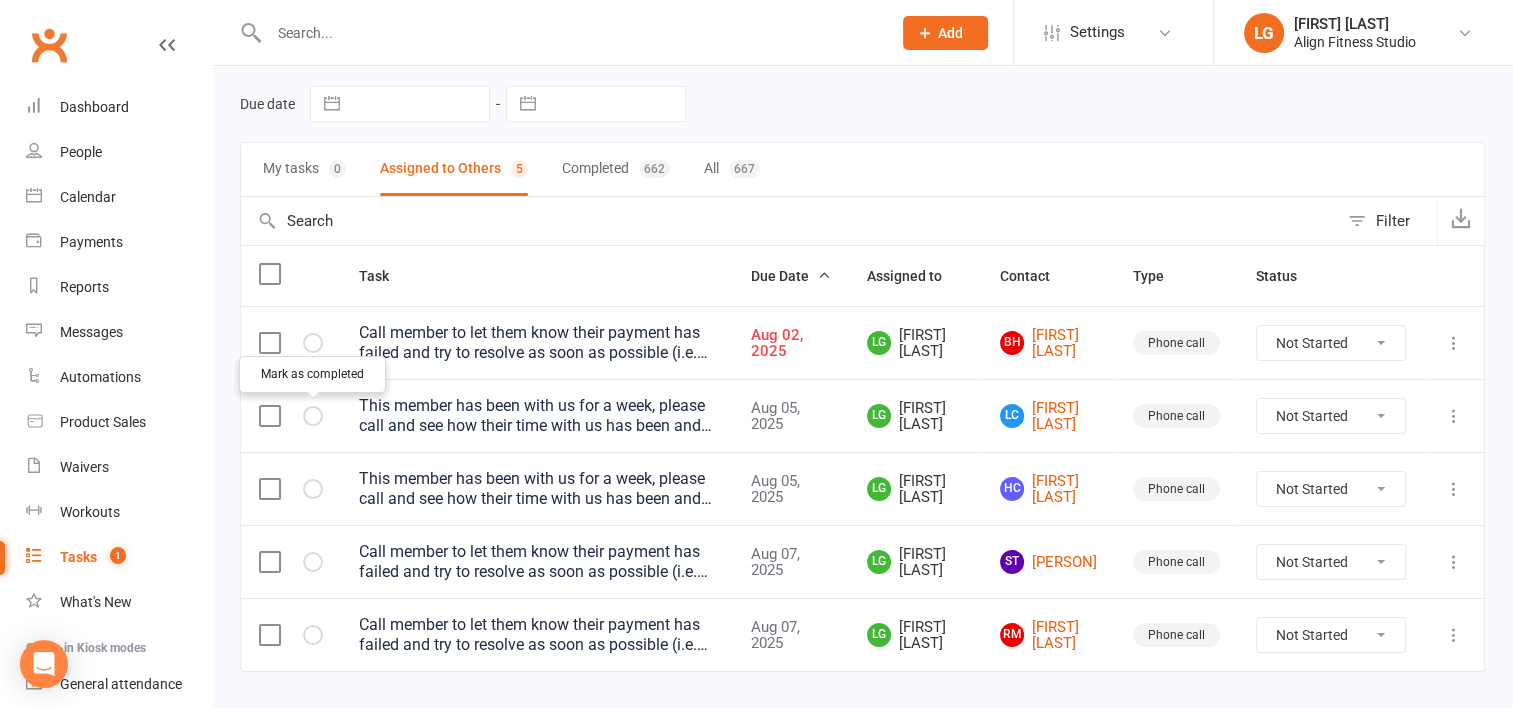 click at bounding box center (0, 0) 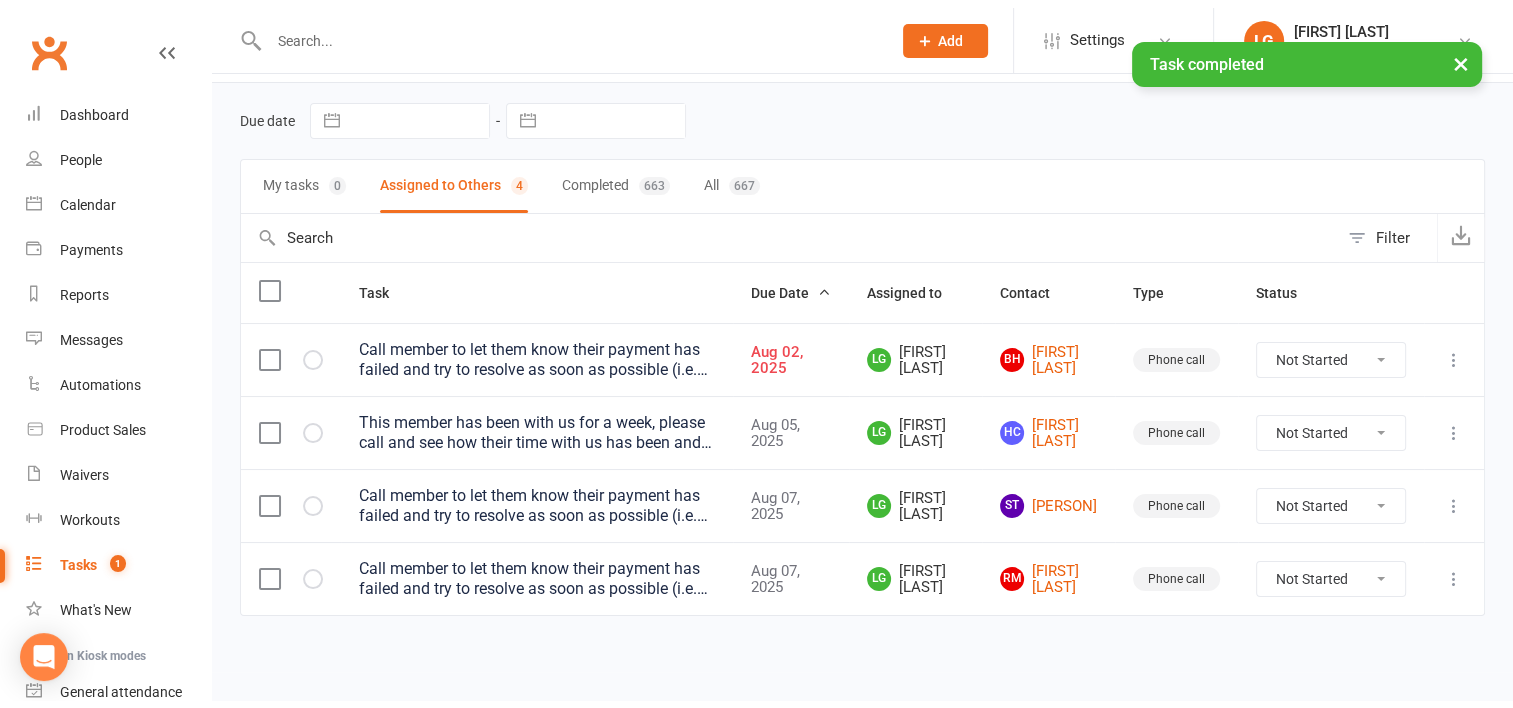 scroll, scrollTop: 44, scrollLeft: 0, axis: vertical 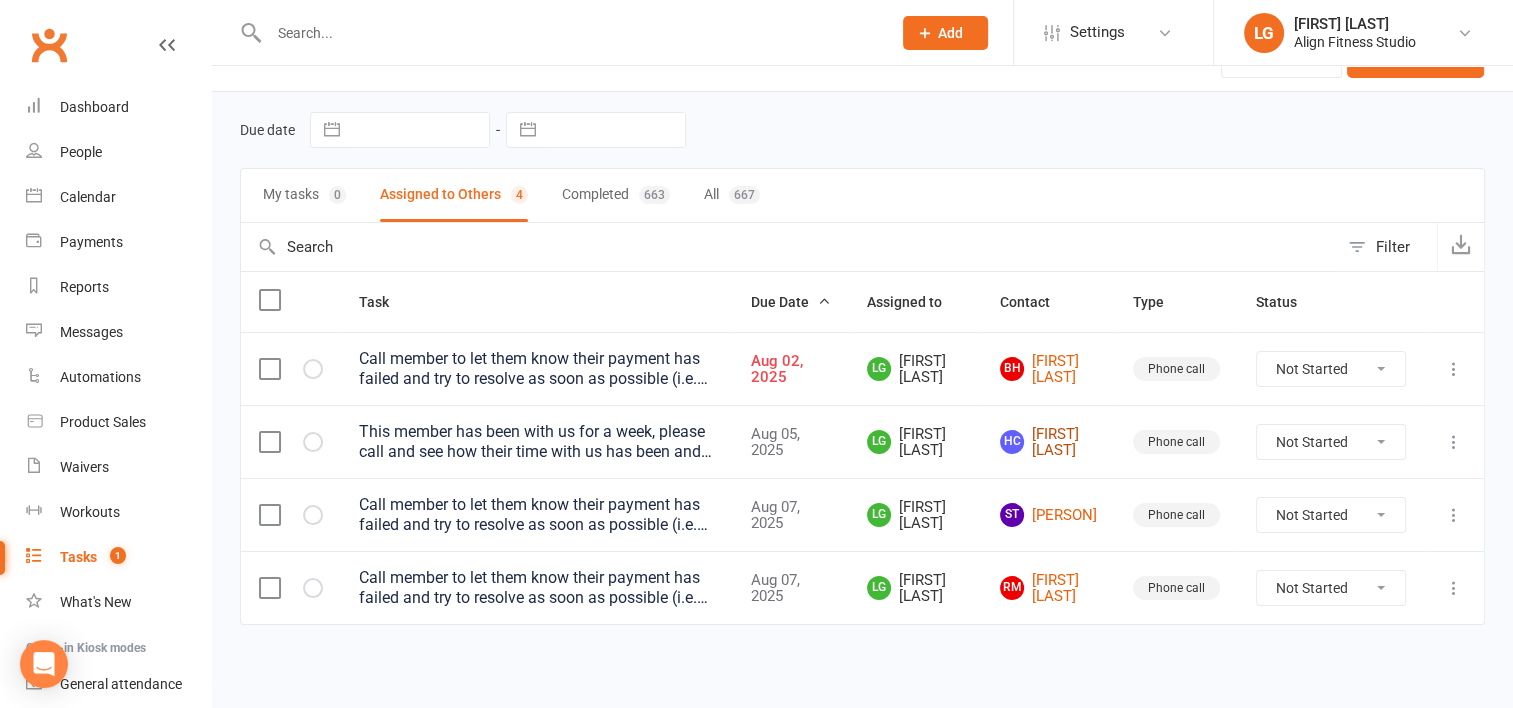 click on "HC [PERSON]" at bounding box center [1048, 442] 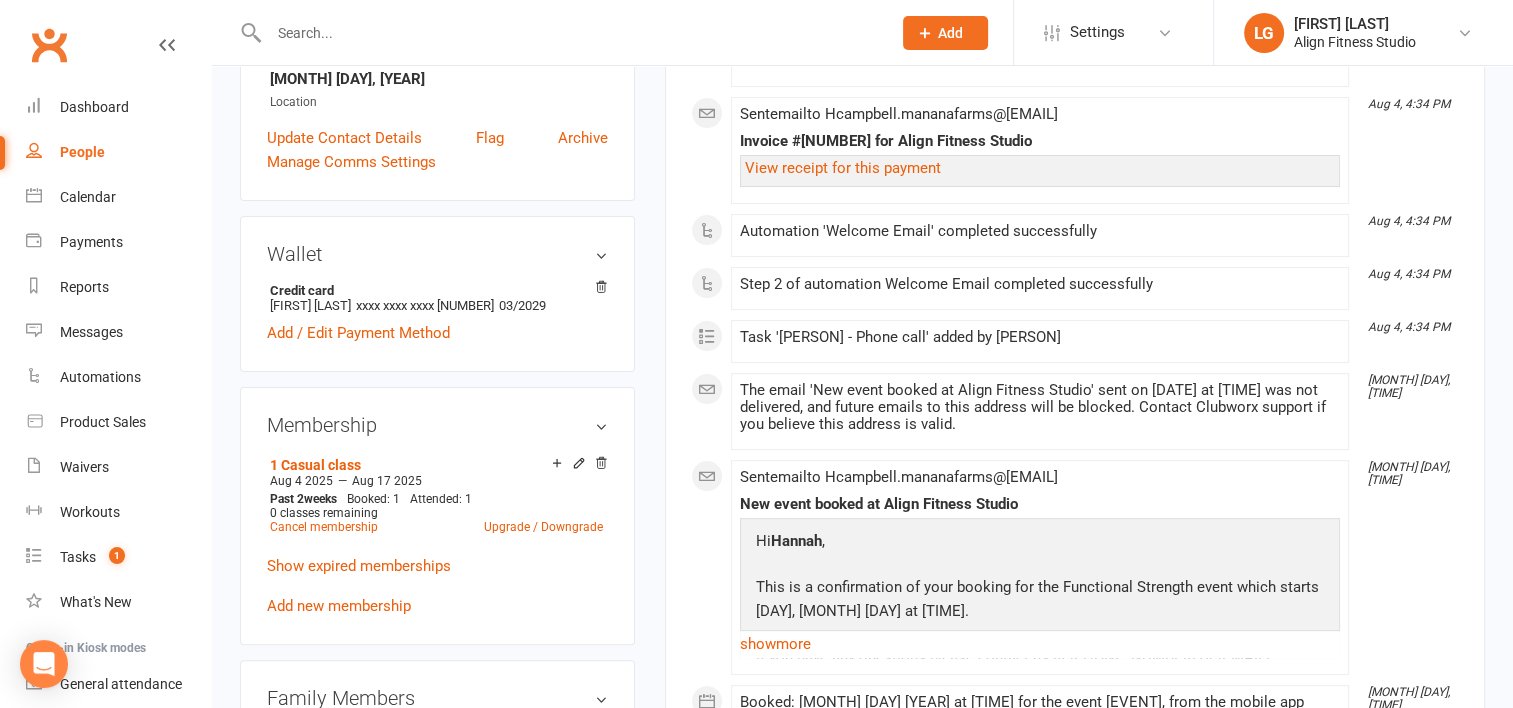 scroll, scrollTop: 476, scrollLeft: 0, axis: vertical 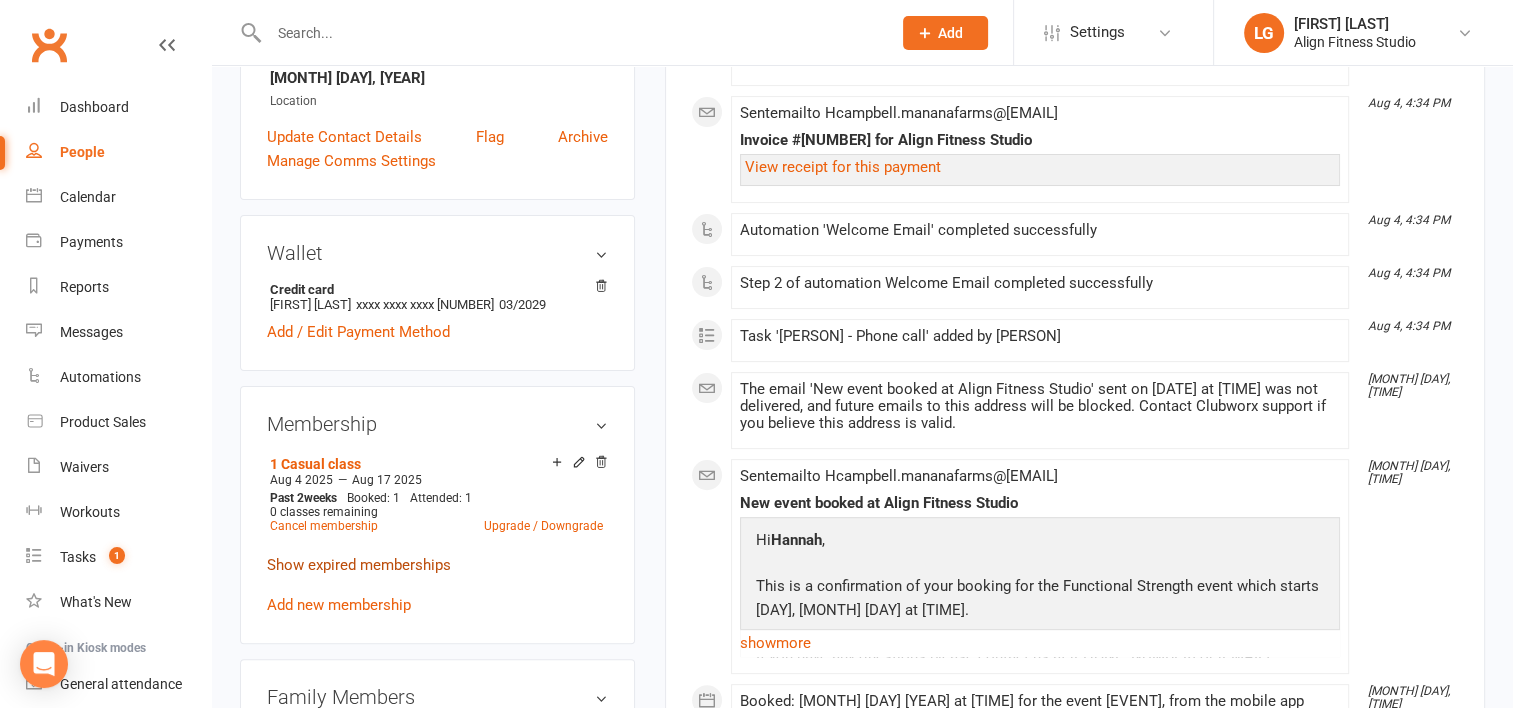 click on "Show expired memberships" at bounding box center (359, 565) 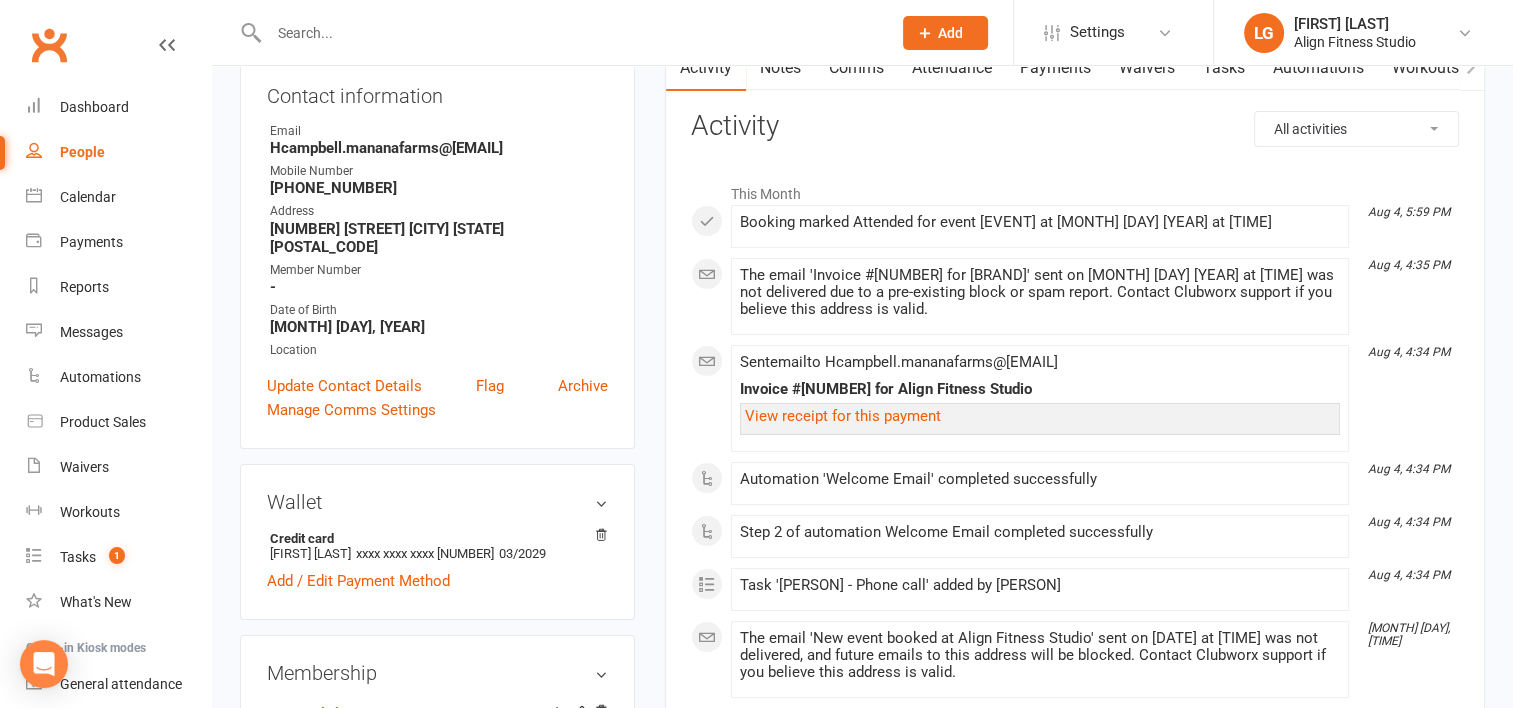 scroll, scrollTop: 219, scrollLeft: 0, axis: vertical 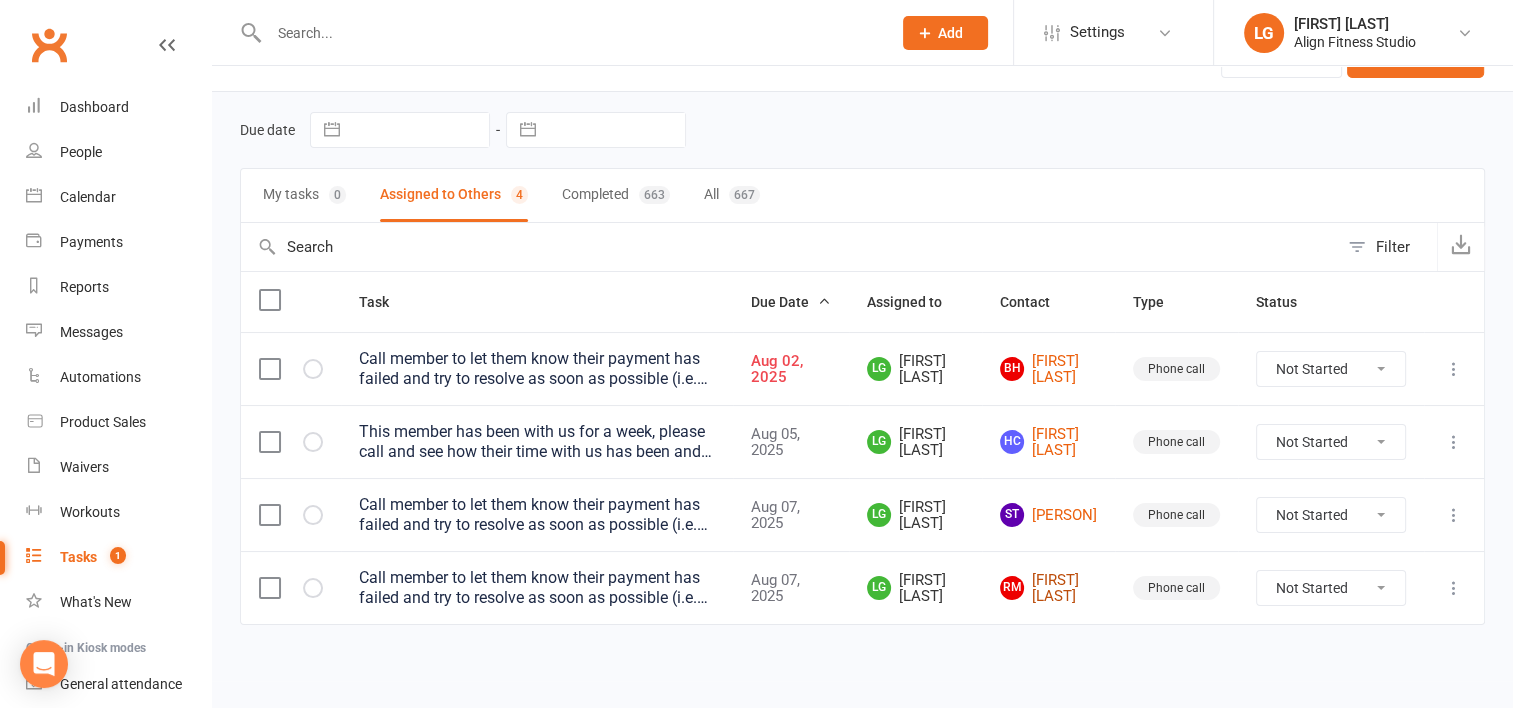 click on "[PERSON] [PERSON]" at bounding box center (1048, 588) 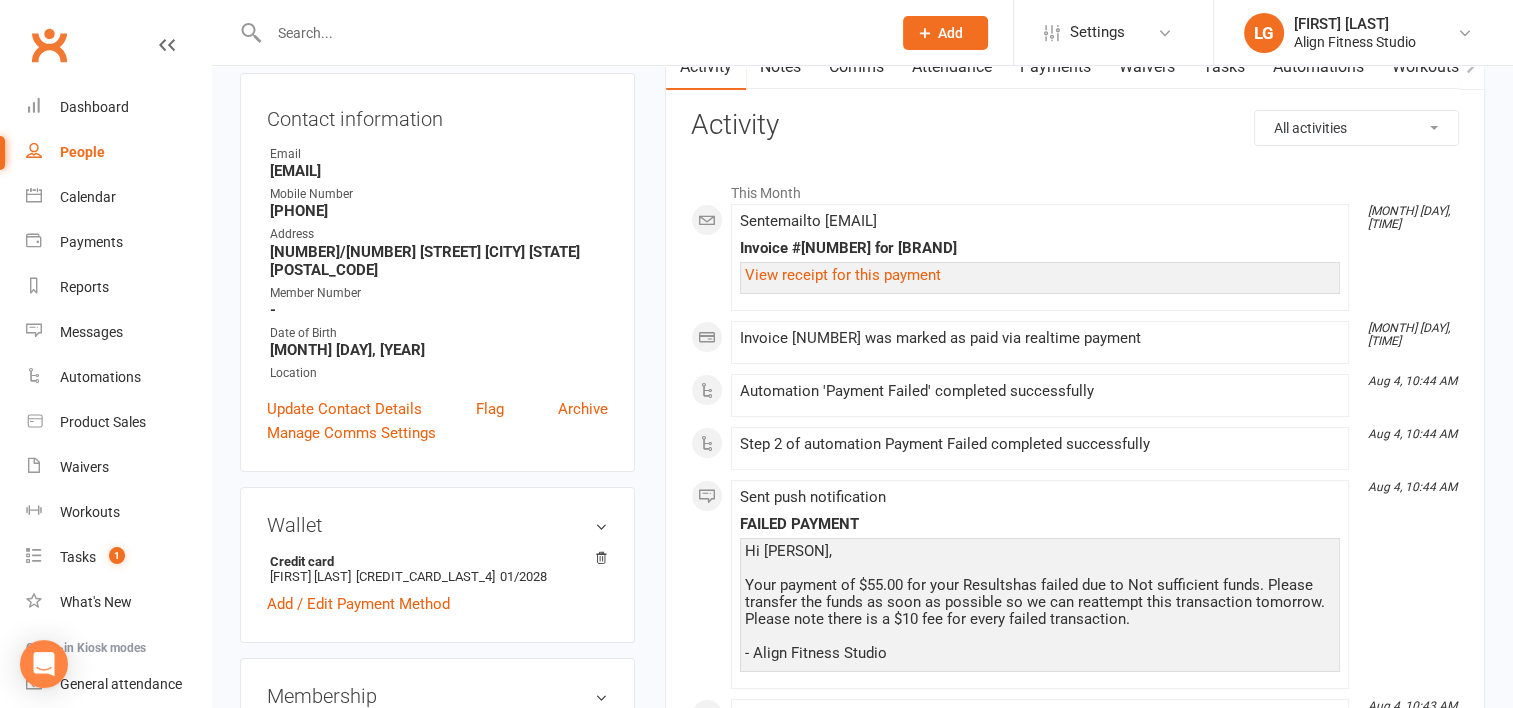 scroll, scrollTop: 227, scrollLeft: 0, axis: vertical 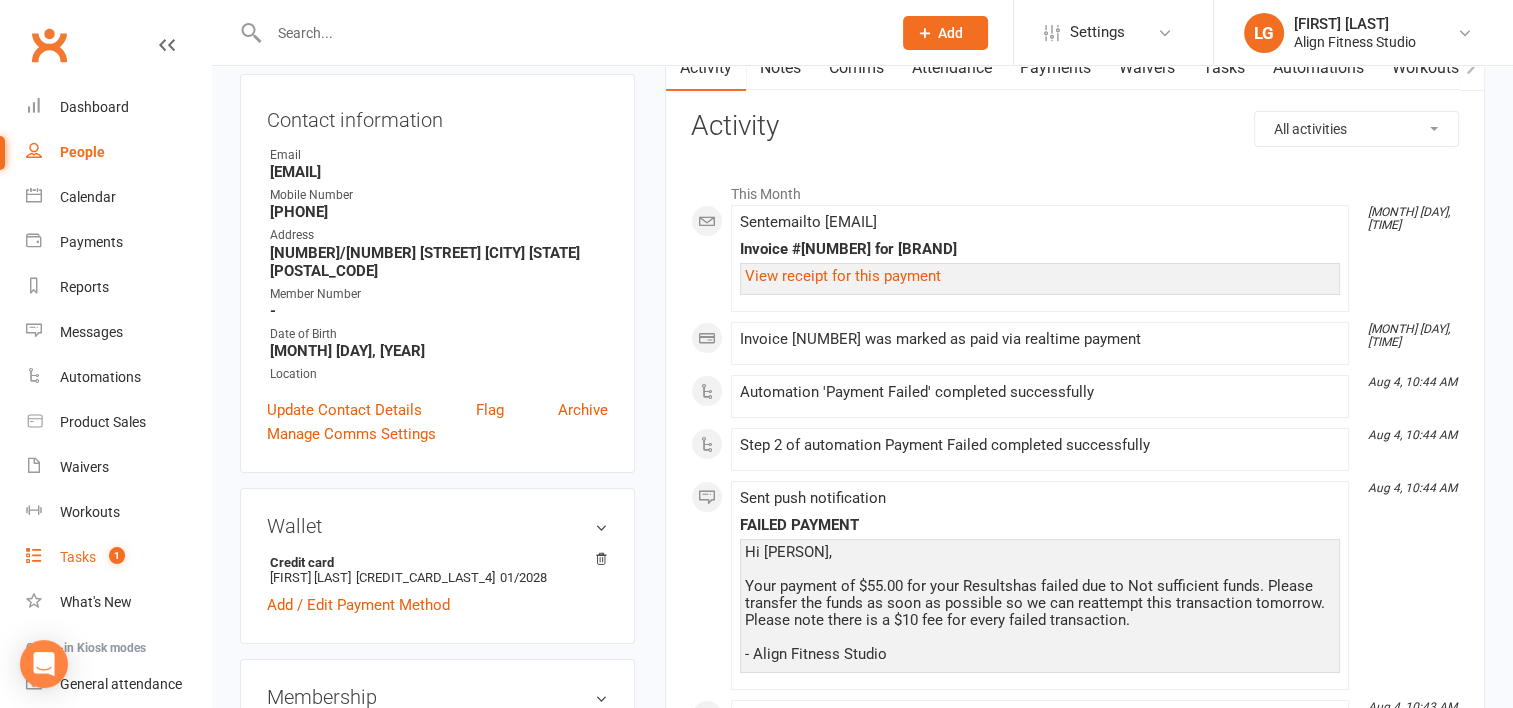click on "Tasks   1" at bounding box center (118, 557) 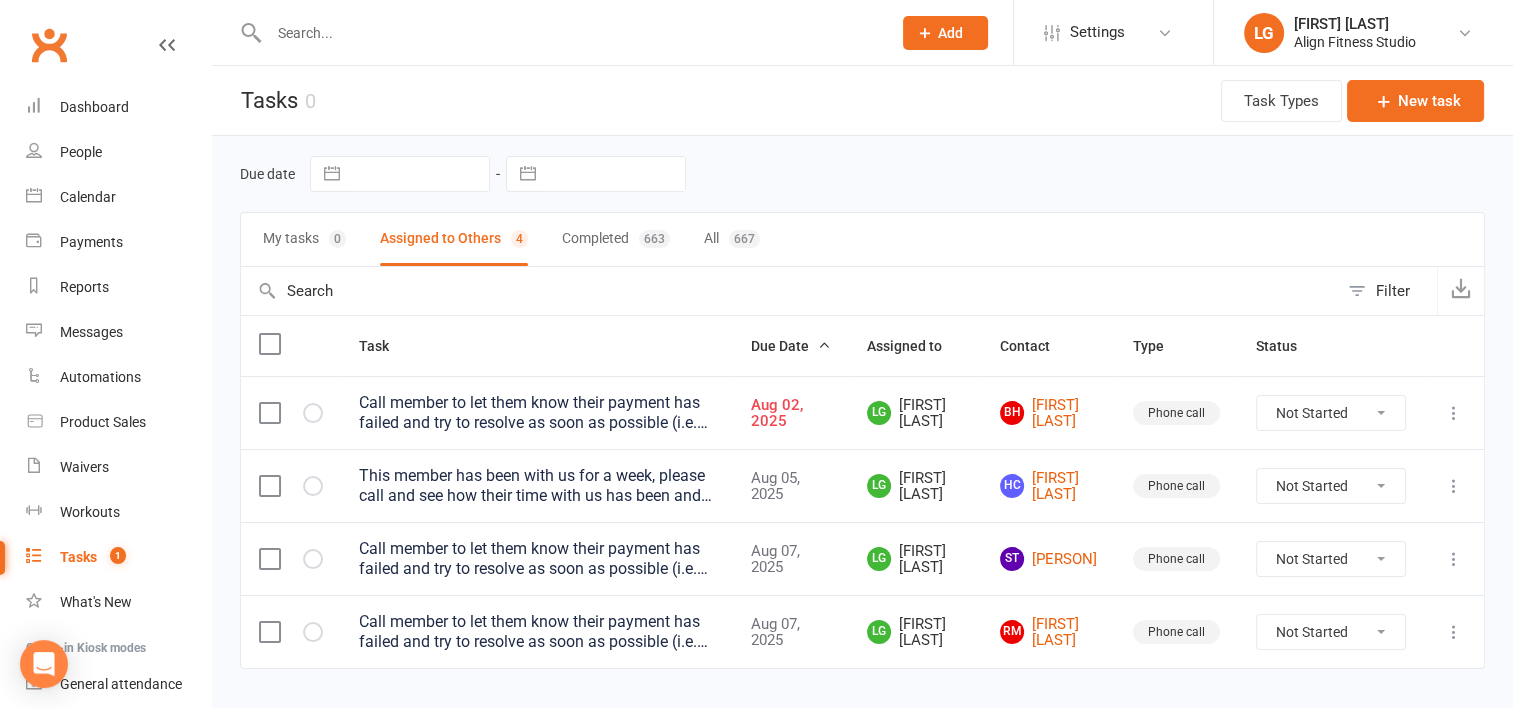 scroll, scrollTop: 44, scrollLeft: 0, axis: vertical 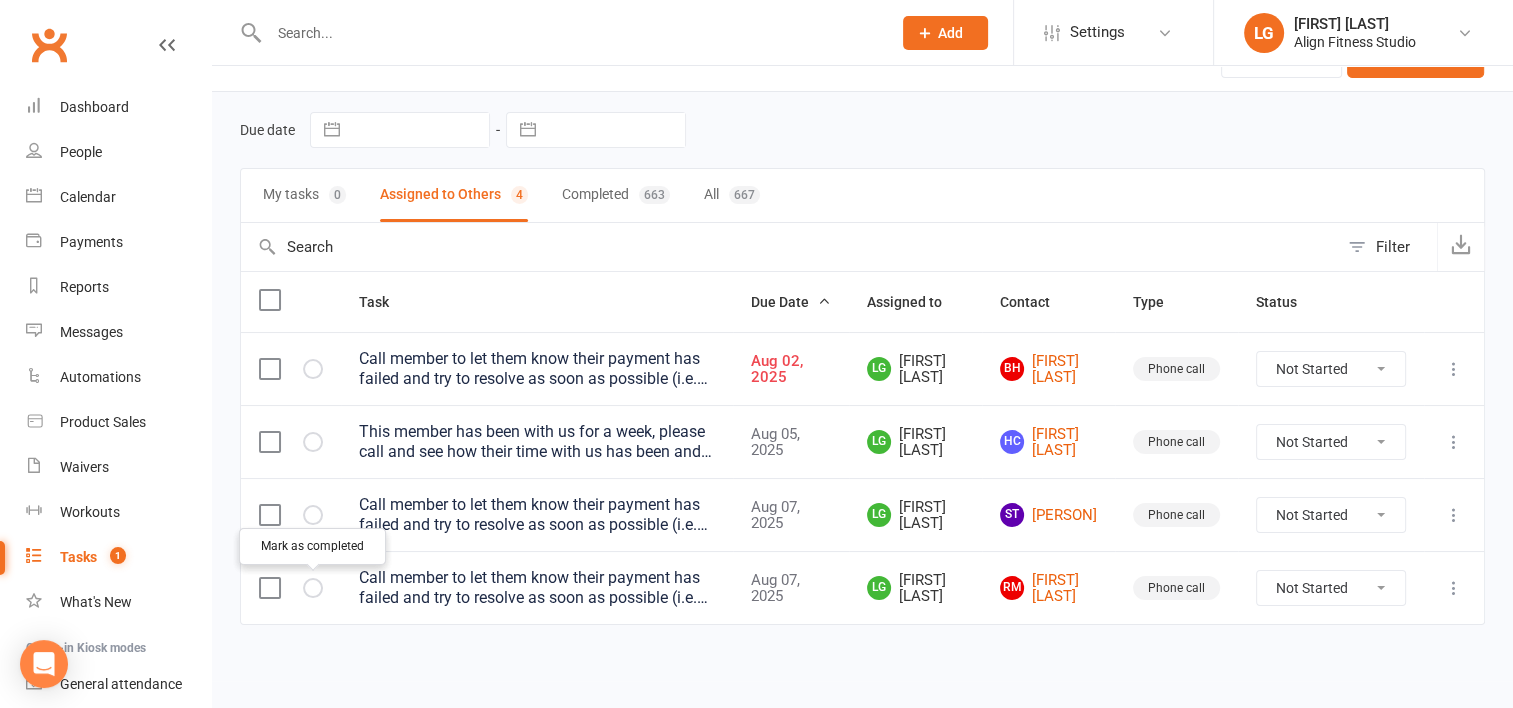 click at bounding box center [0, 0] 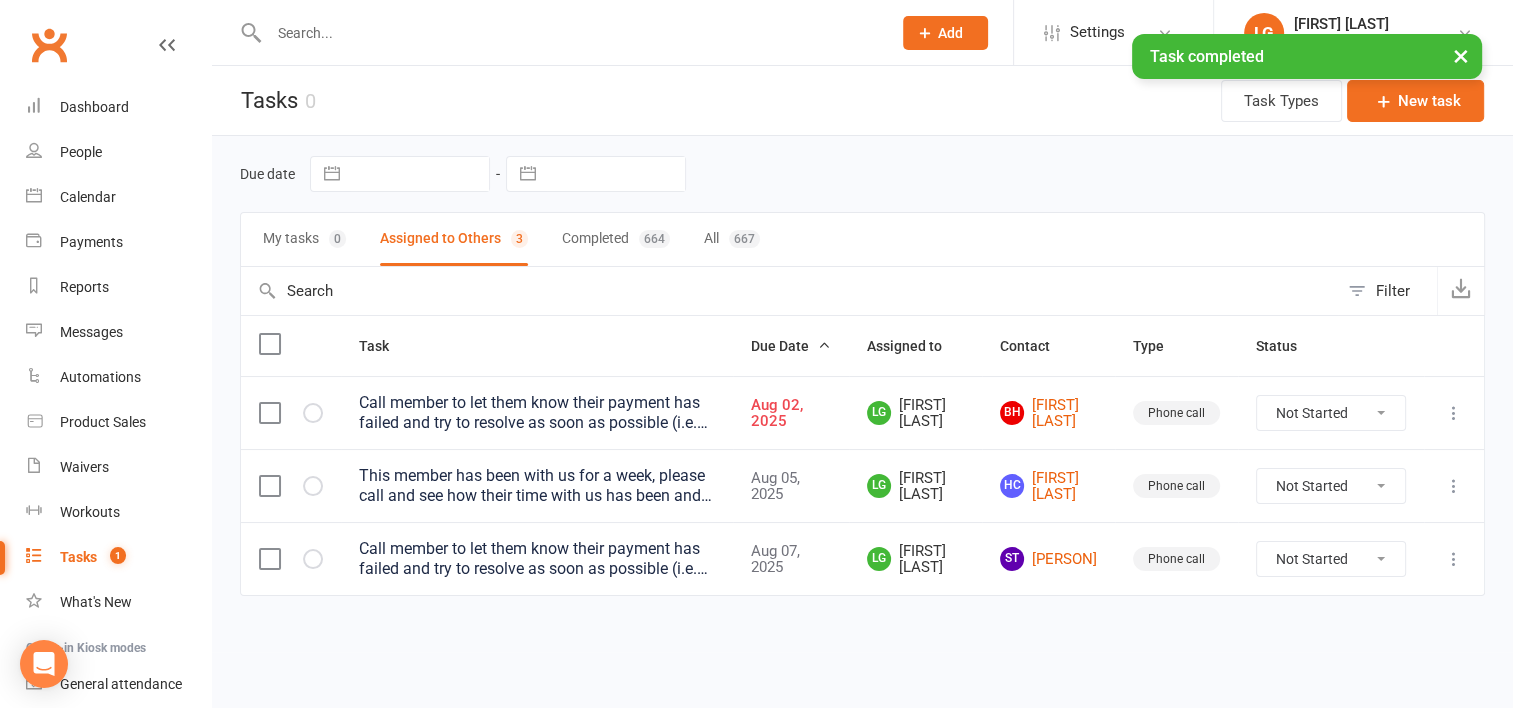 scroll, scrollTop: 0, scrollLeft: 0, axis: both 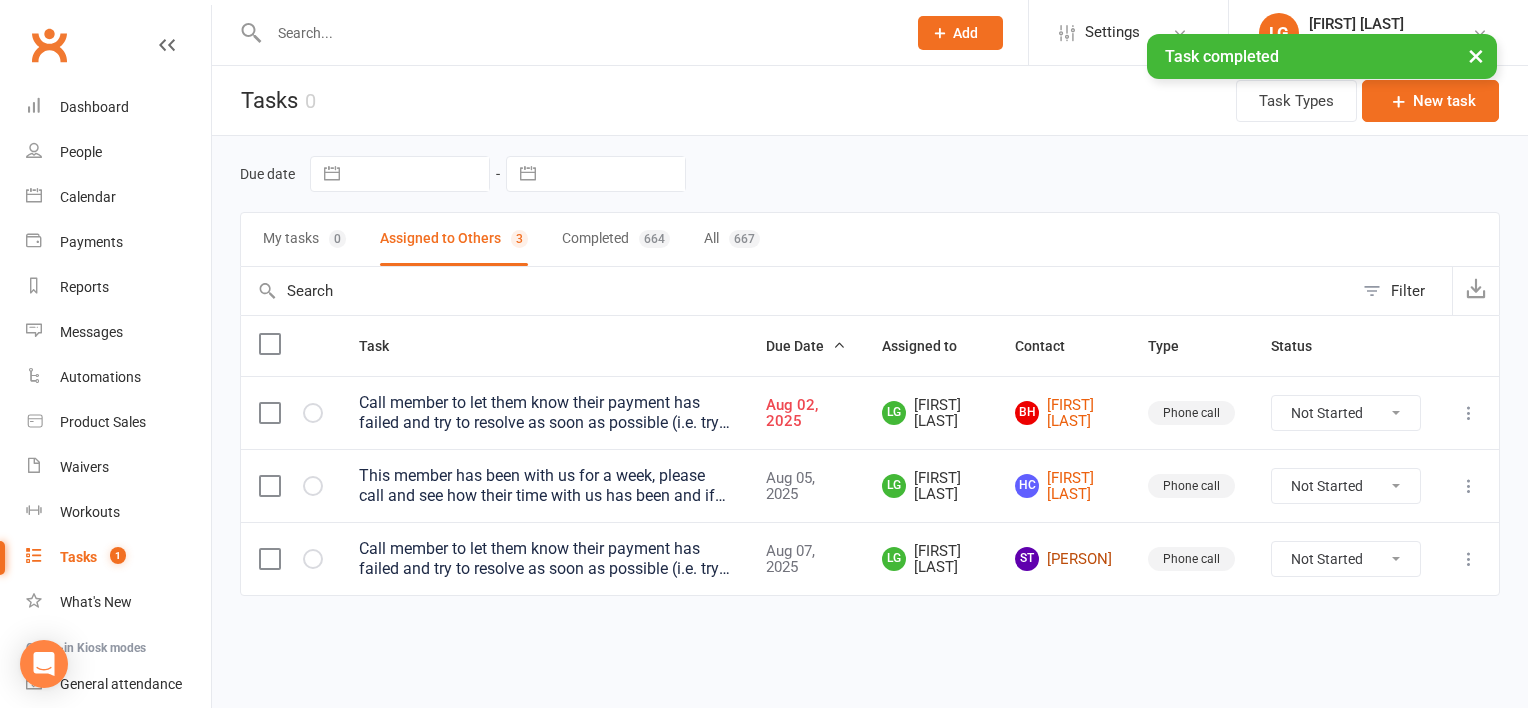 click on "ST [PERSON]" at bounding box center (1063, 559) 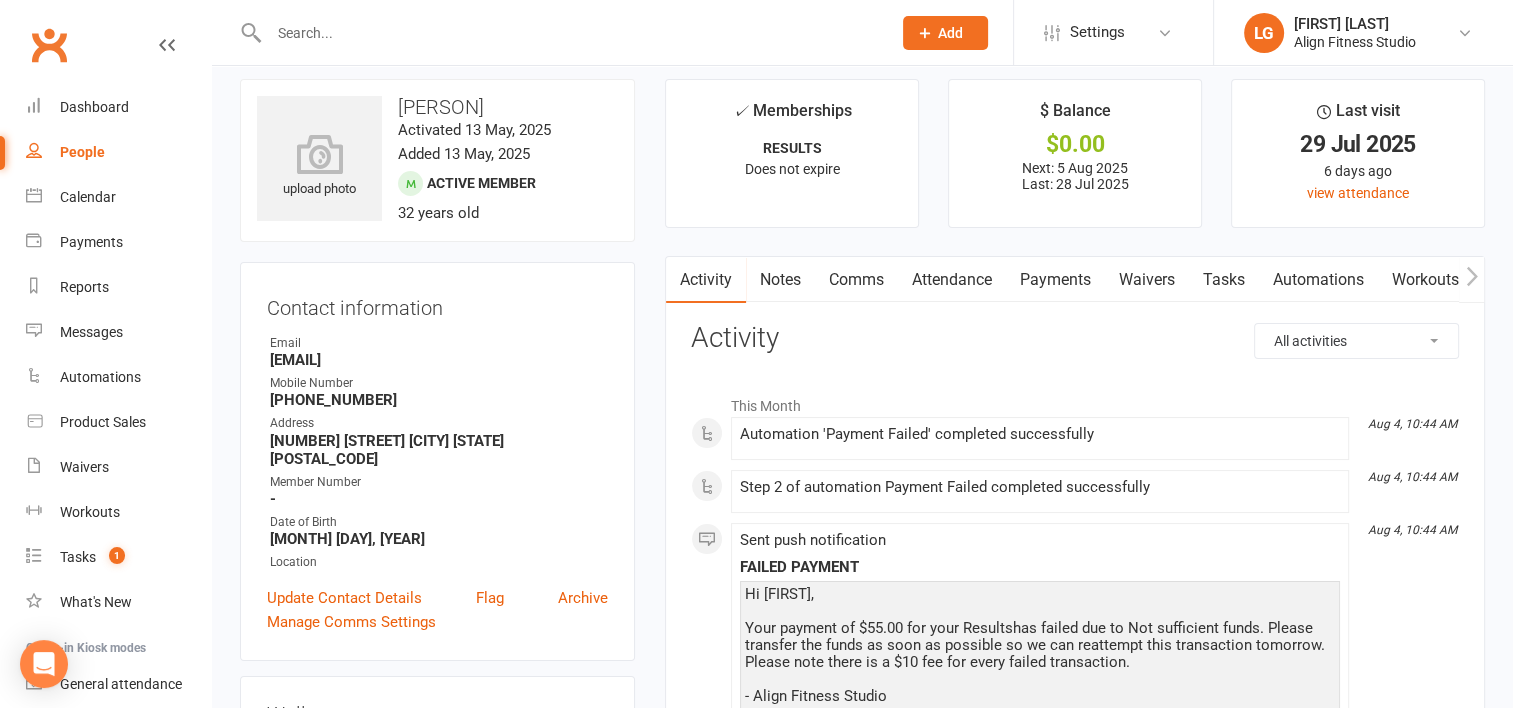 scroll, scrollTop: 14, scrollLeft: 0, axis: vertical 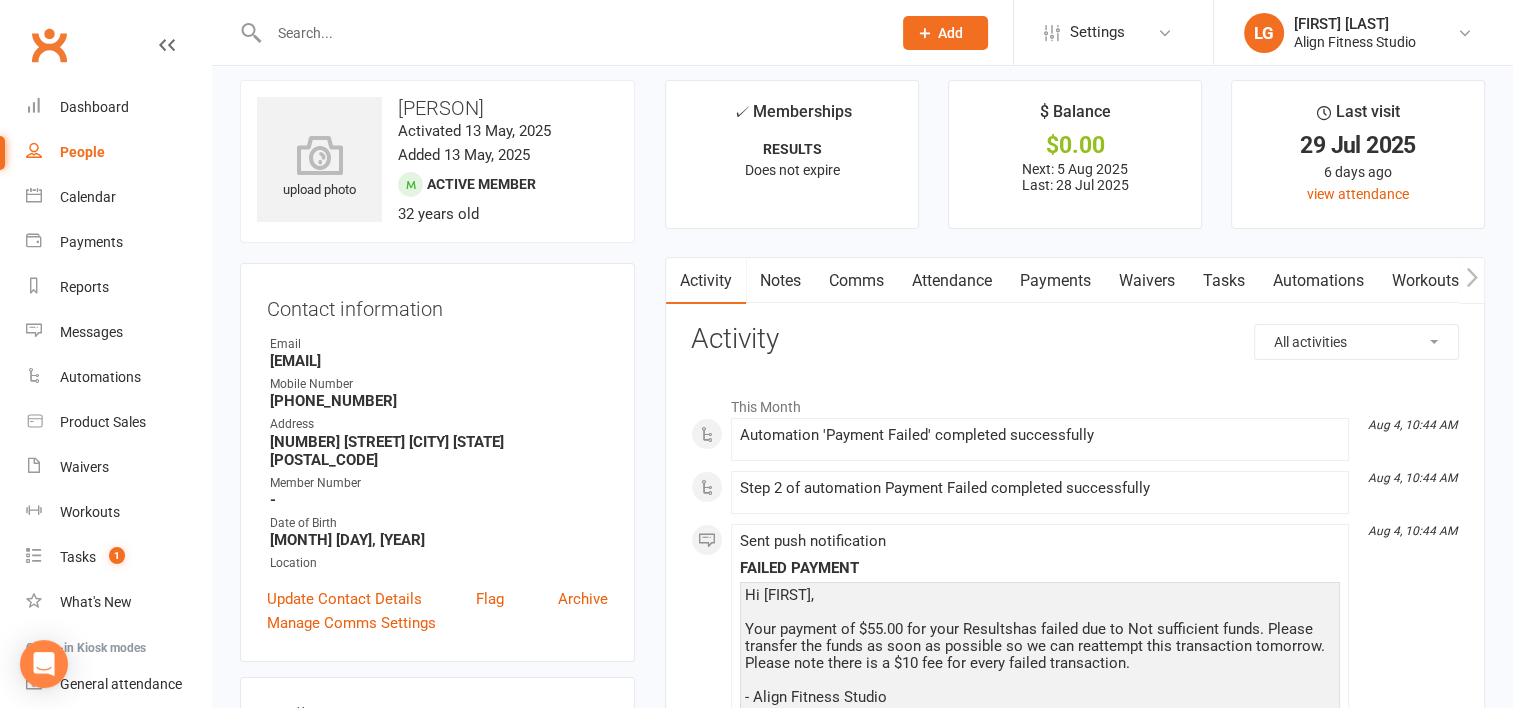 click on "Payments" at bounding box center [1055, 281] 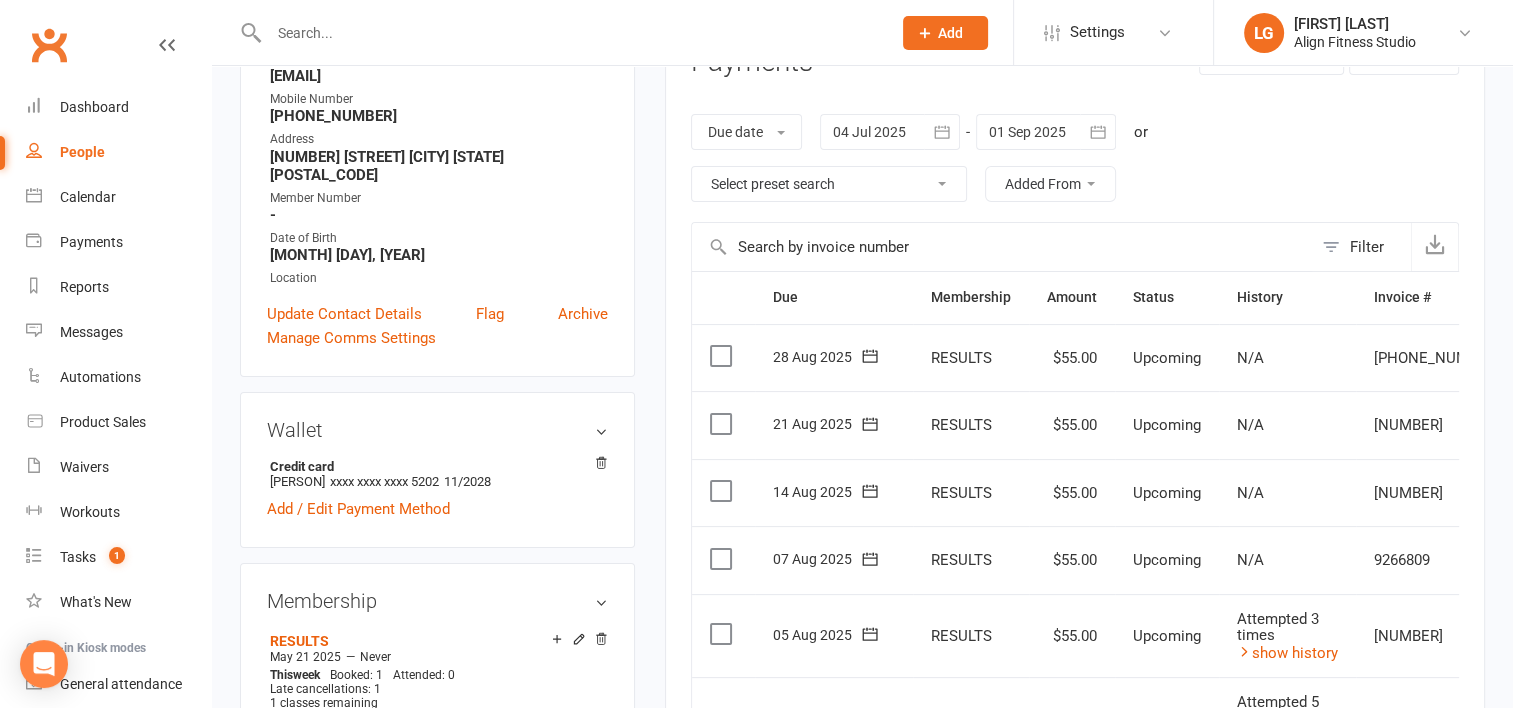scroll, scrollTop: 435, scrollLeft: 0, axis: vertical 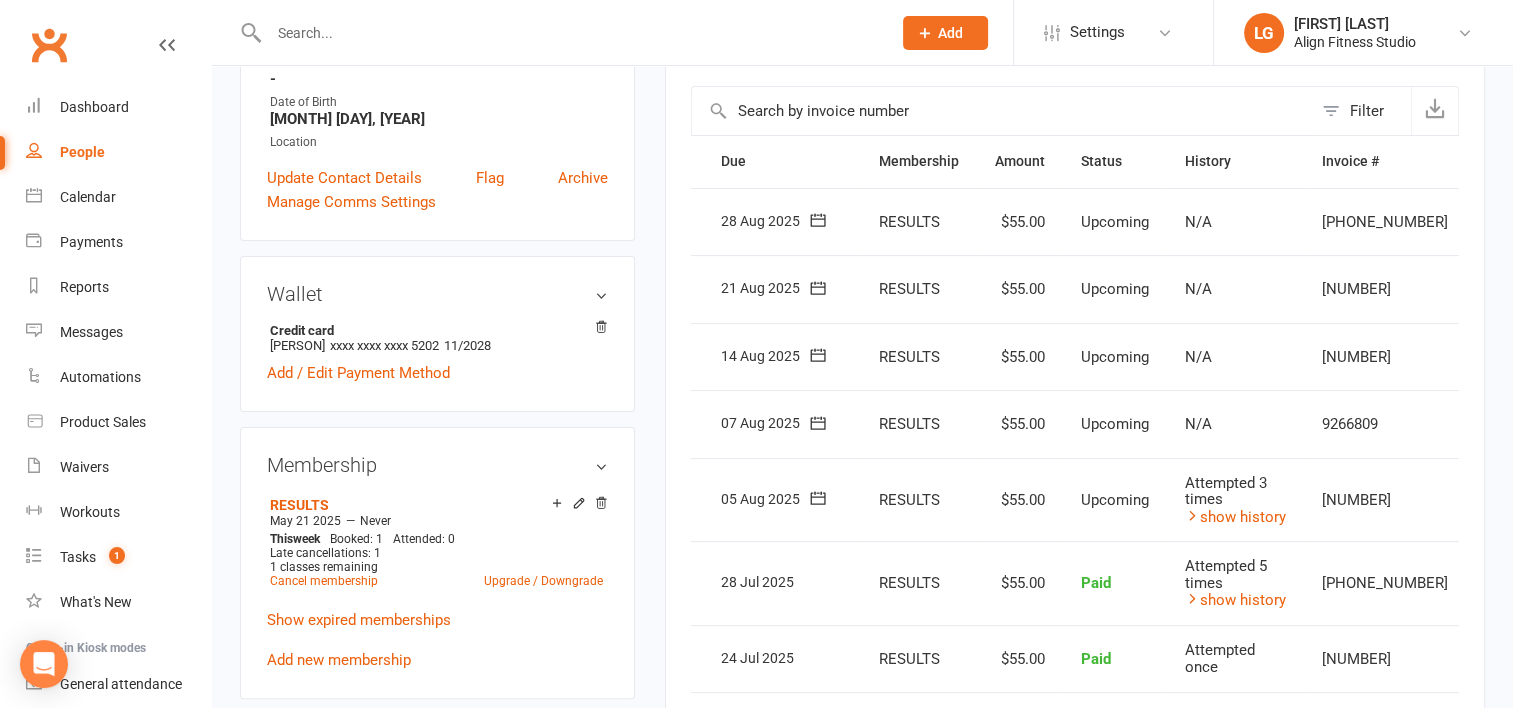 click at bounding box center (1496, 500) 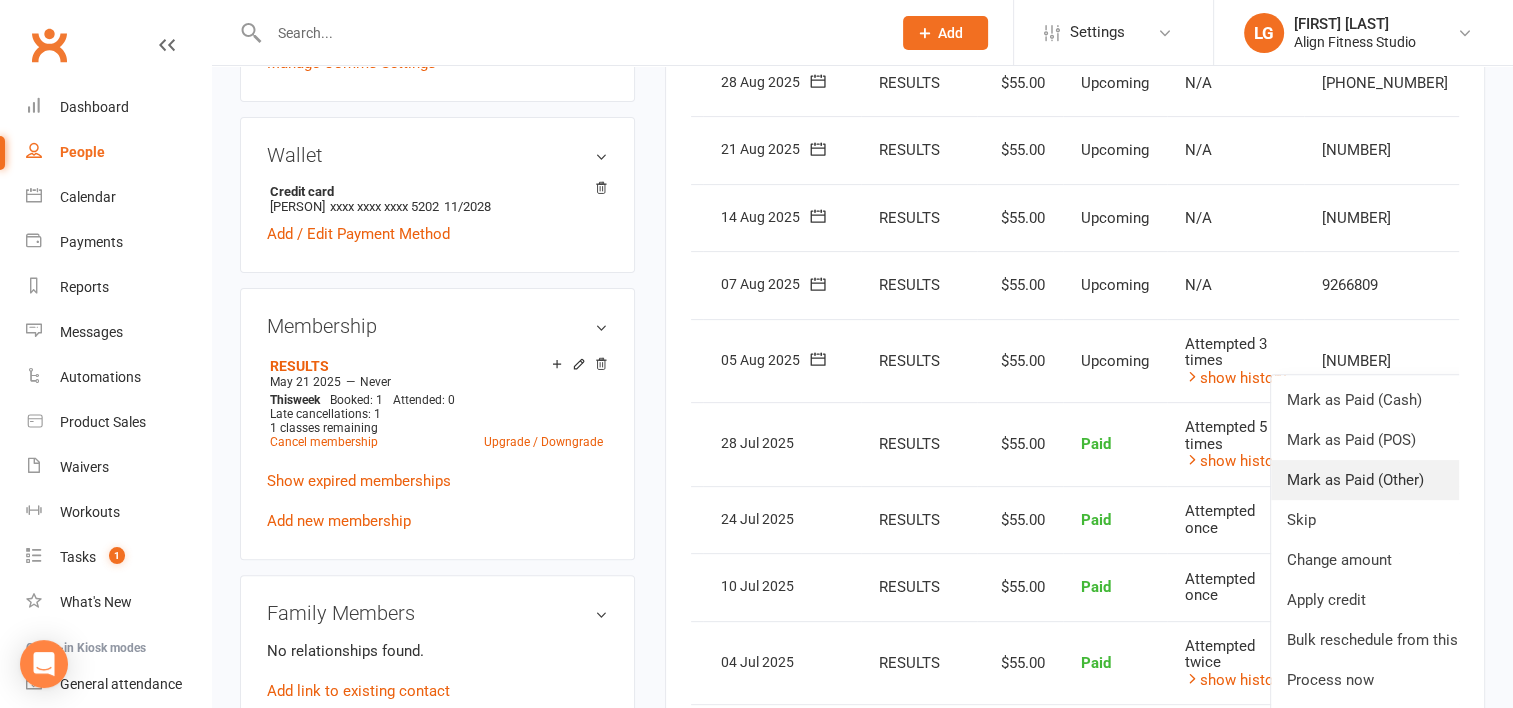 scroll, scrollTop: 575, scrollLeft: 0, axis: vertical 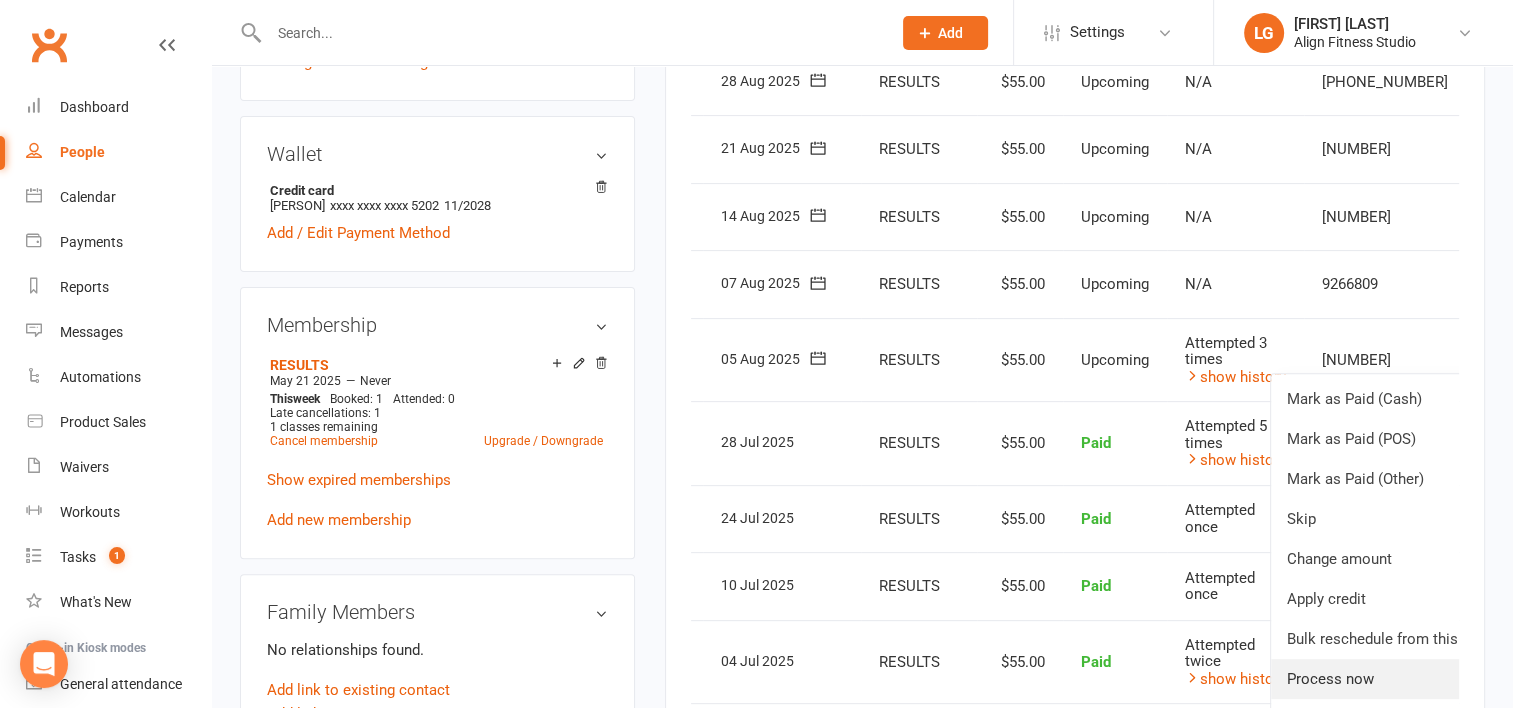 click on "Process now" at bounding box center (1389, 679) 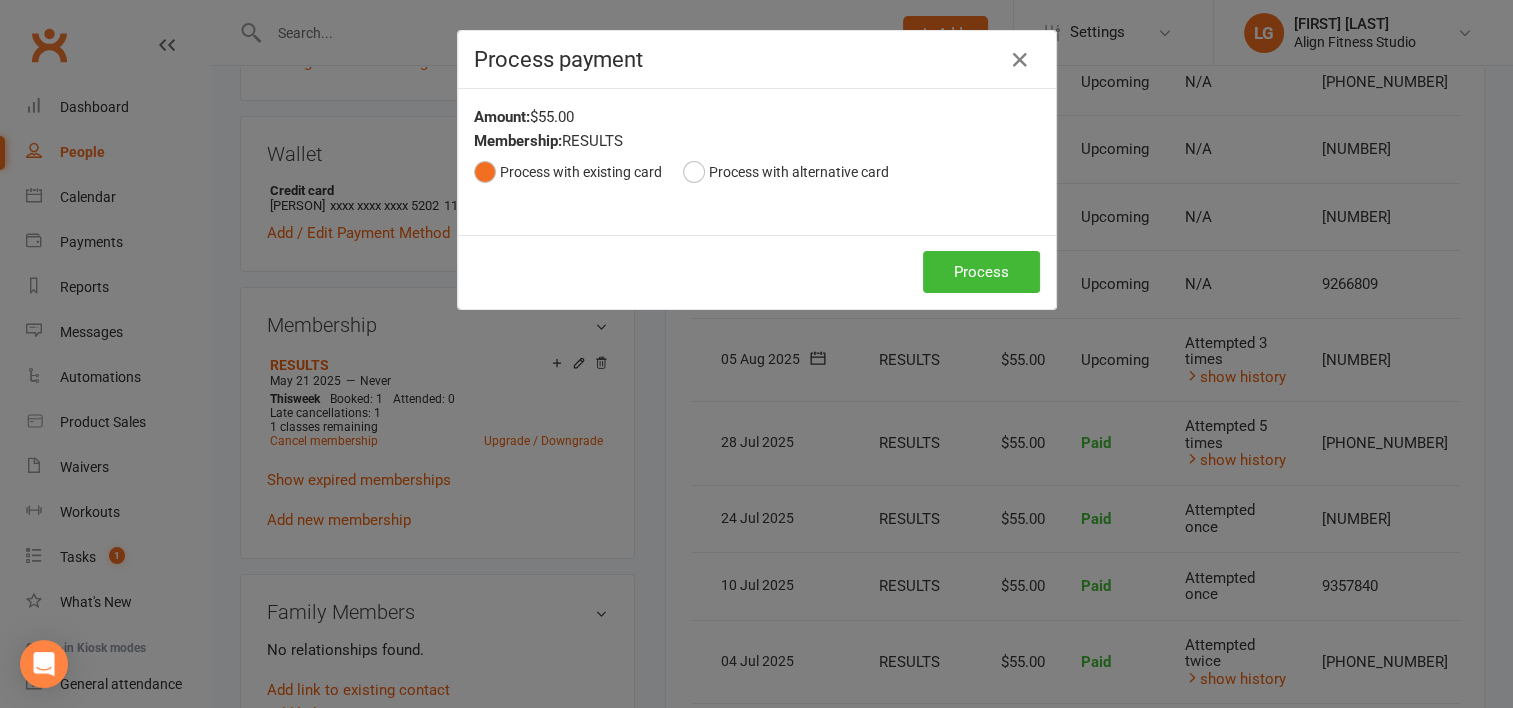 scroll, scrollTop: 0, scrollLeft: 43, axis: horizontal 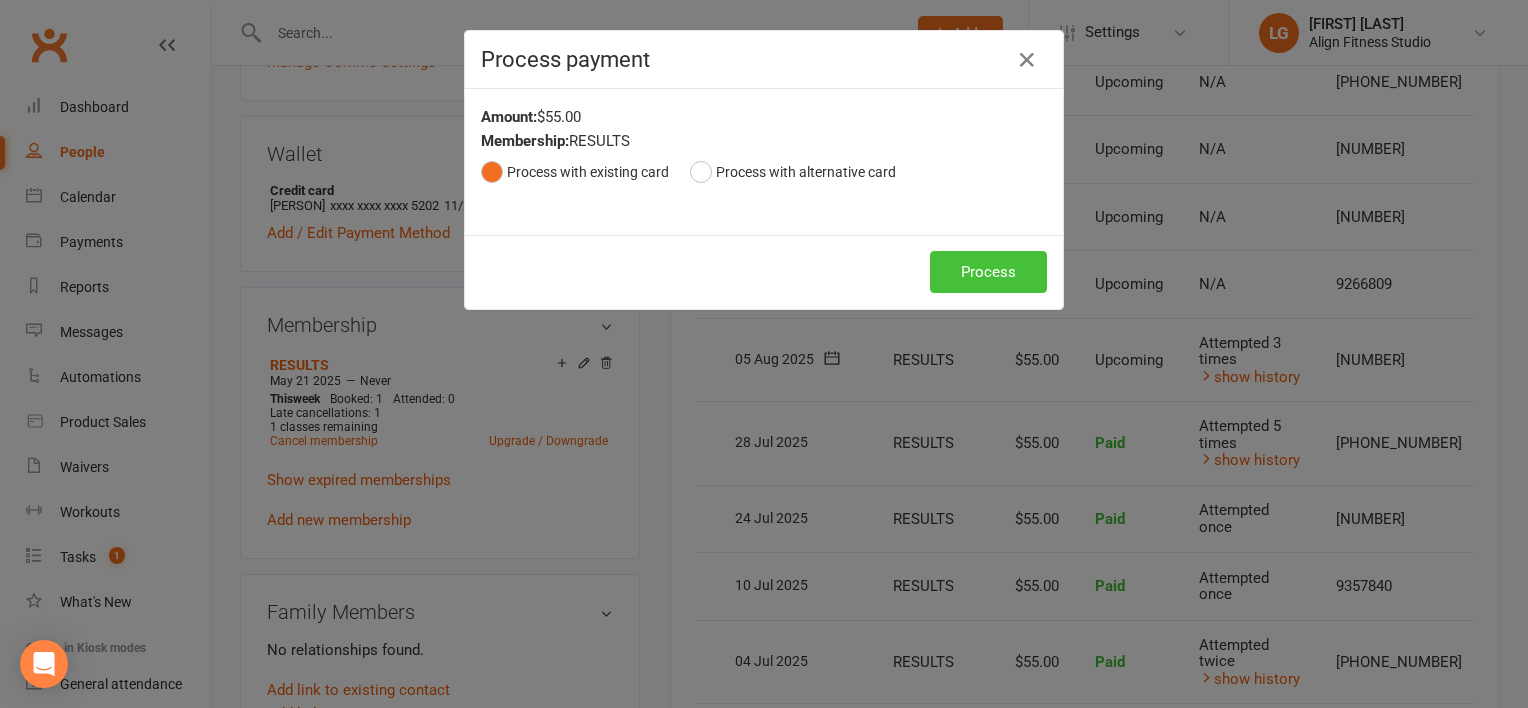 click on "Process" at bounding box center [988, 272] 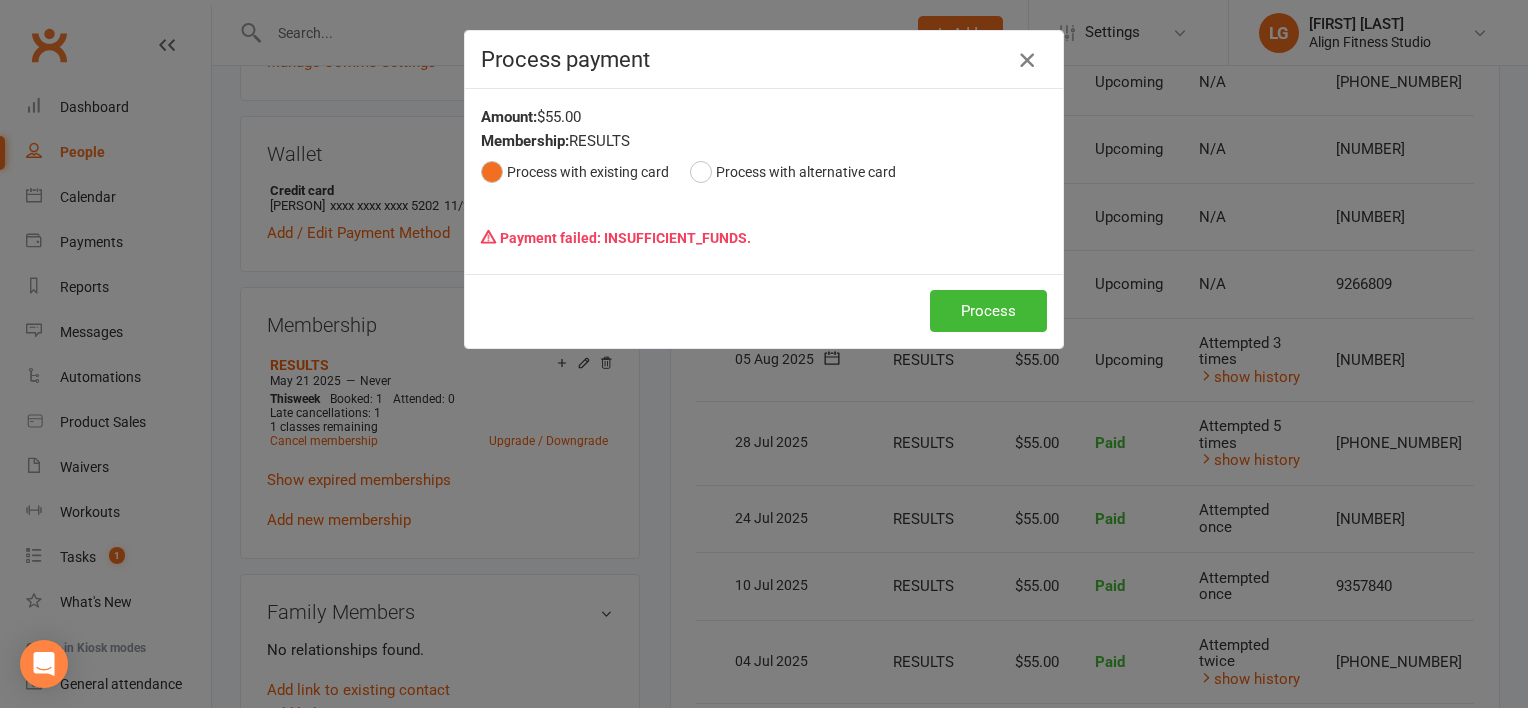 click at bounding box center (1027, 60) 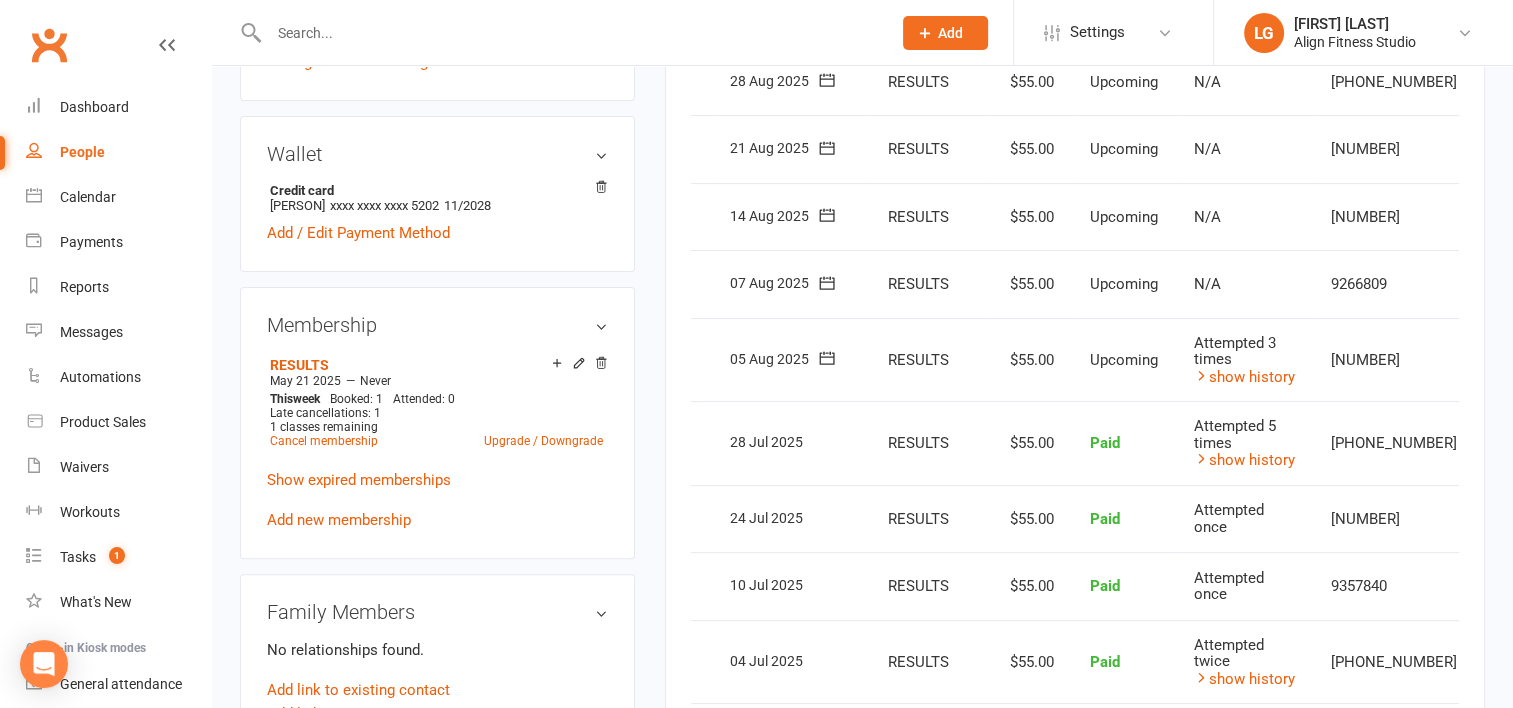 scroll, scrollTop: 0, scrollLeft: 0, axis: both 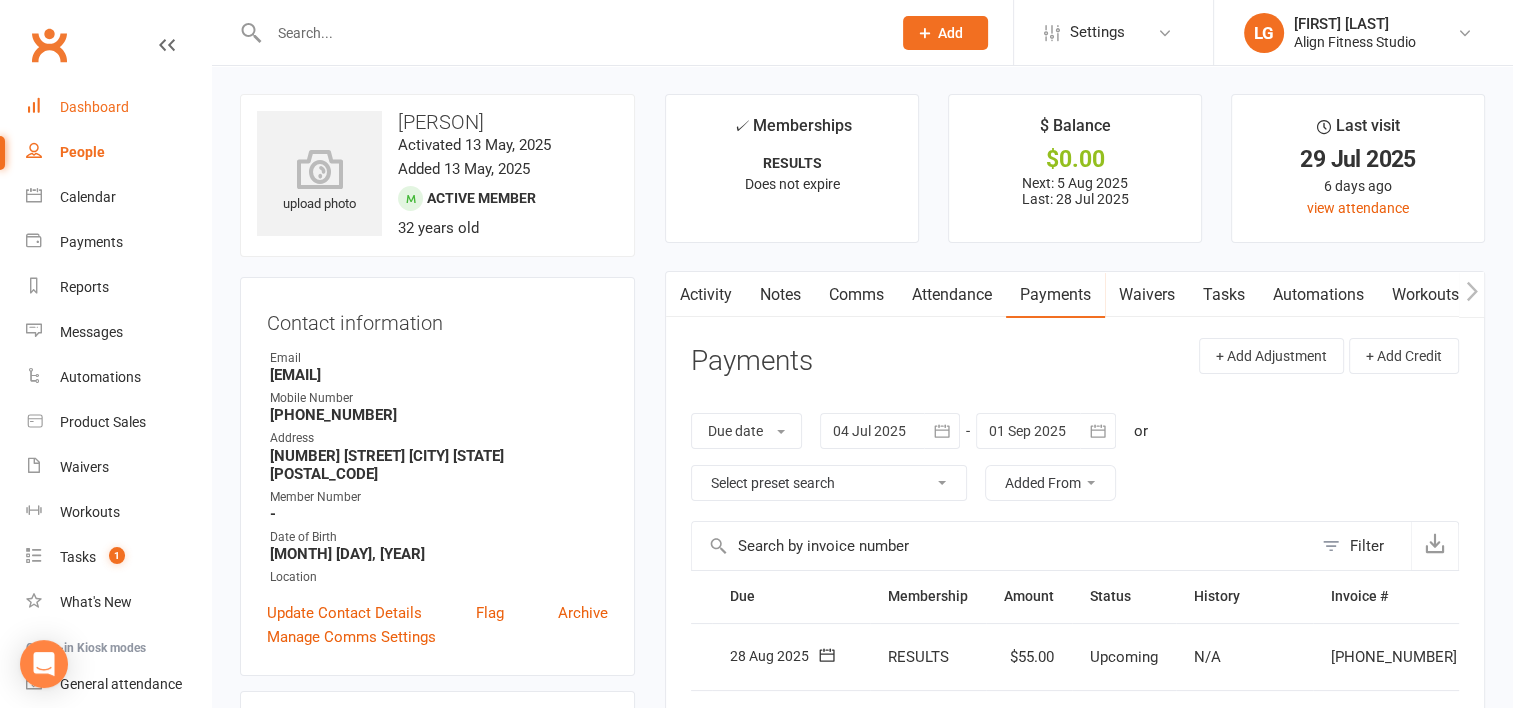 click on "Dashboard" at bounding box center (118, 107) 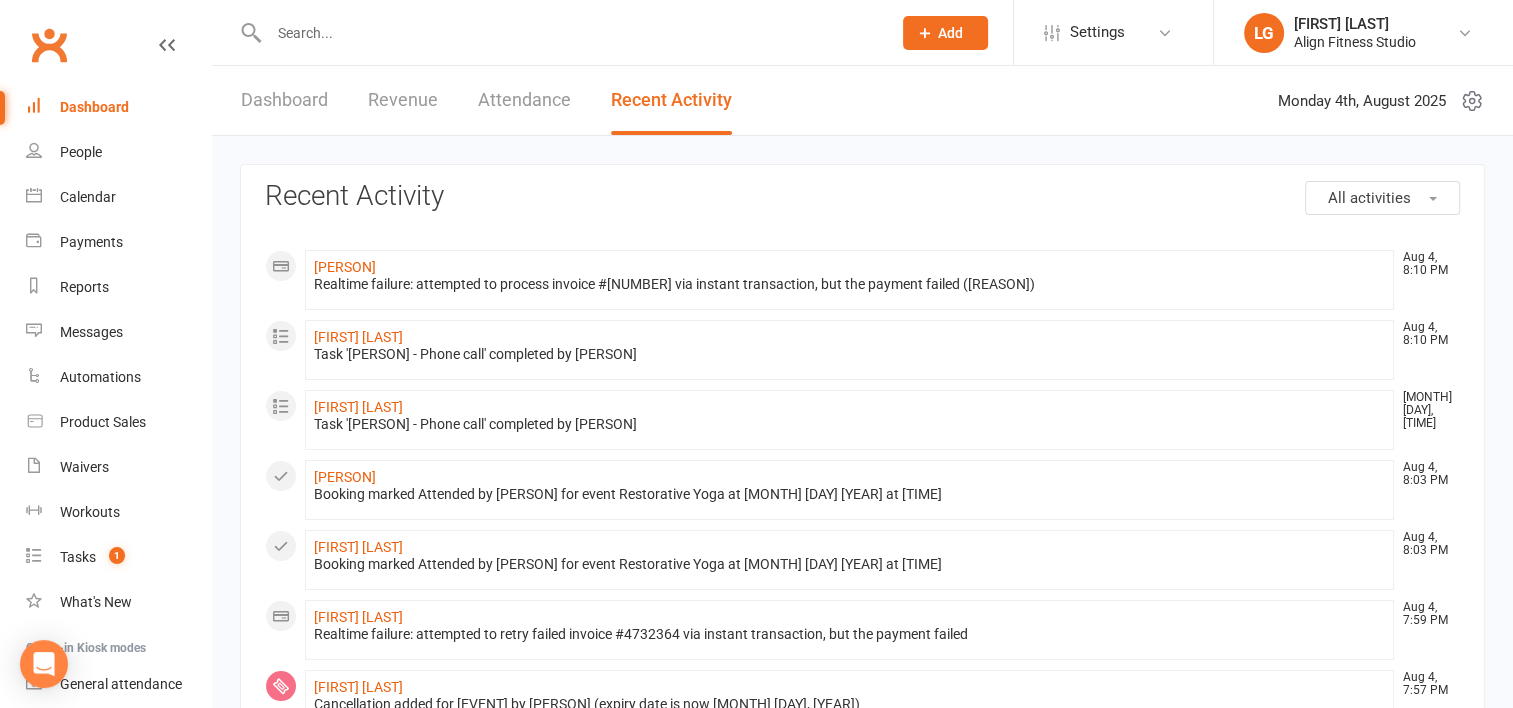 click on "Dashboard" at bounding box center [284, 100] 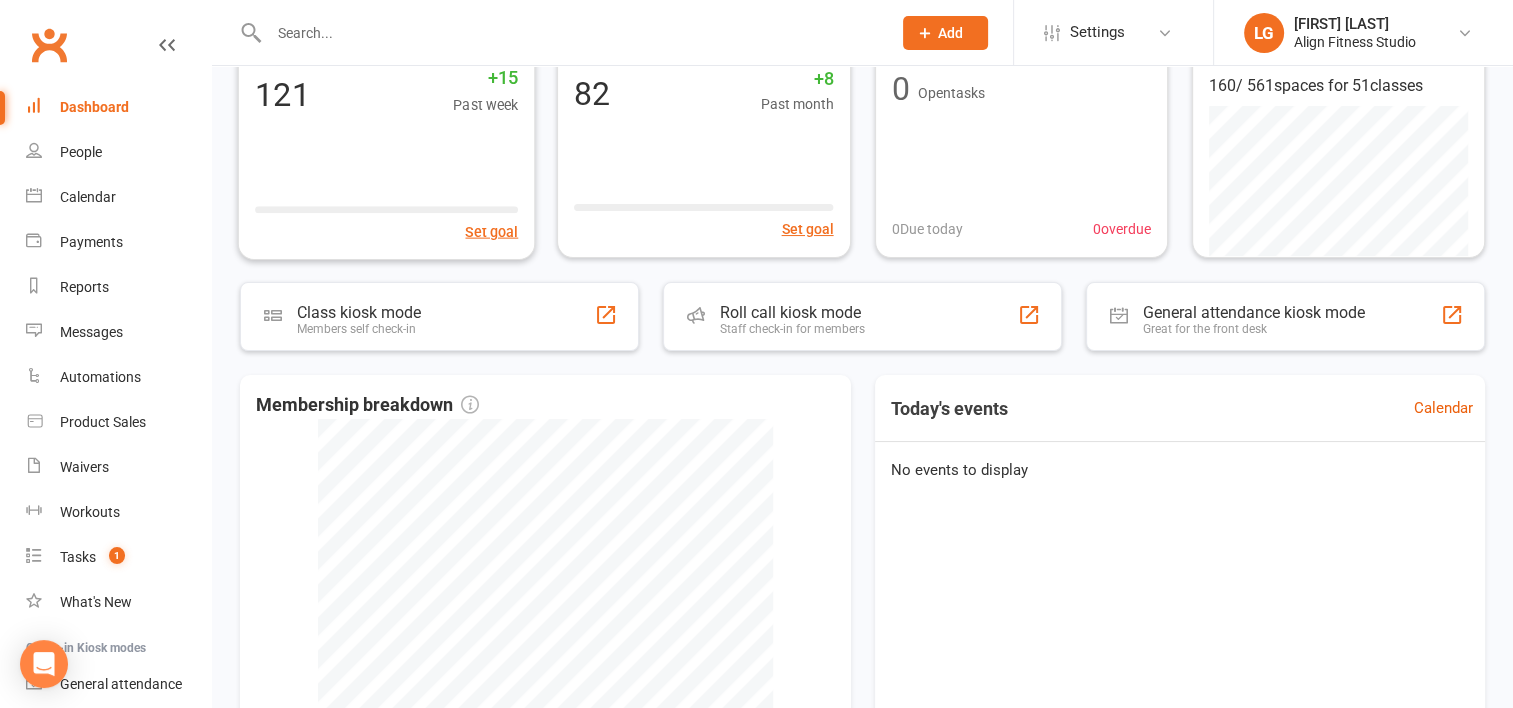 scroll, scrollTop: 556, scrollLeft: 0, axis: vertical 